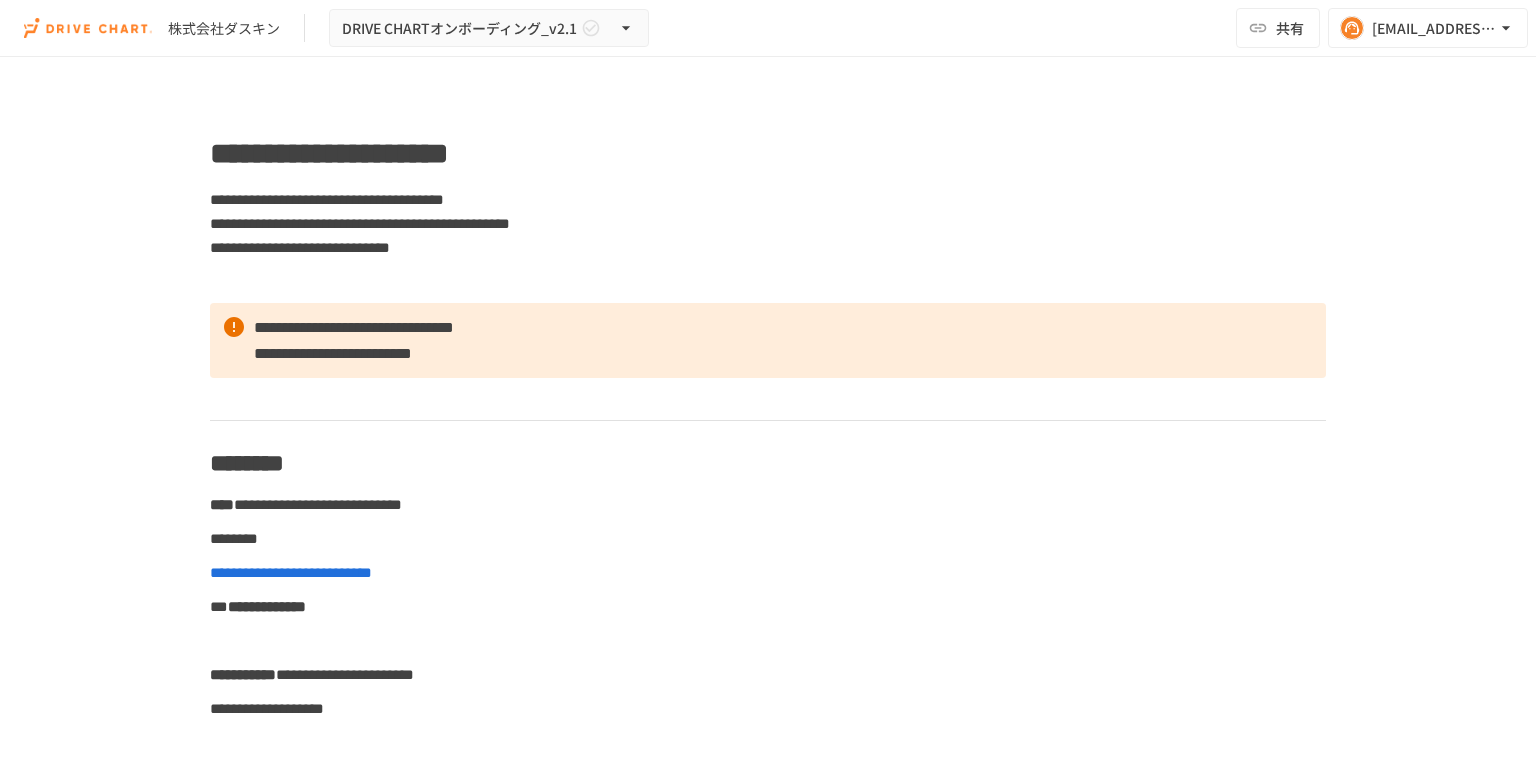 scroll, scrollTop: 0, scrollLeft: 0, axis: both 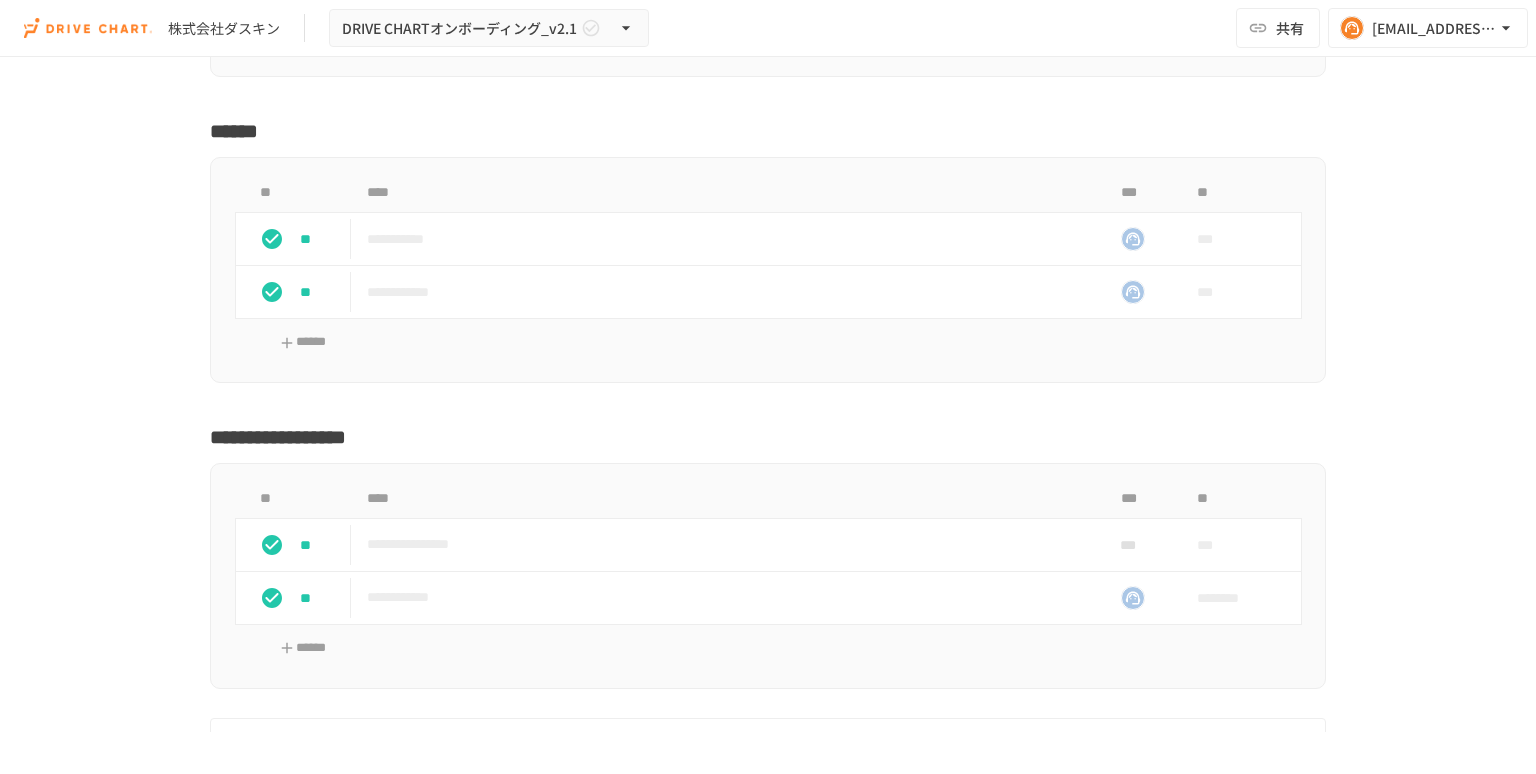 click on "**********" at bounding box center (726, -14) 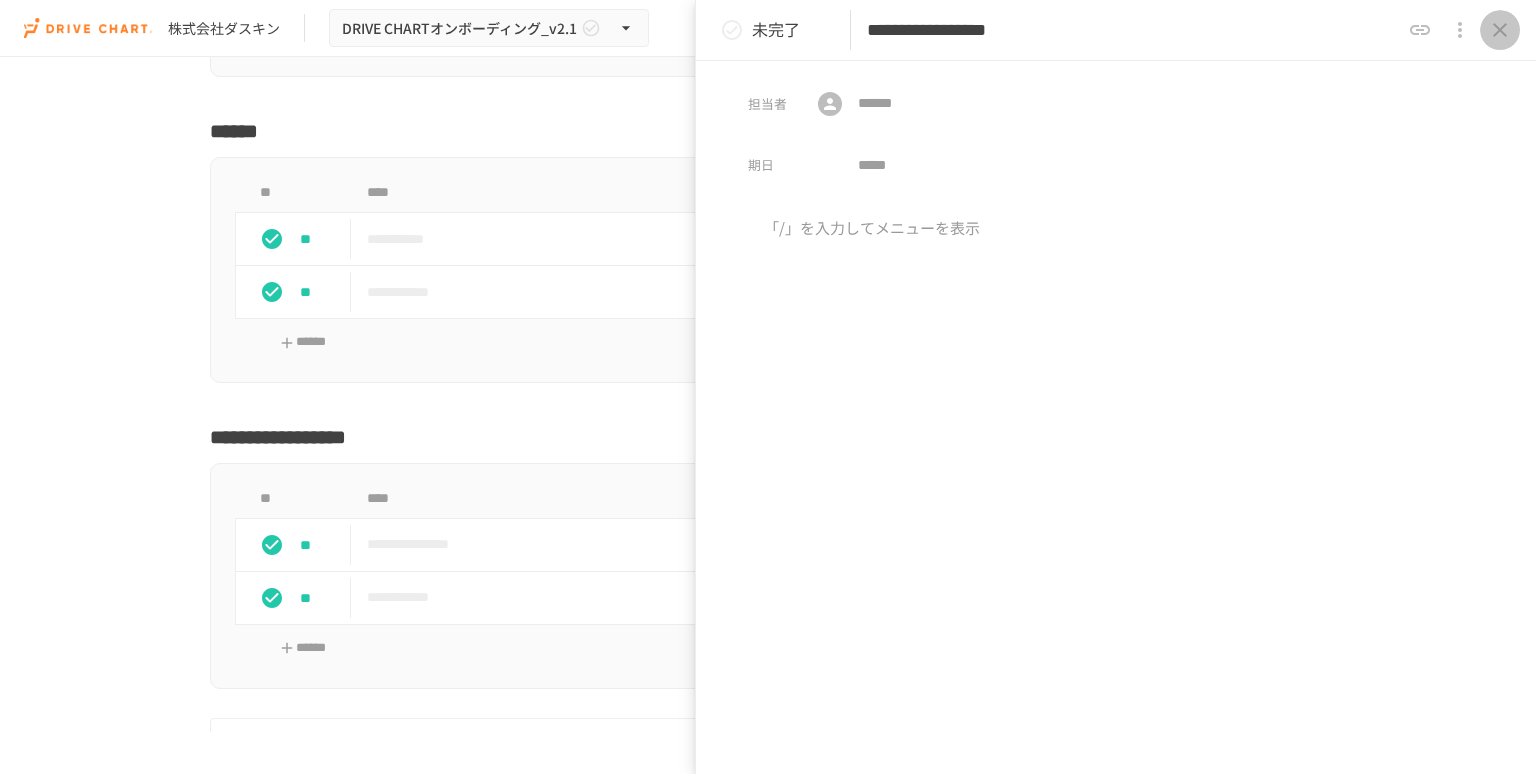 click 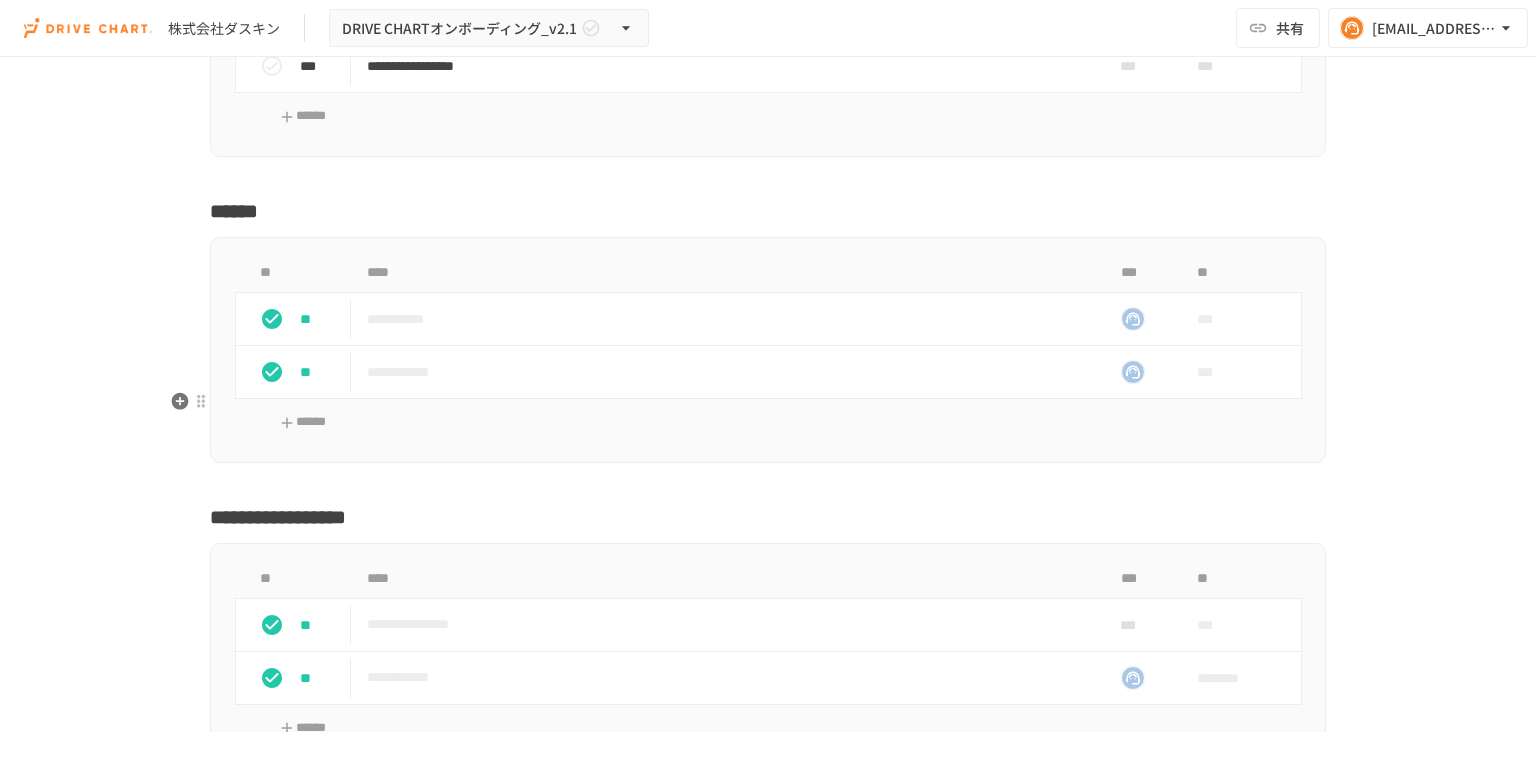 scroll, scrollTop: 8171, scrollLeft: 0, axis: vertical 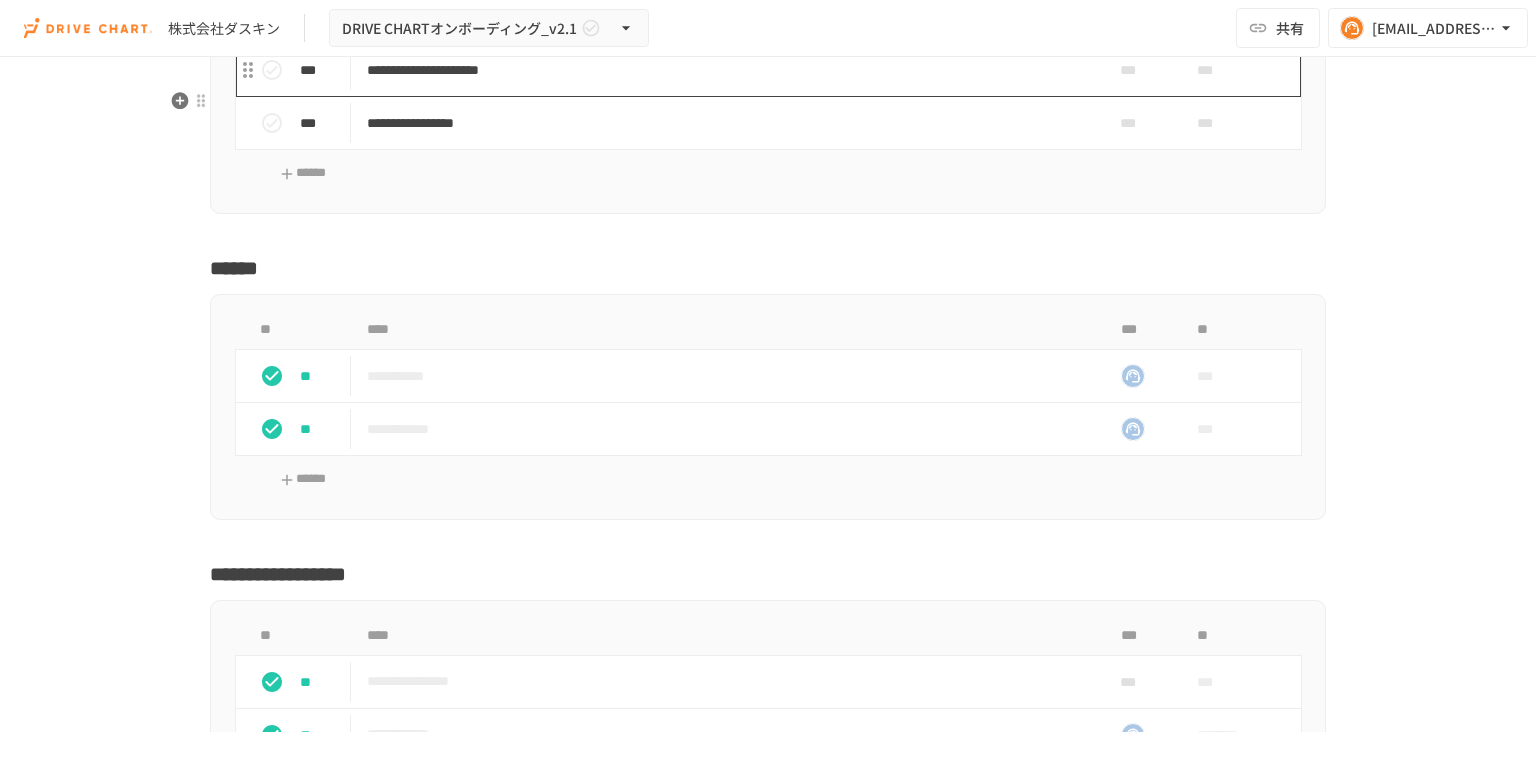 click on "**********" at bounding box center (726, 70) 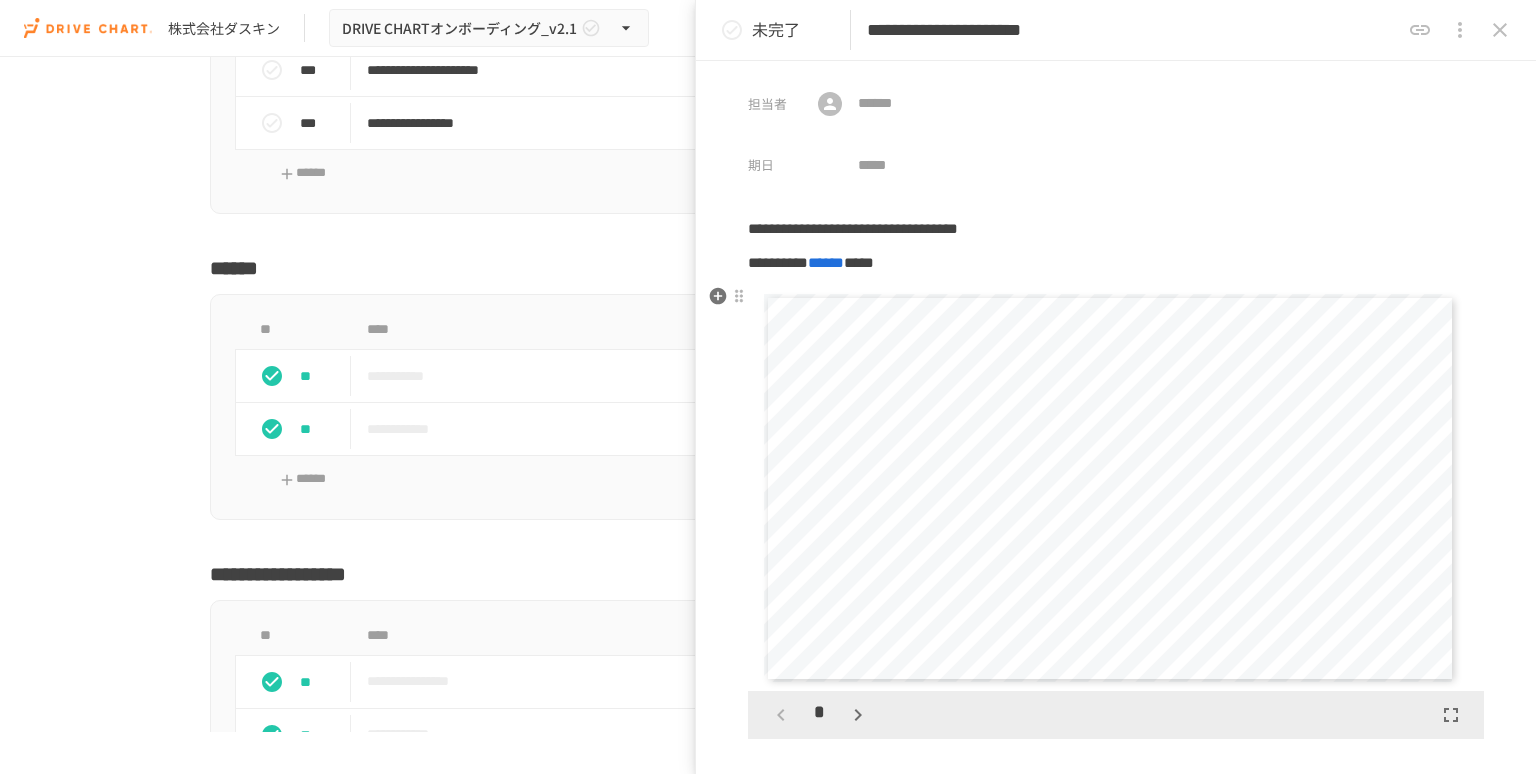 click 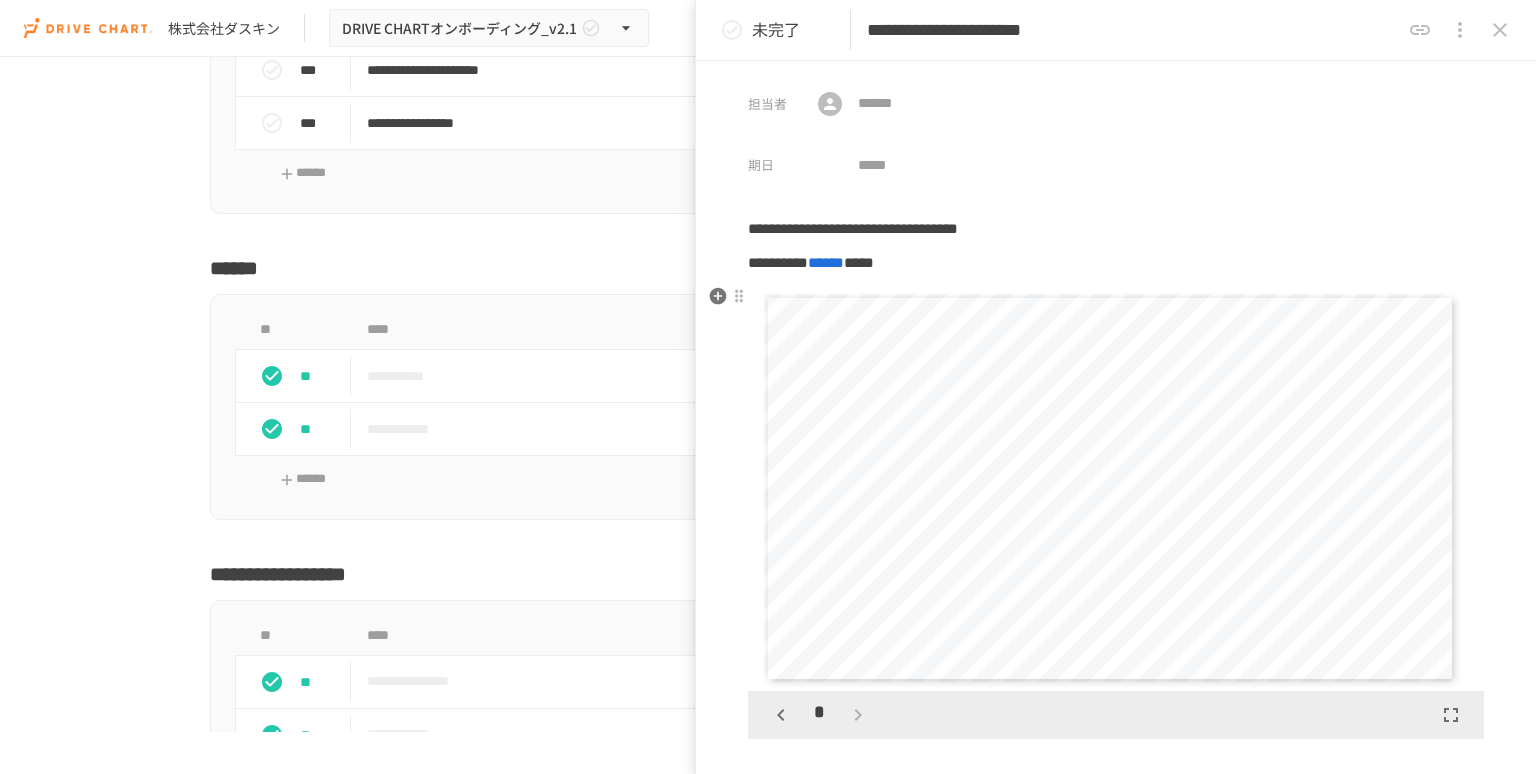 scroll, scrollTop: 405, scrollLeft: 0, axis: vertical 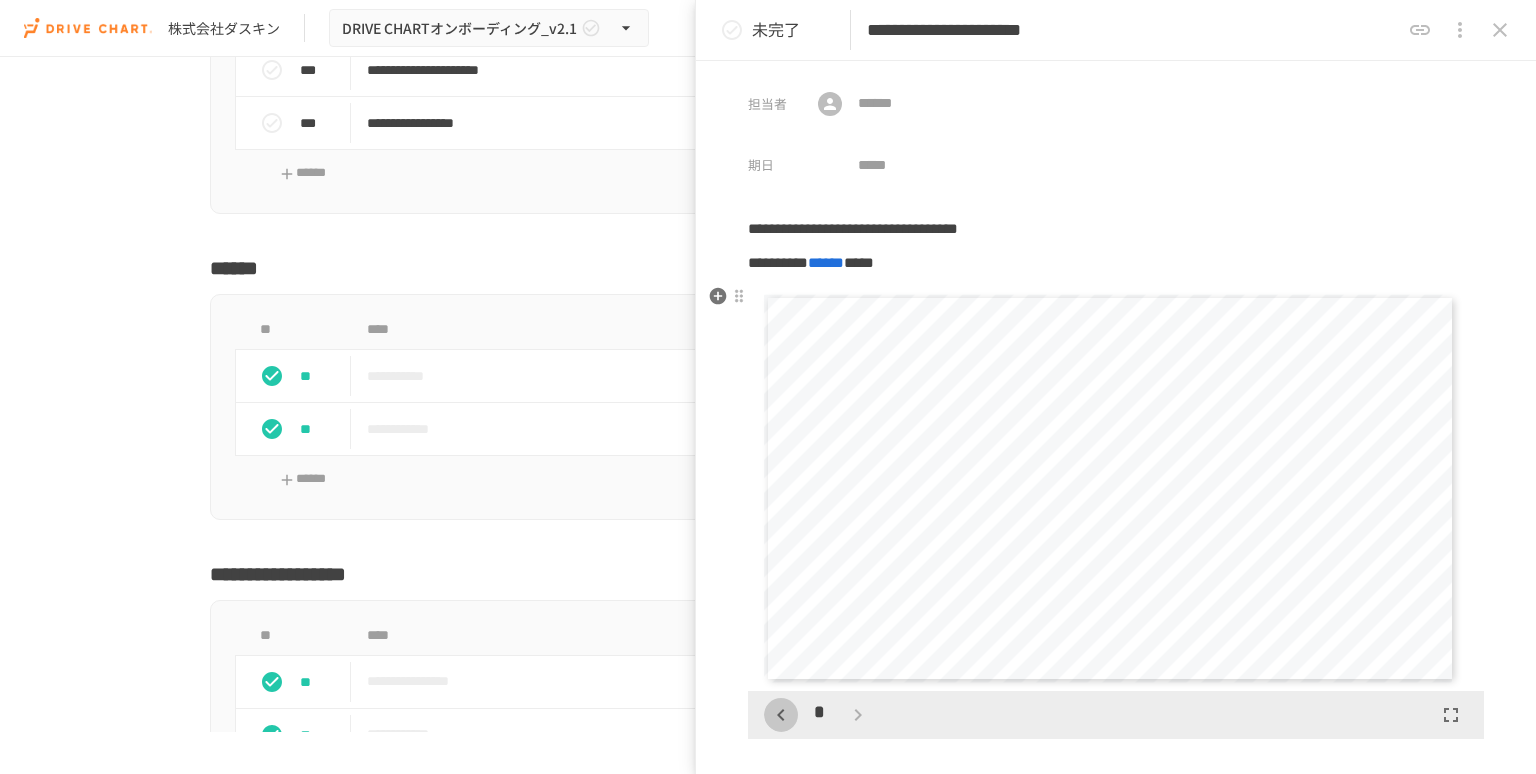 click 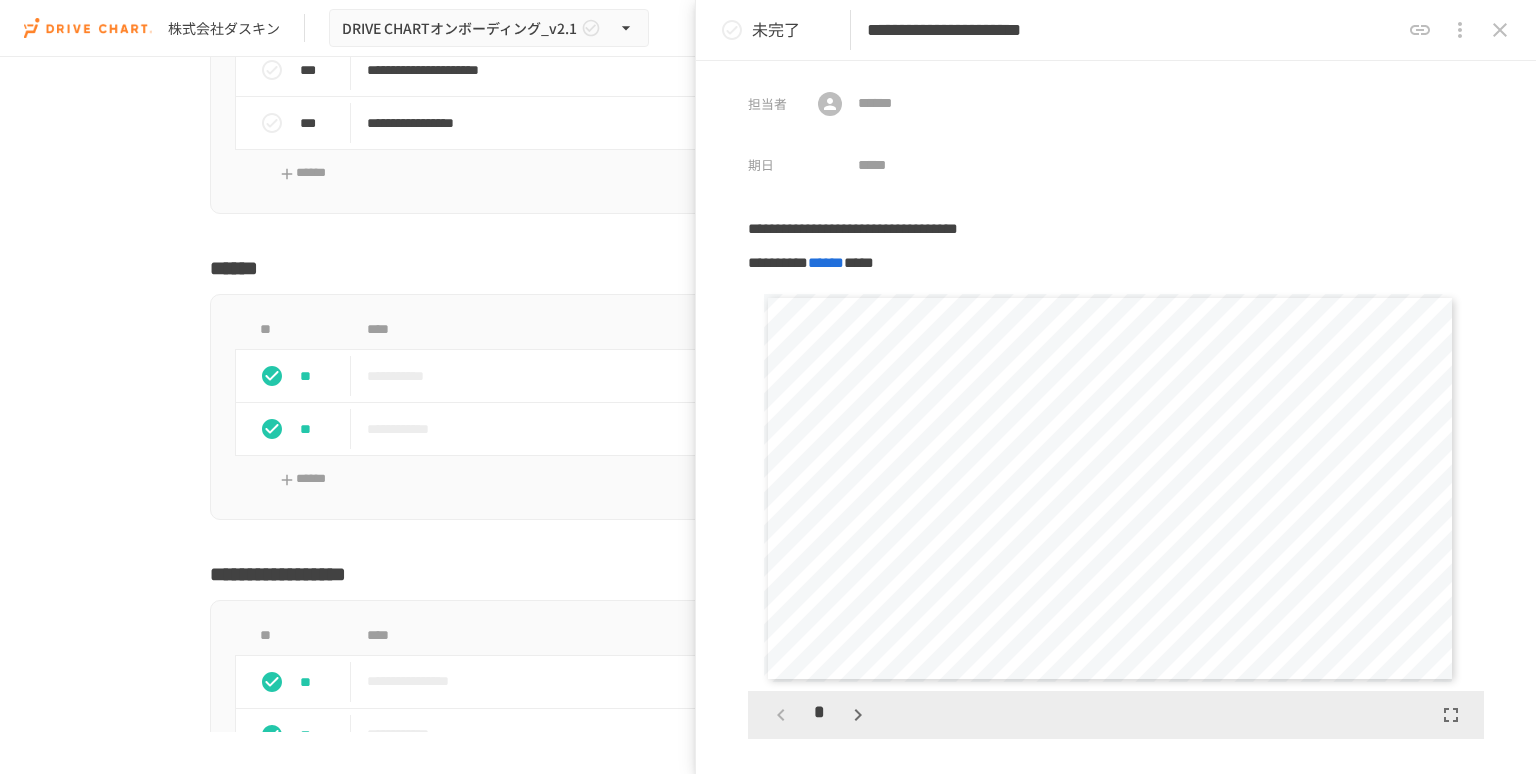 click at bounding box center [1500, 30] 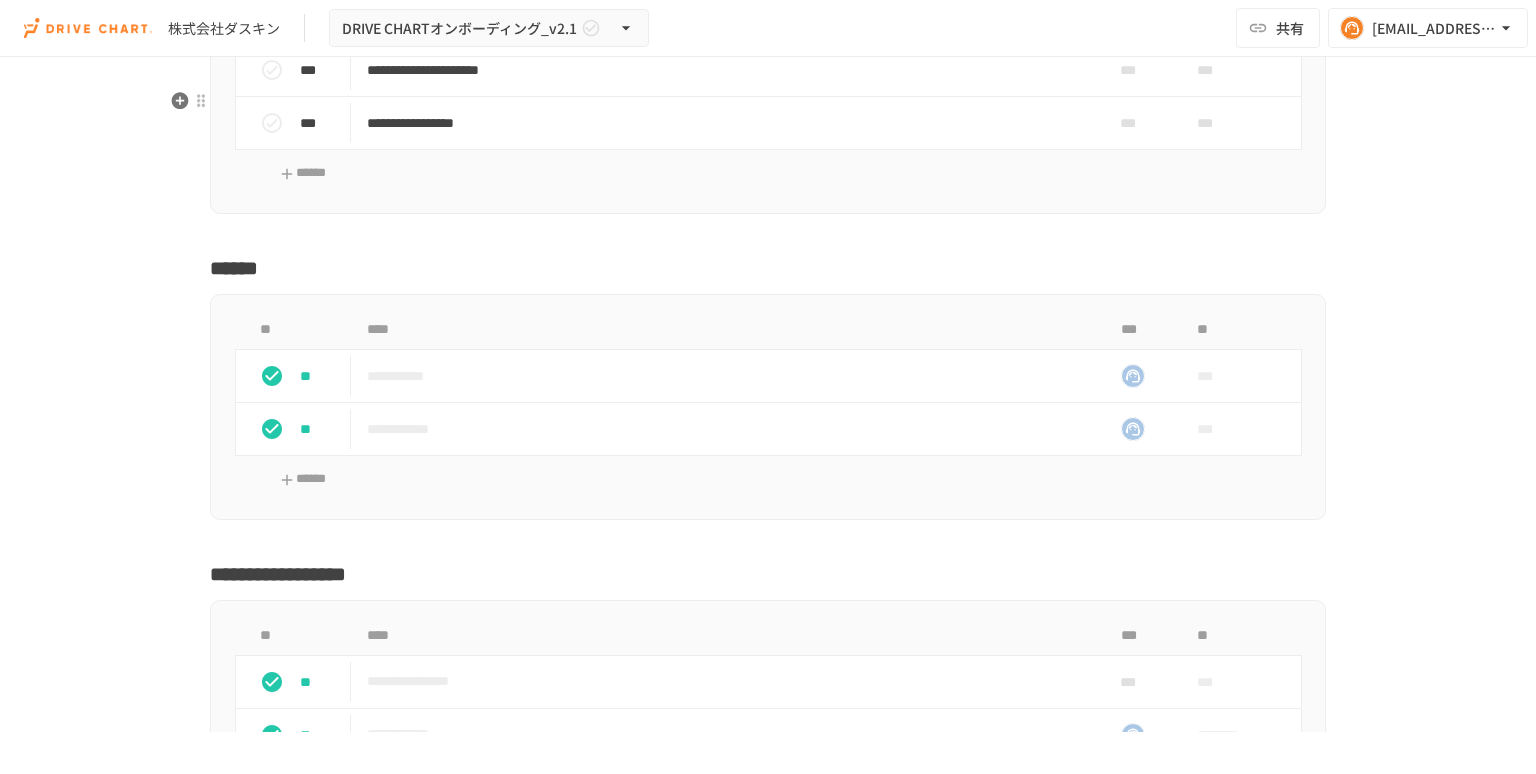 click on "**********" at bounding box center (726, 17) 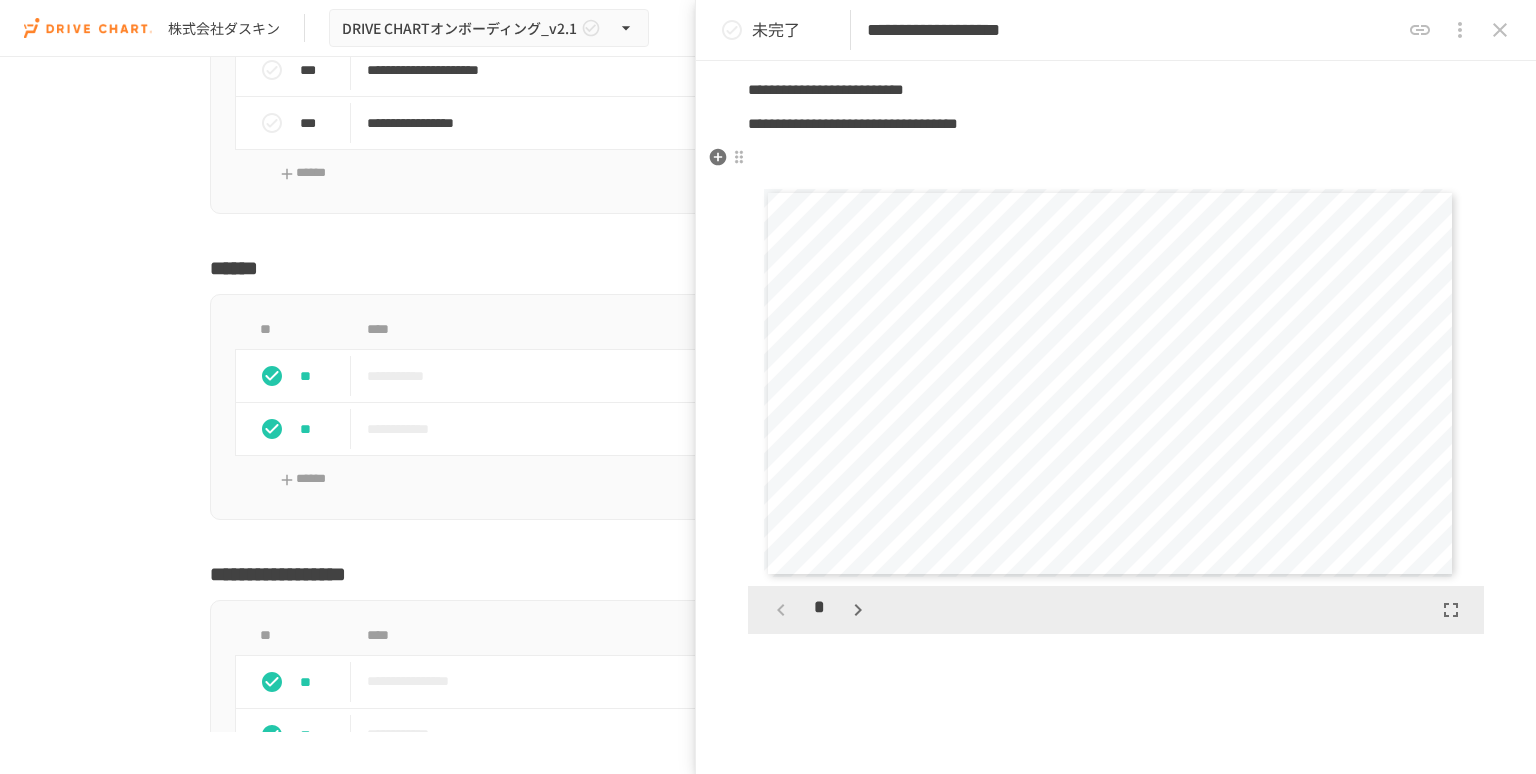 scroll, scrollTop: 180, scrollLeft: 0, axis: vertical 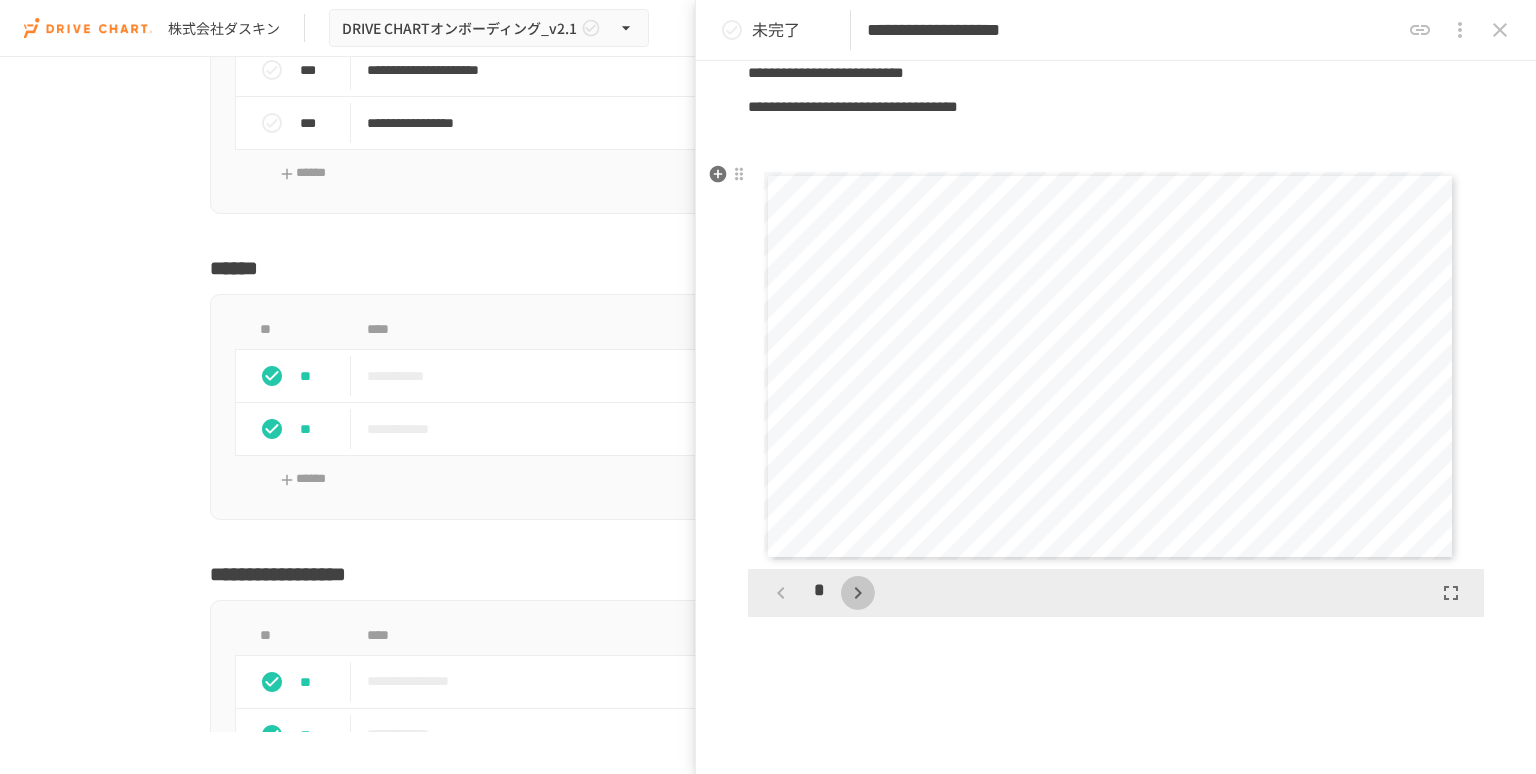 click 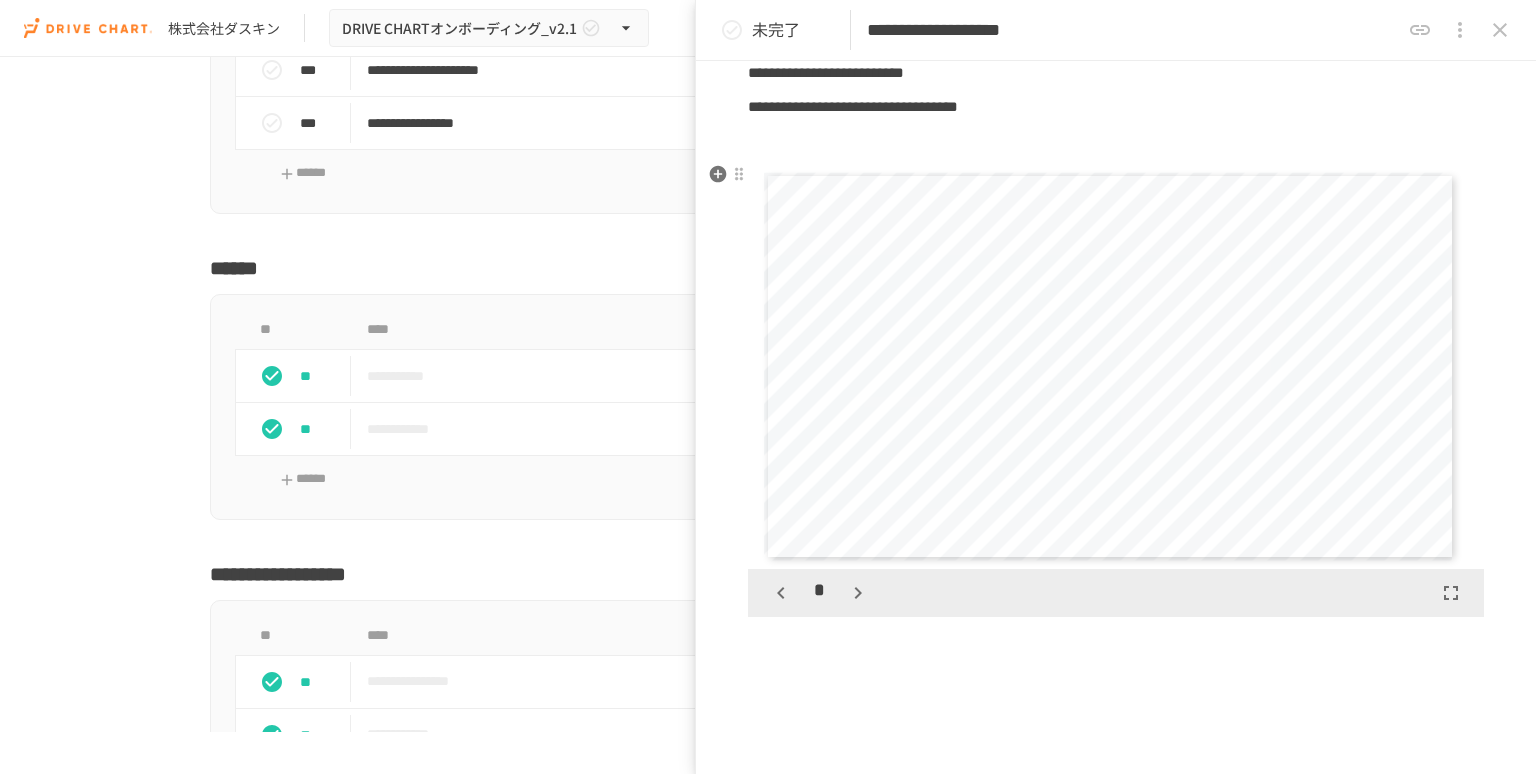 click 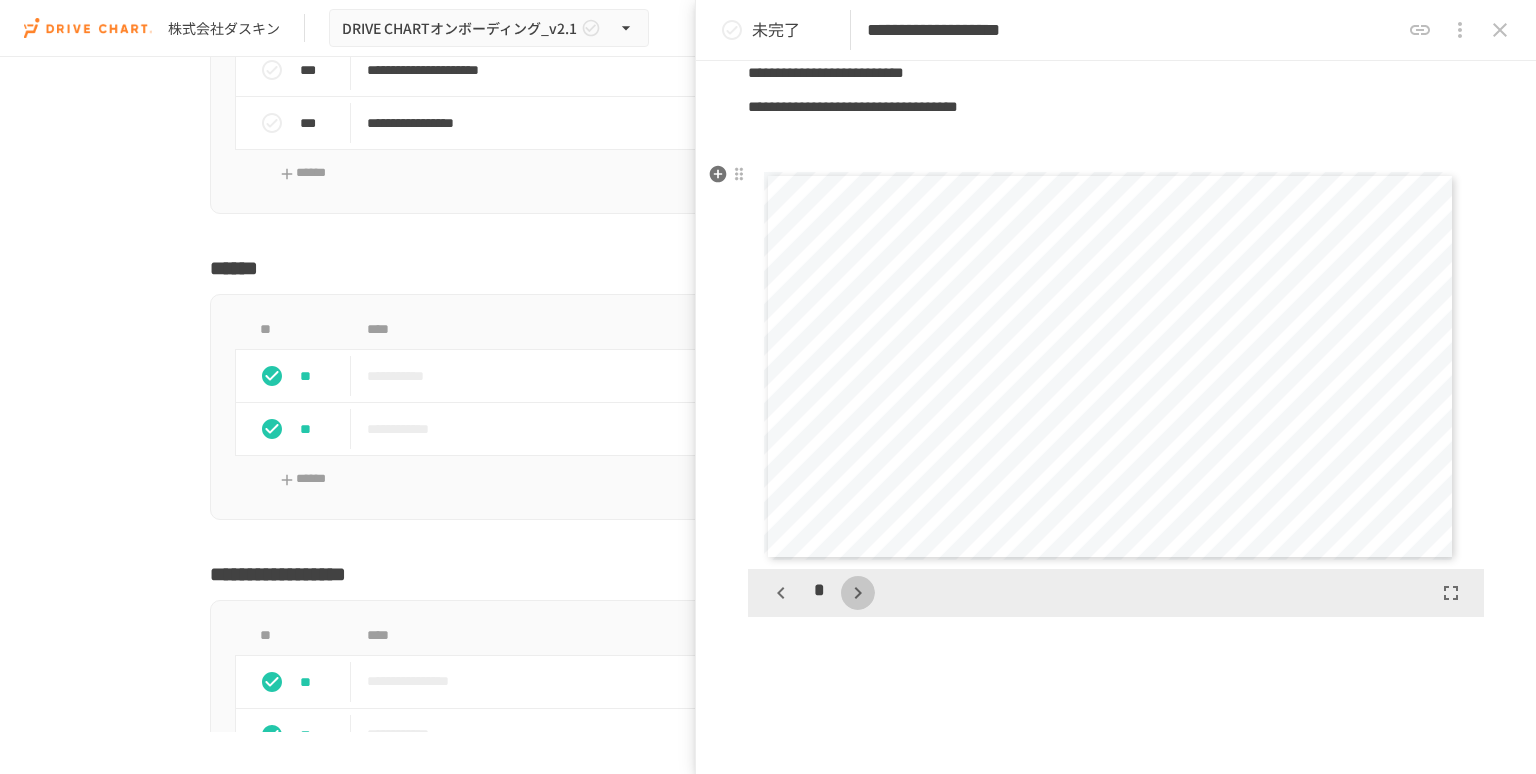 click 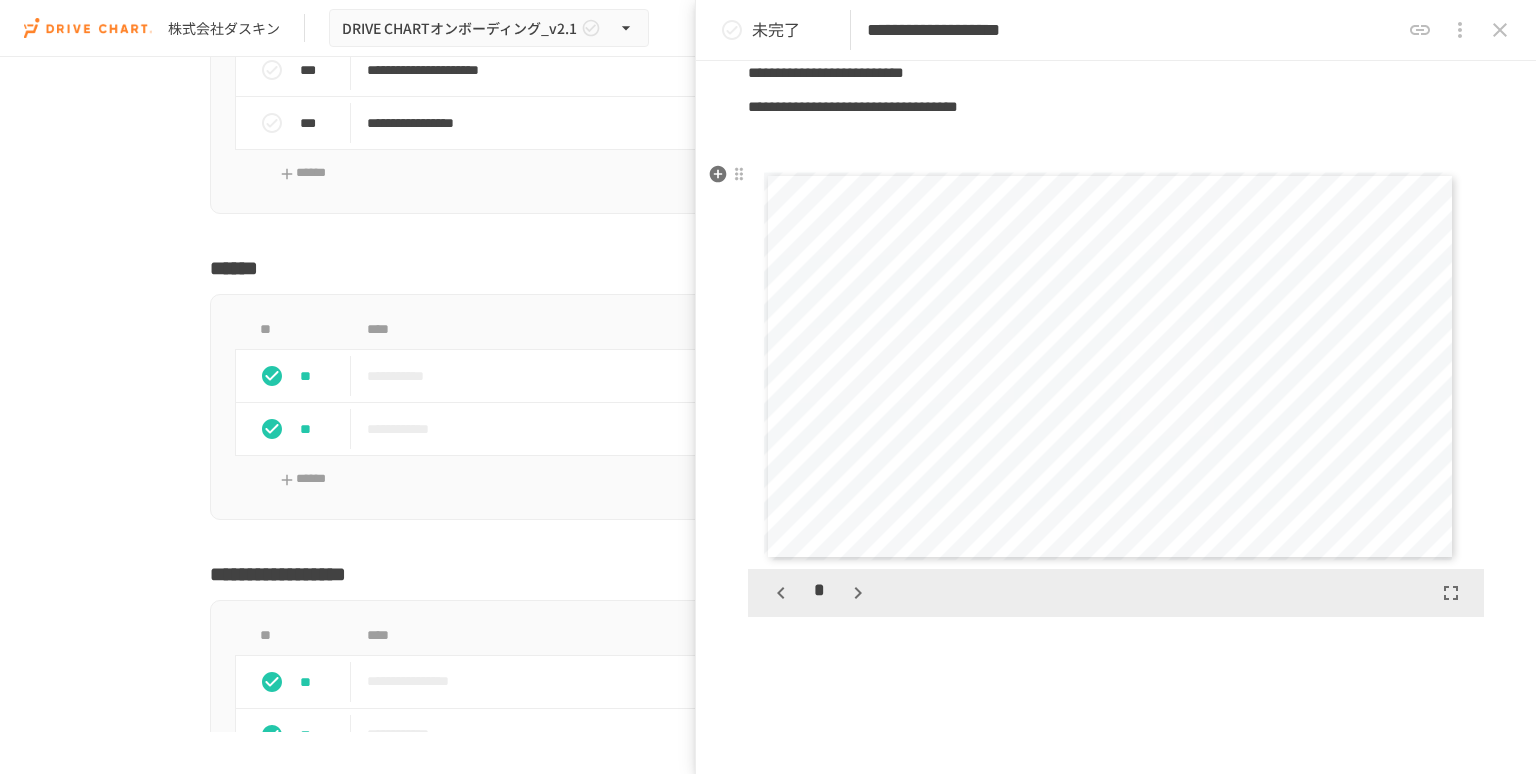 click 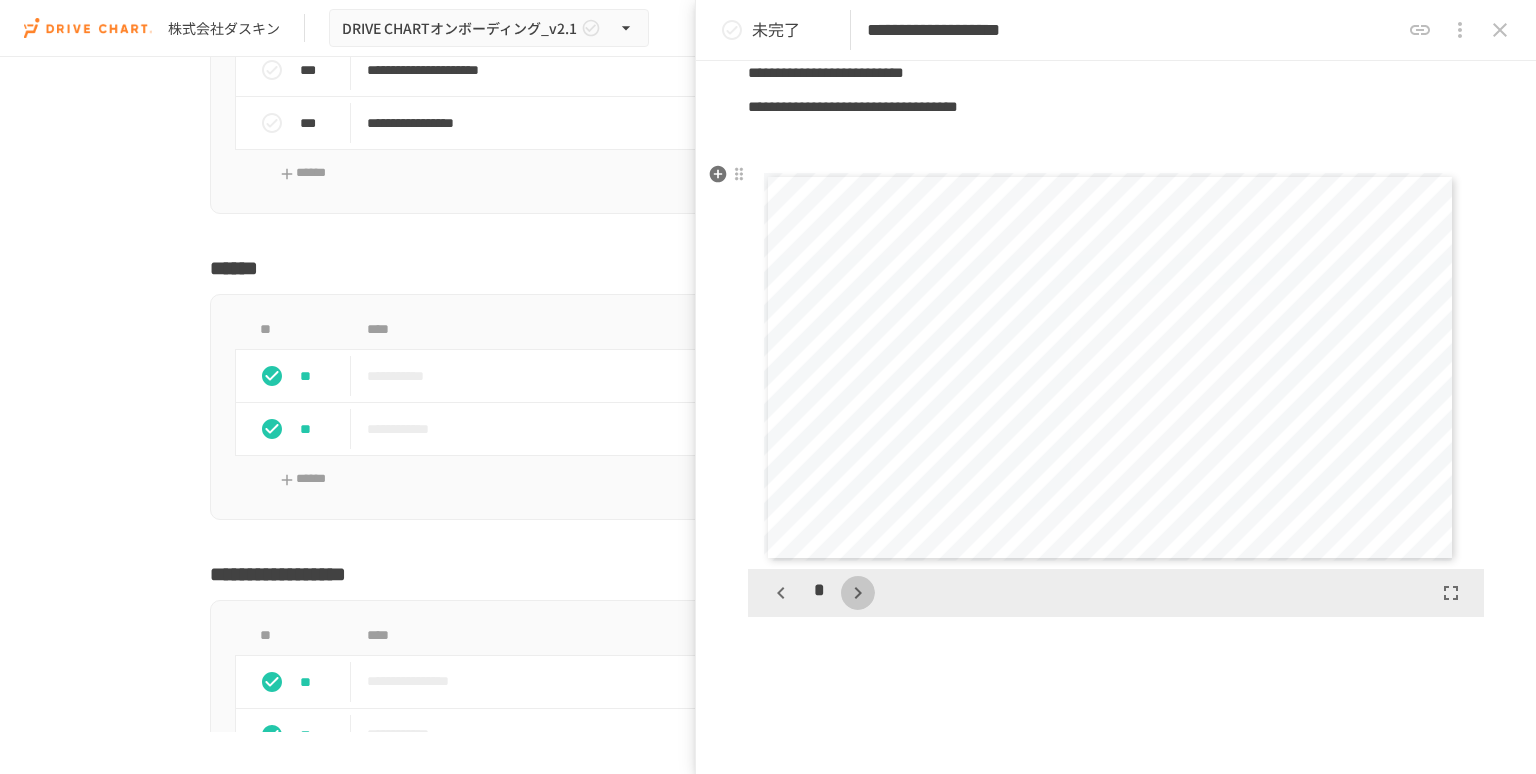 click 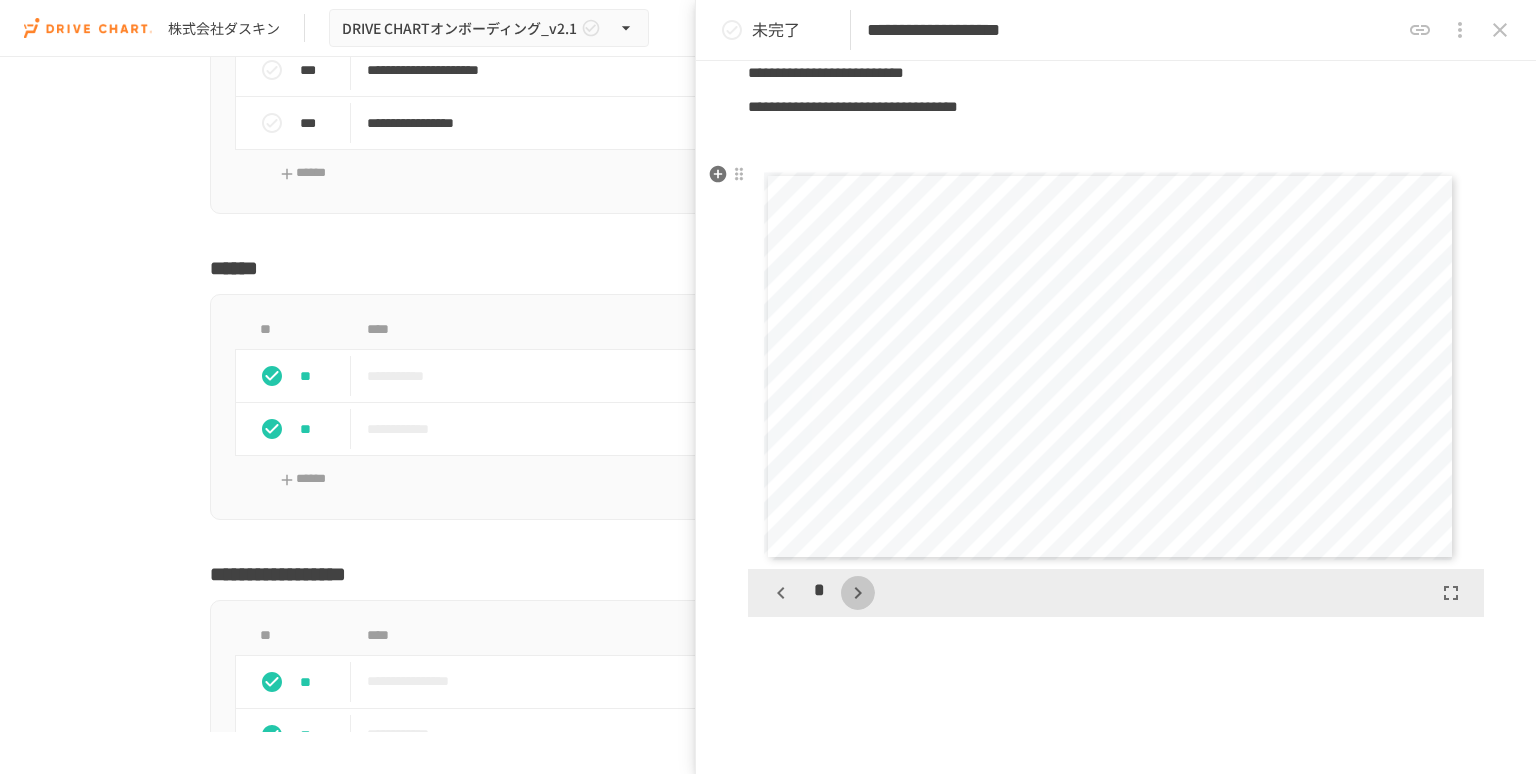 click 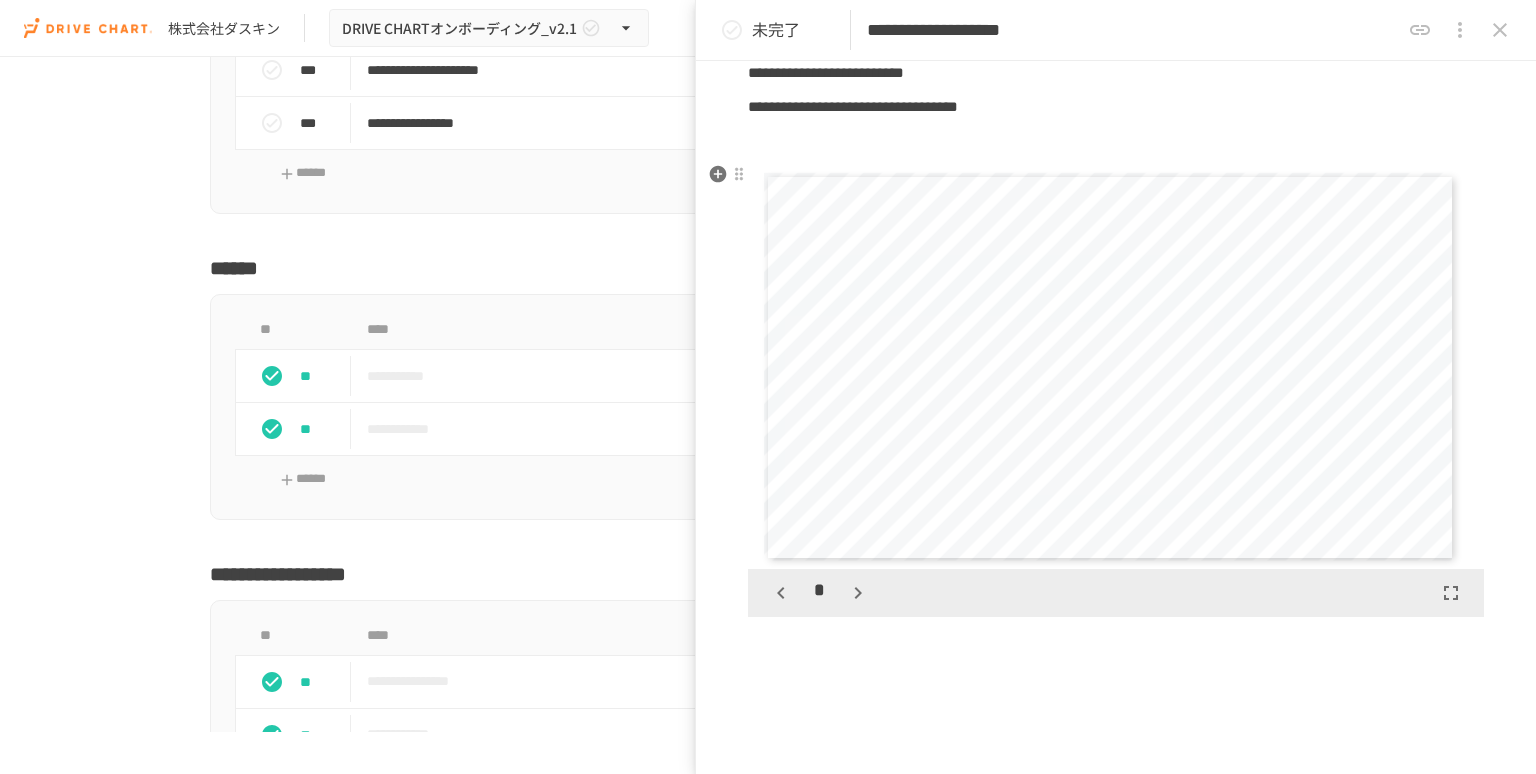click 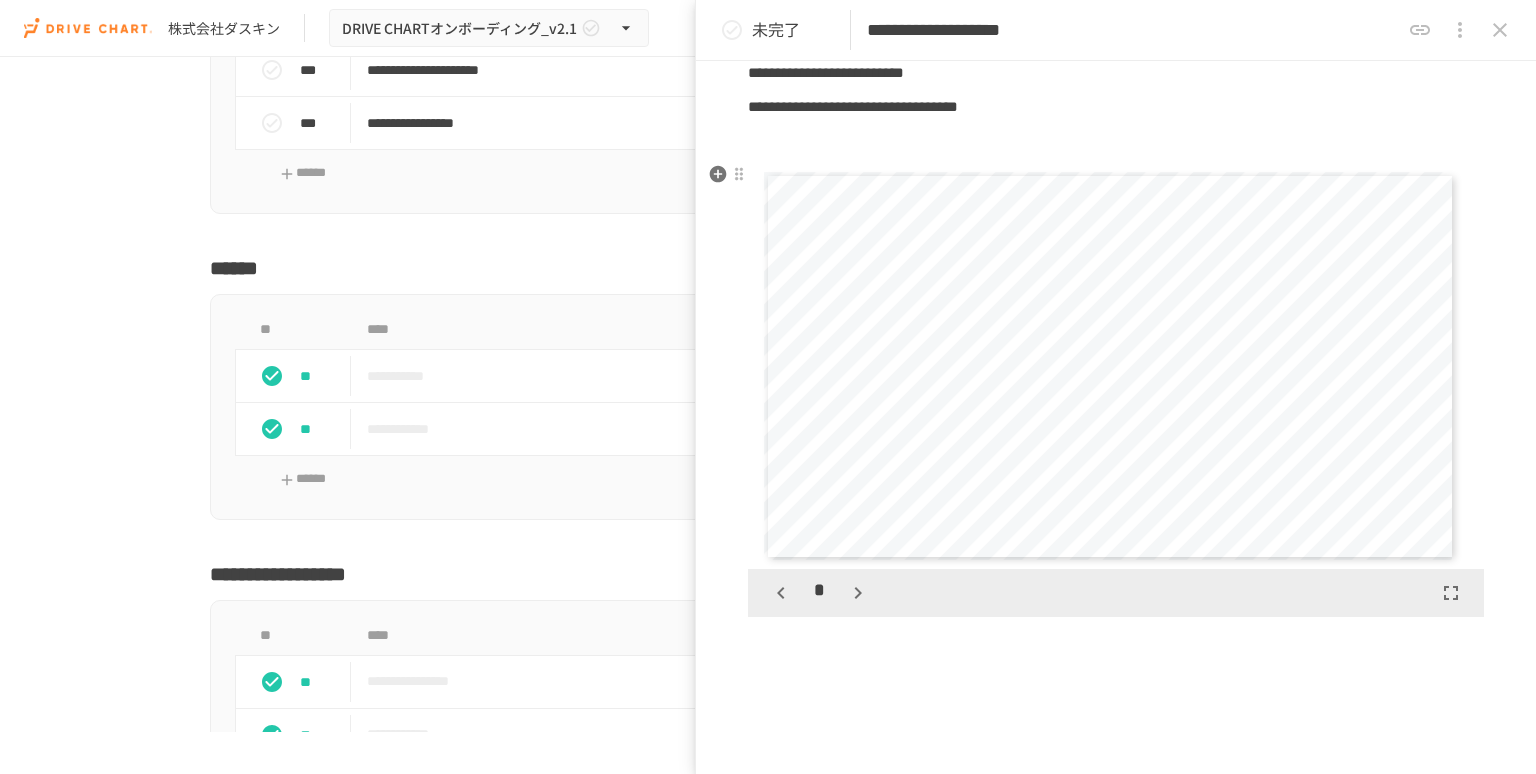 click 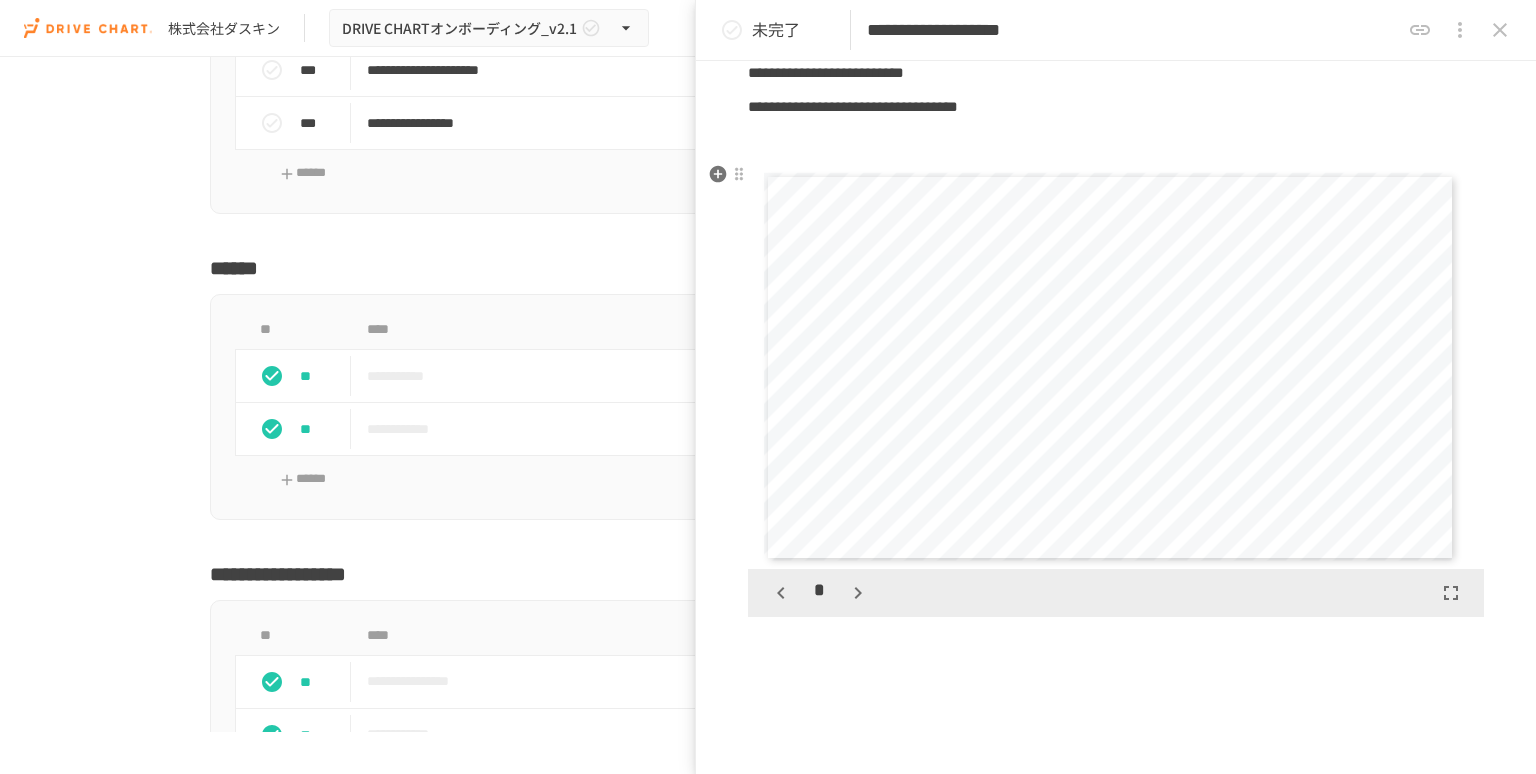click 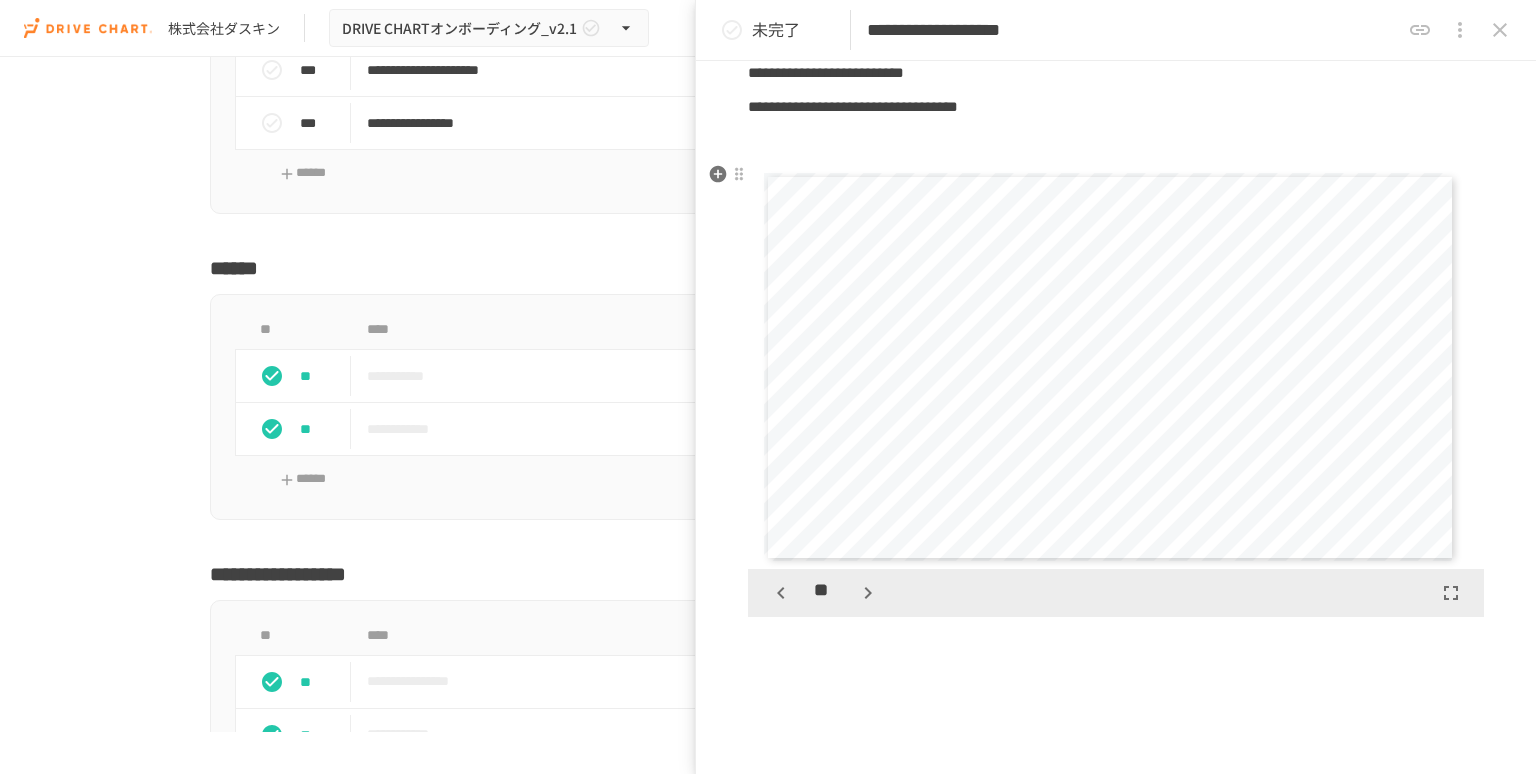 click 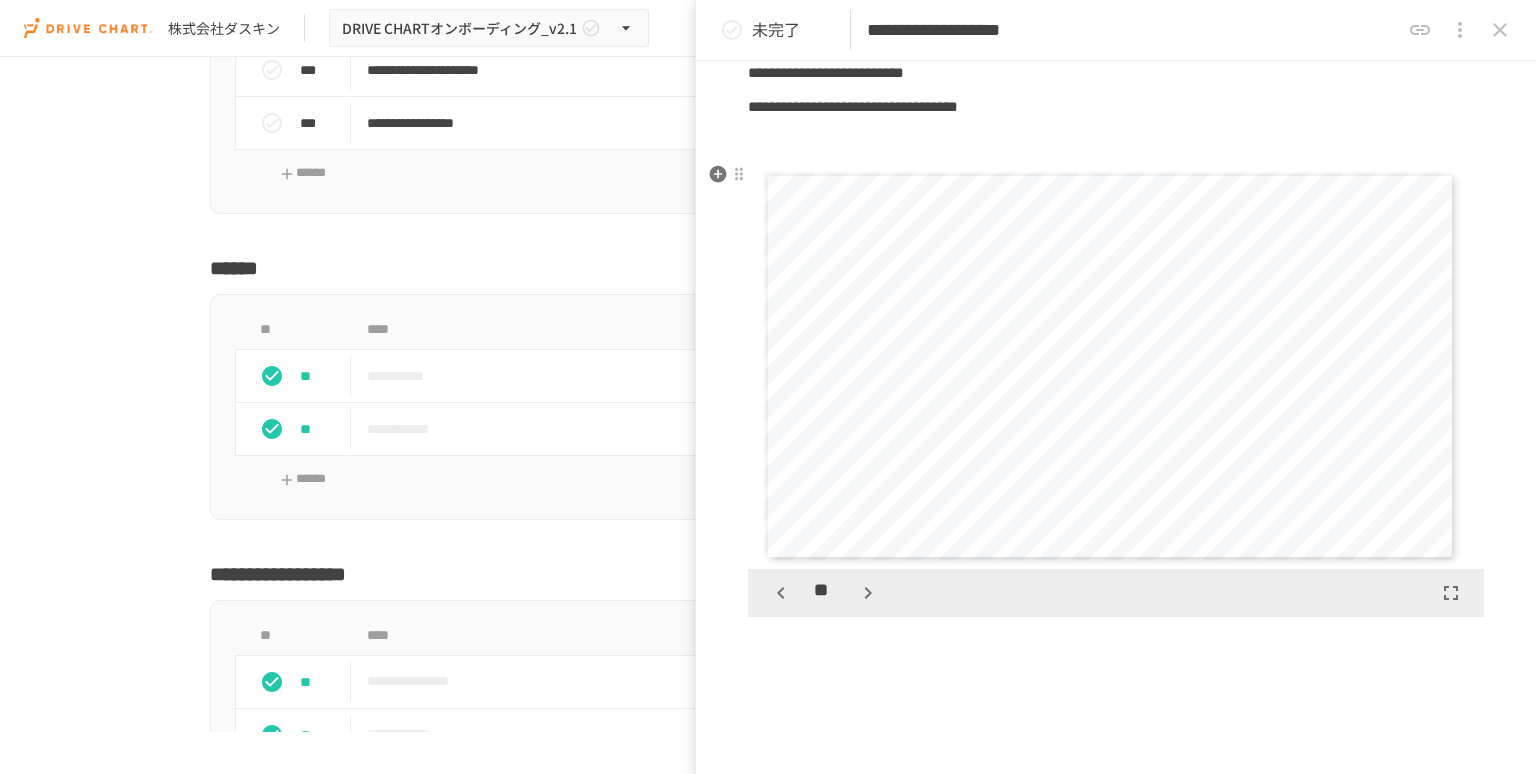 click 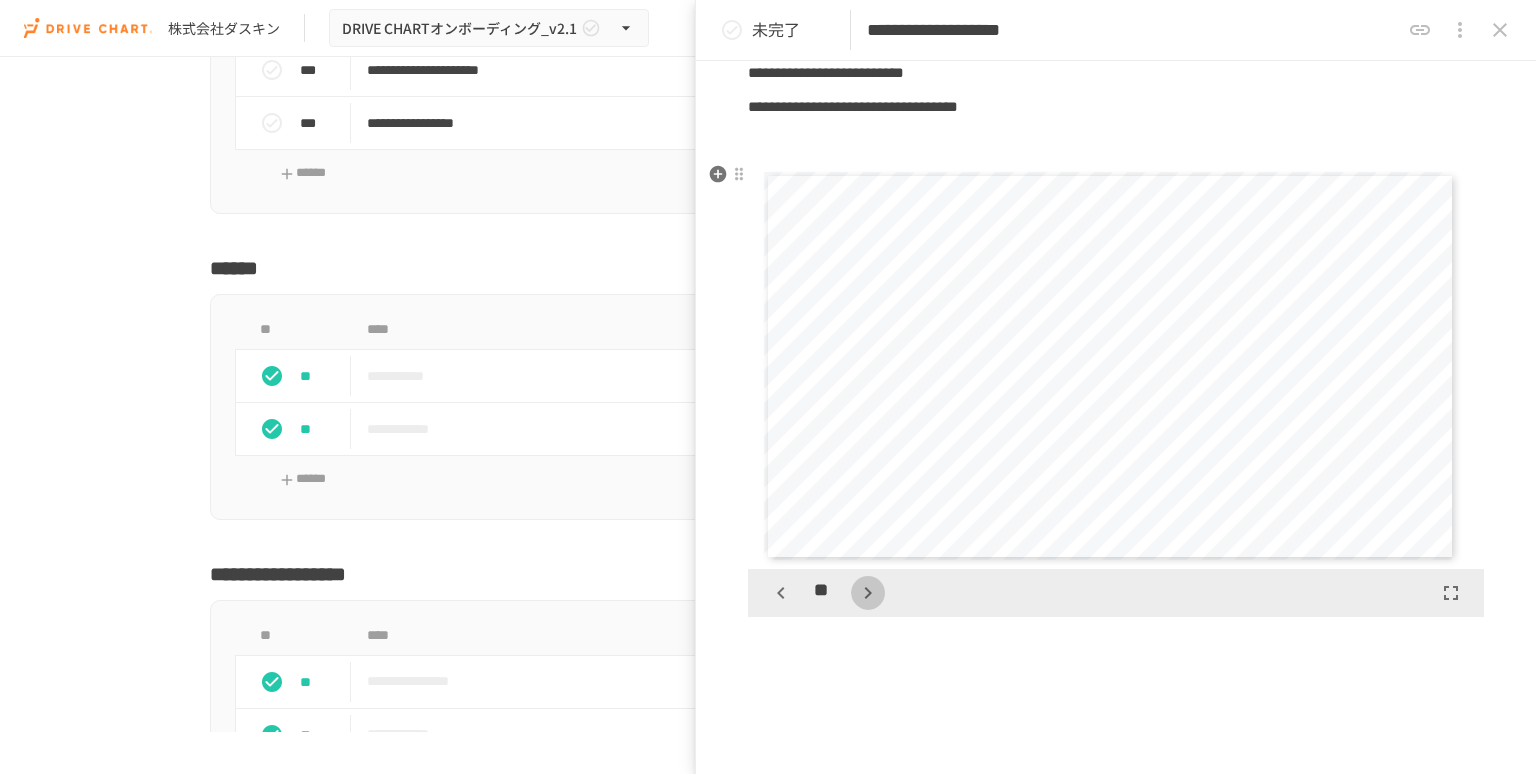 click 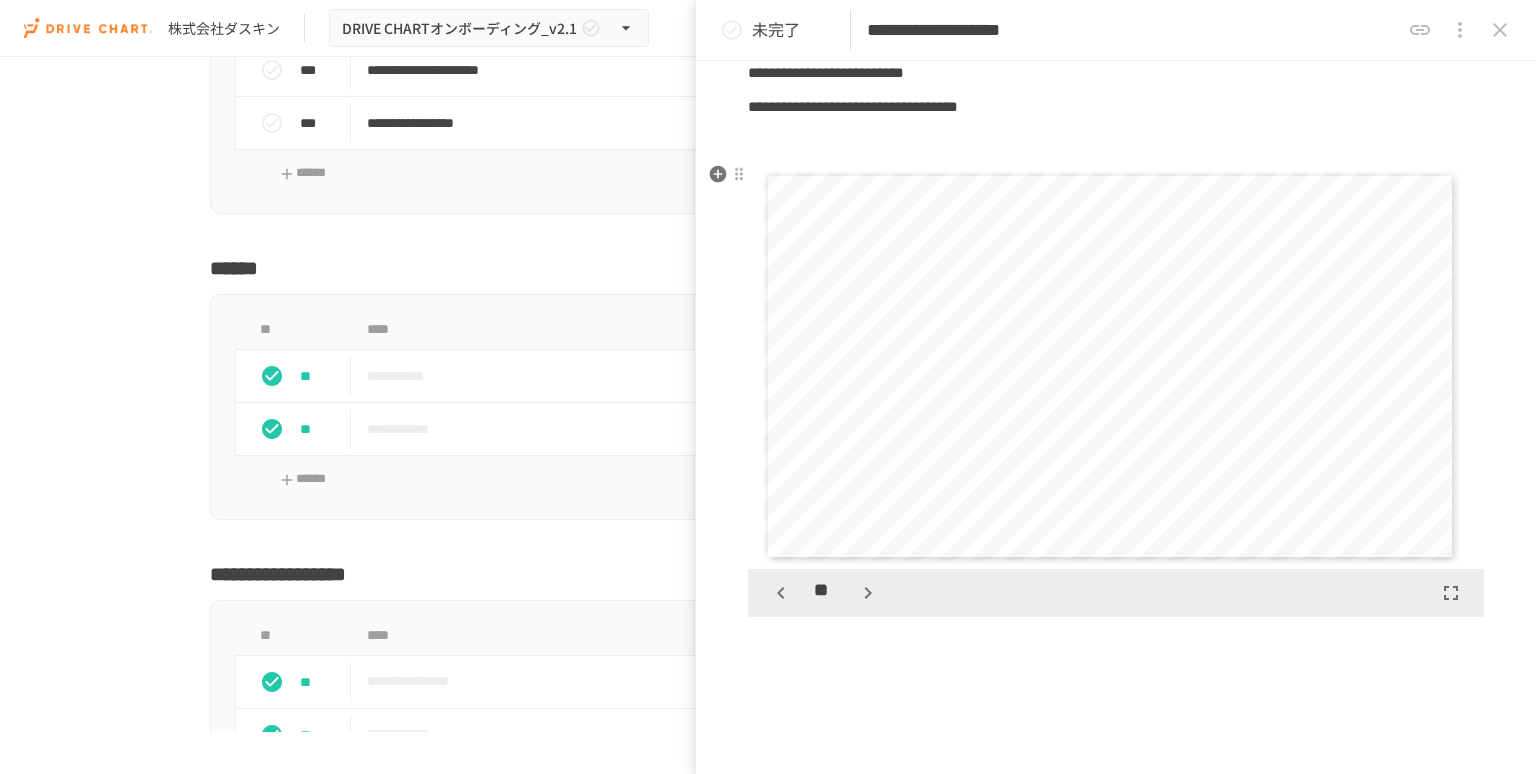 click 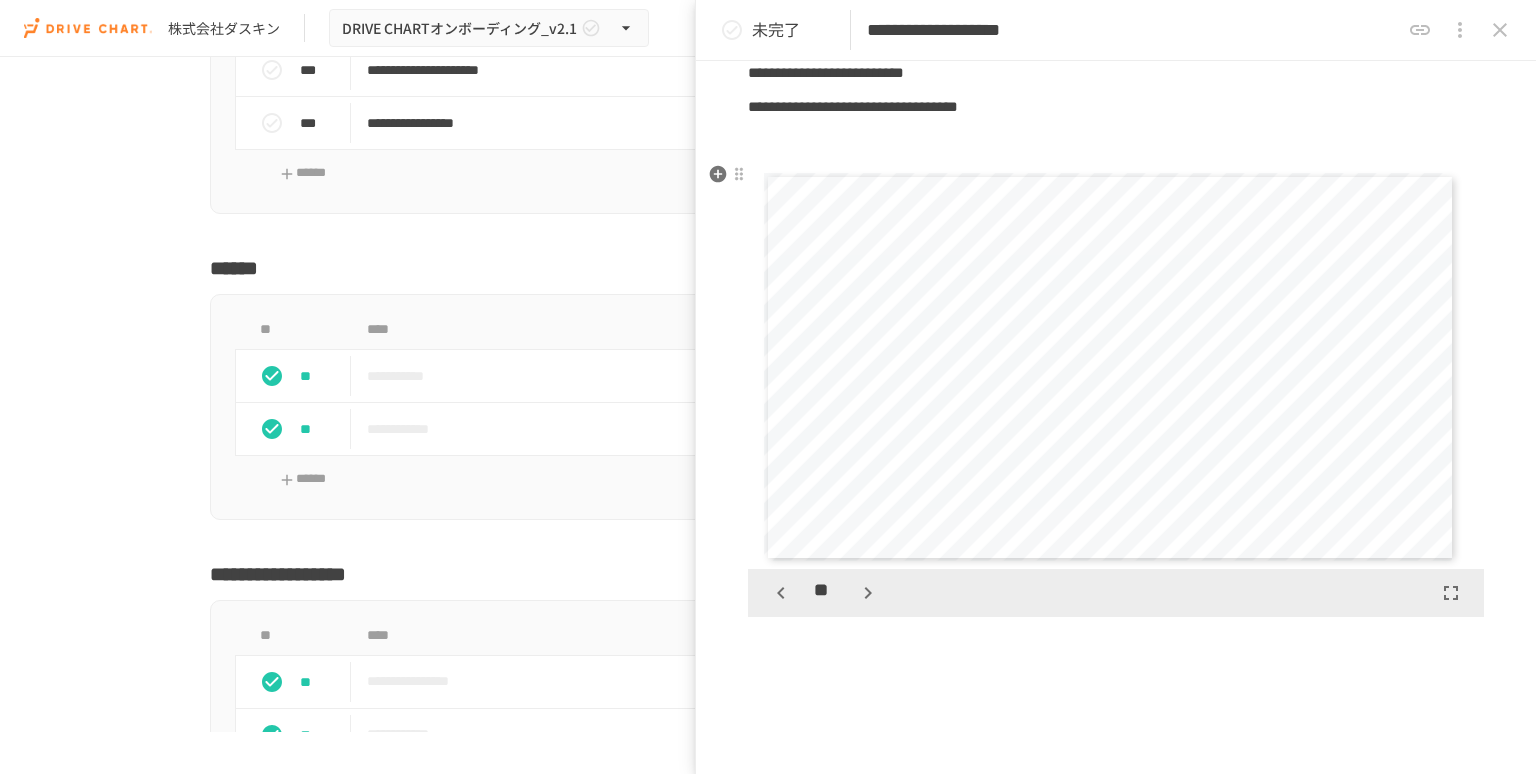 click 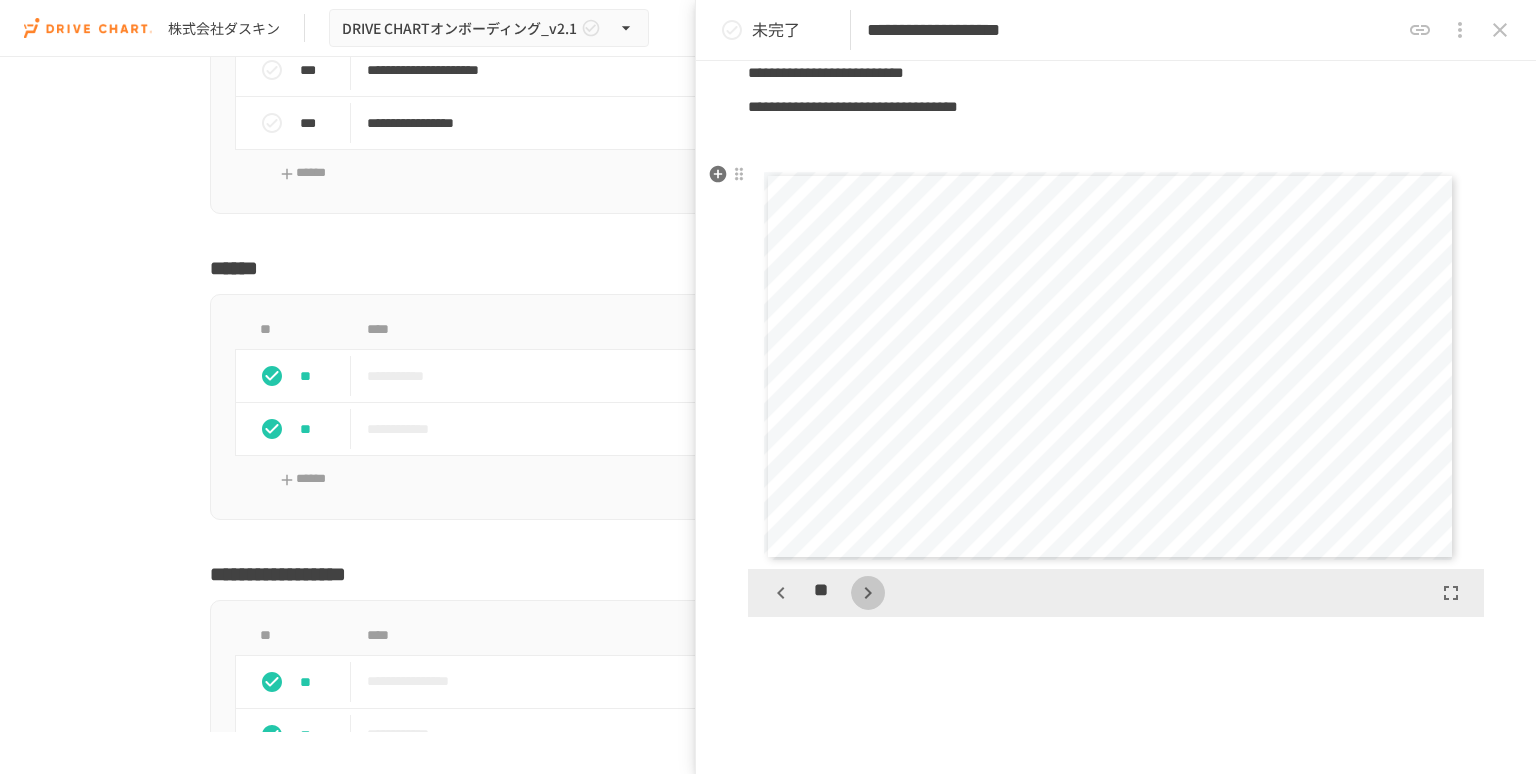 click 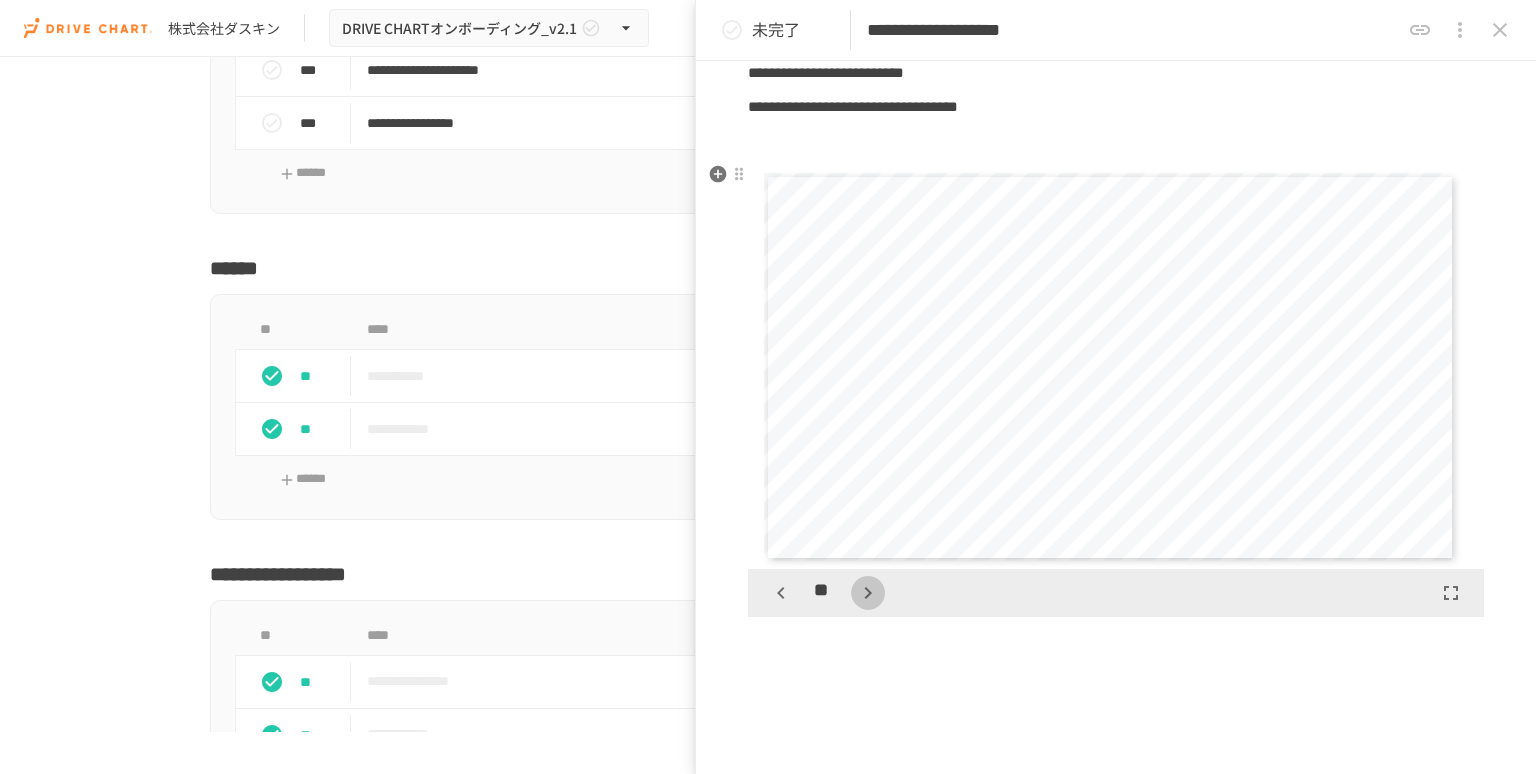 click 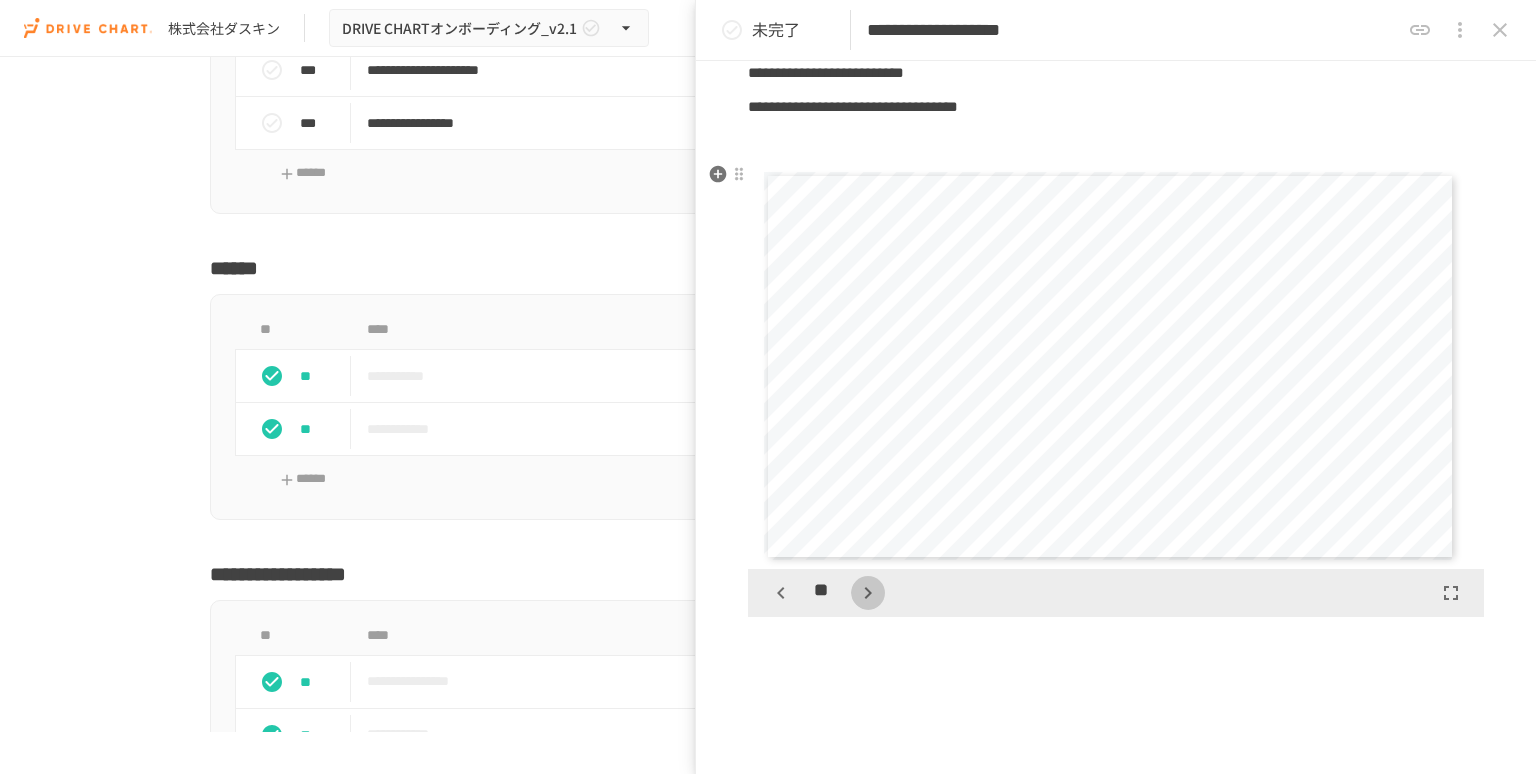 click 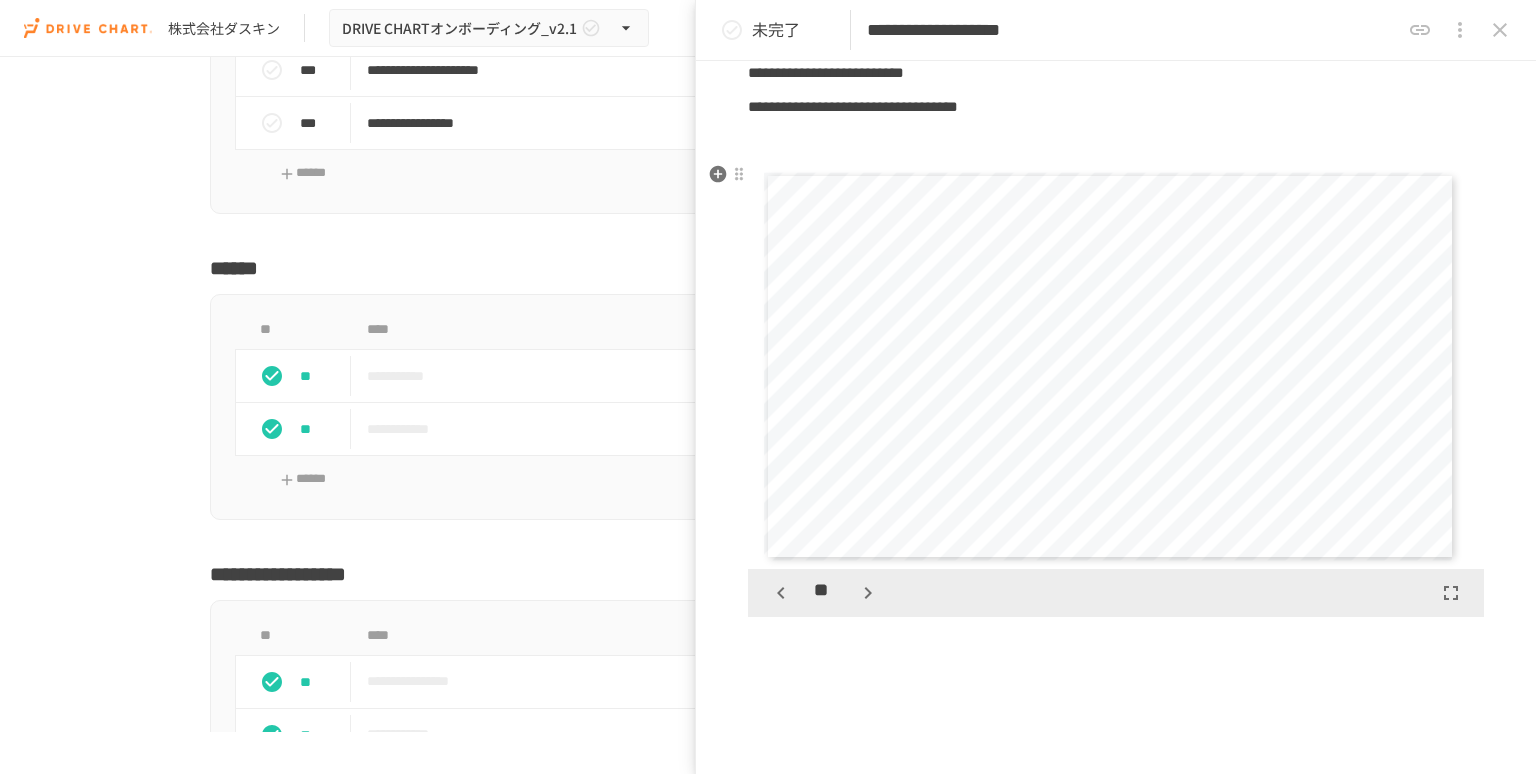 click 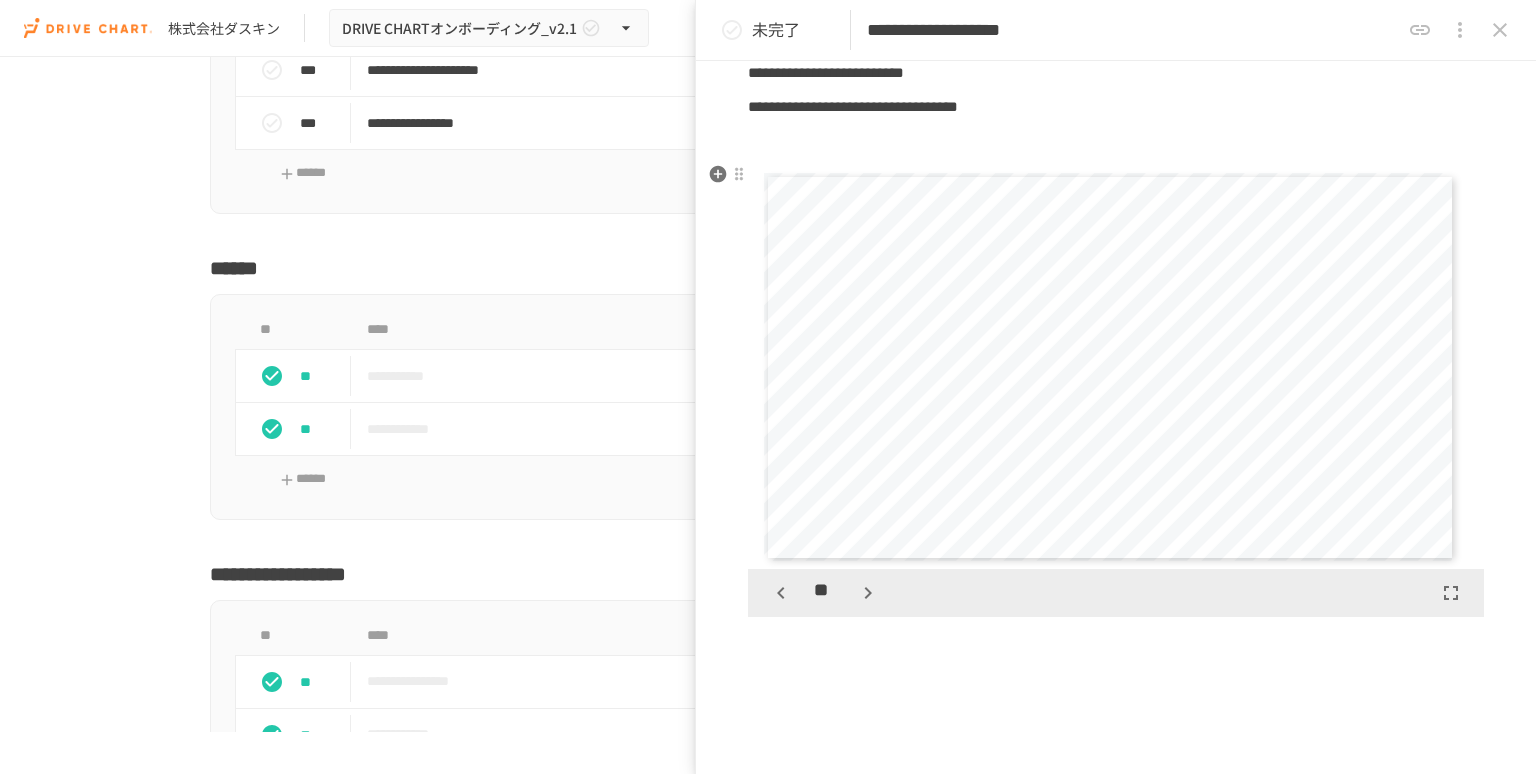 click 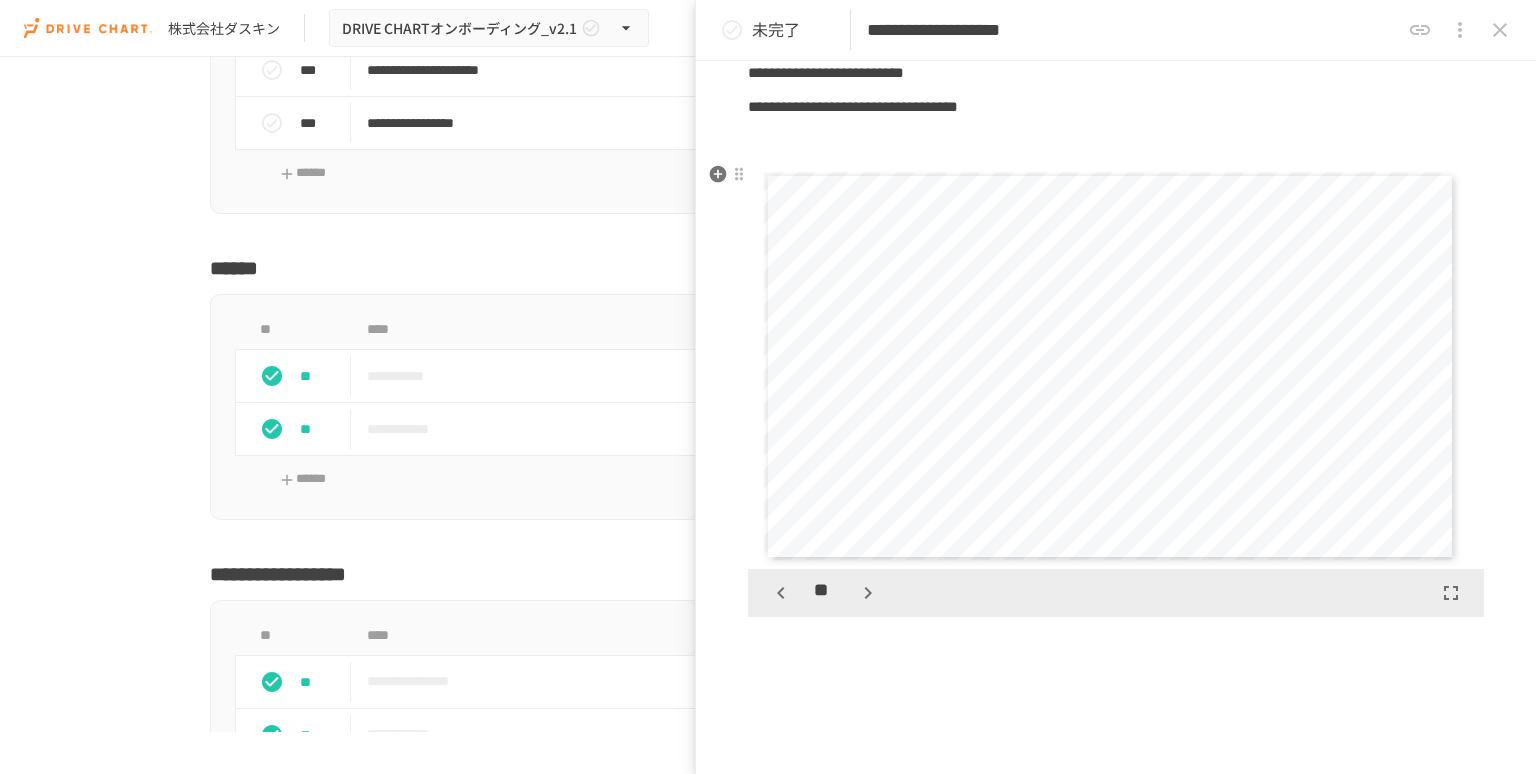 click 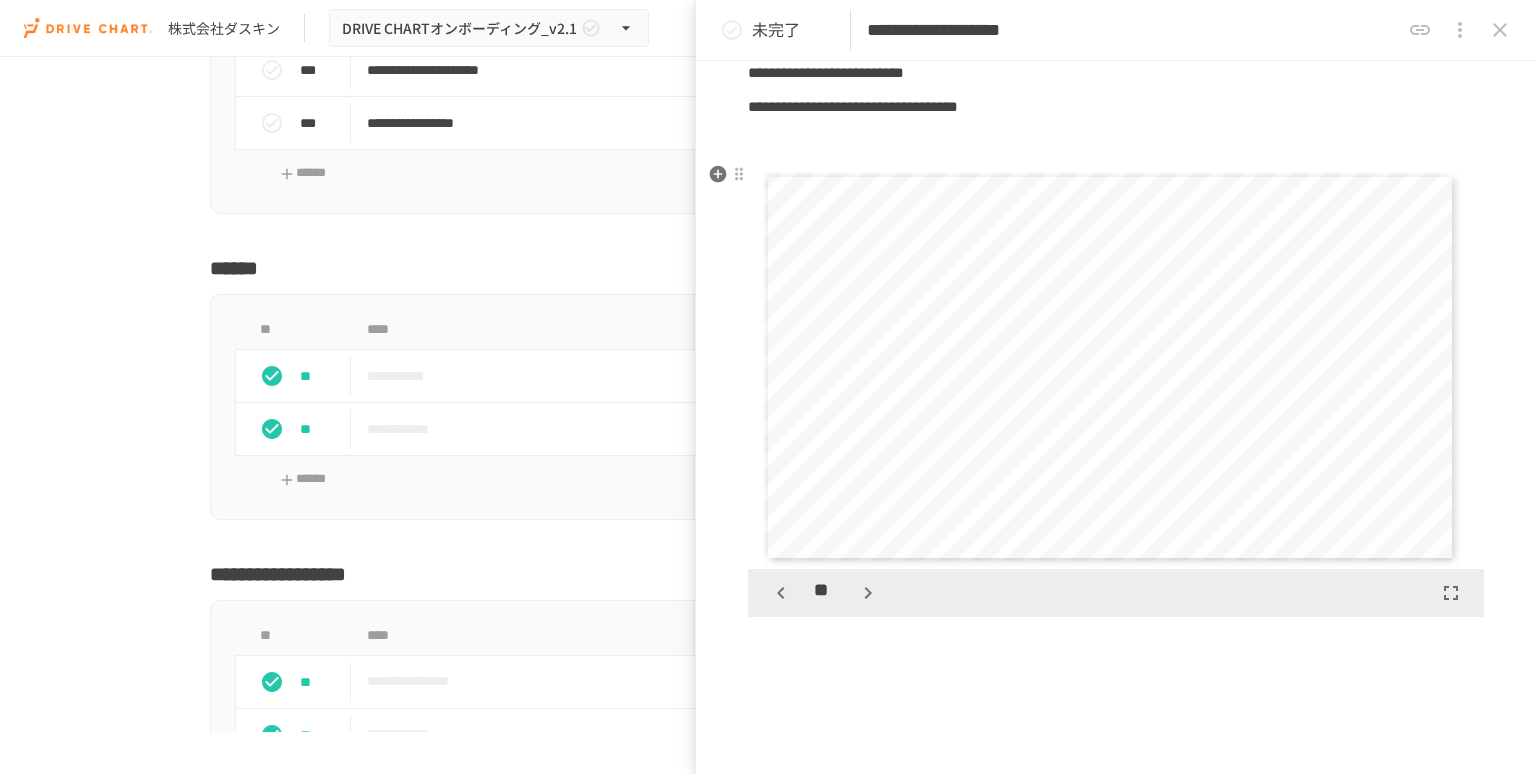 click 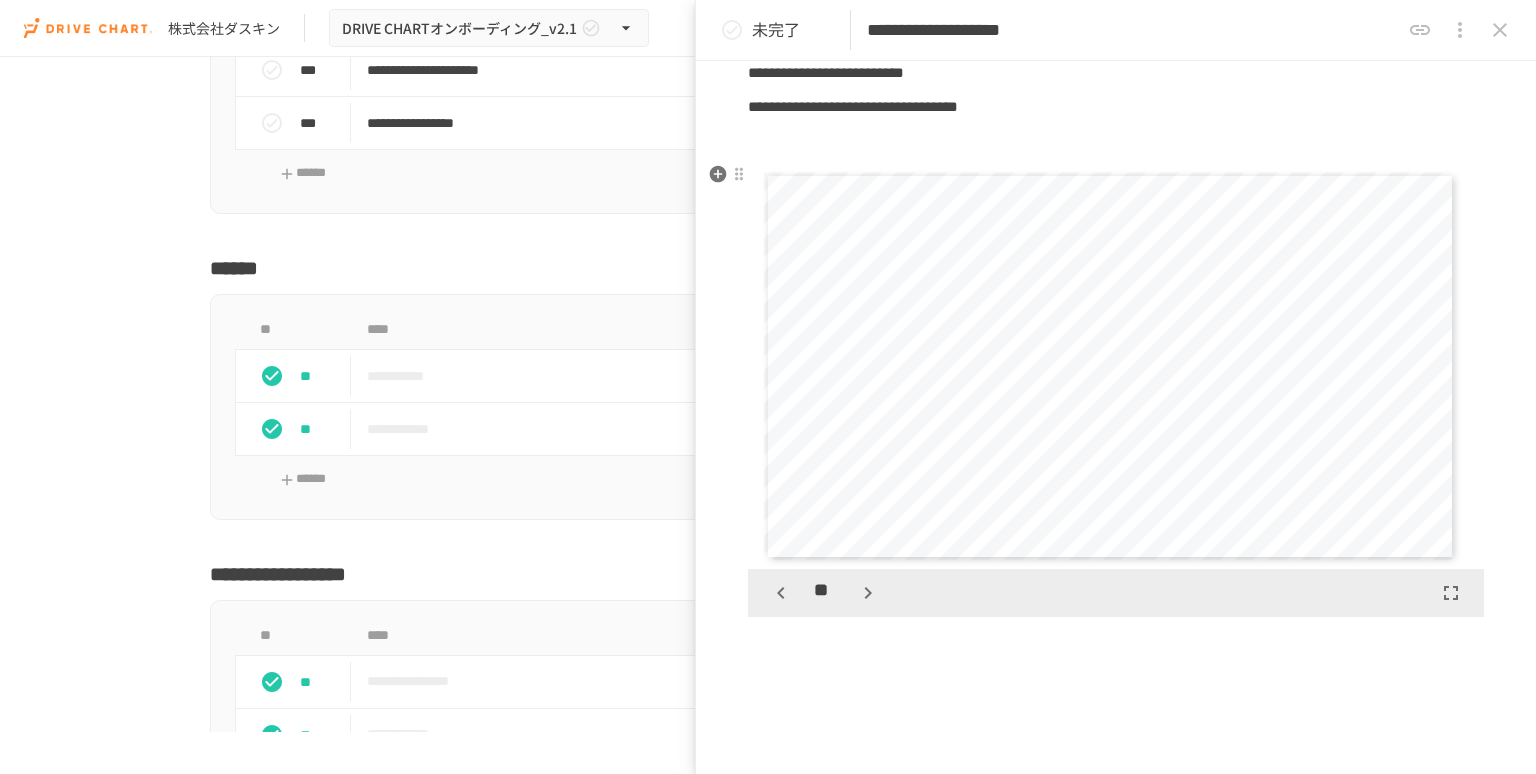 click 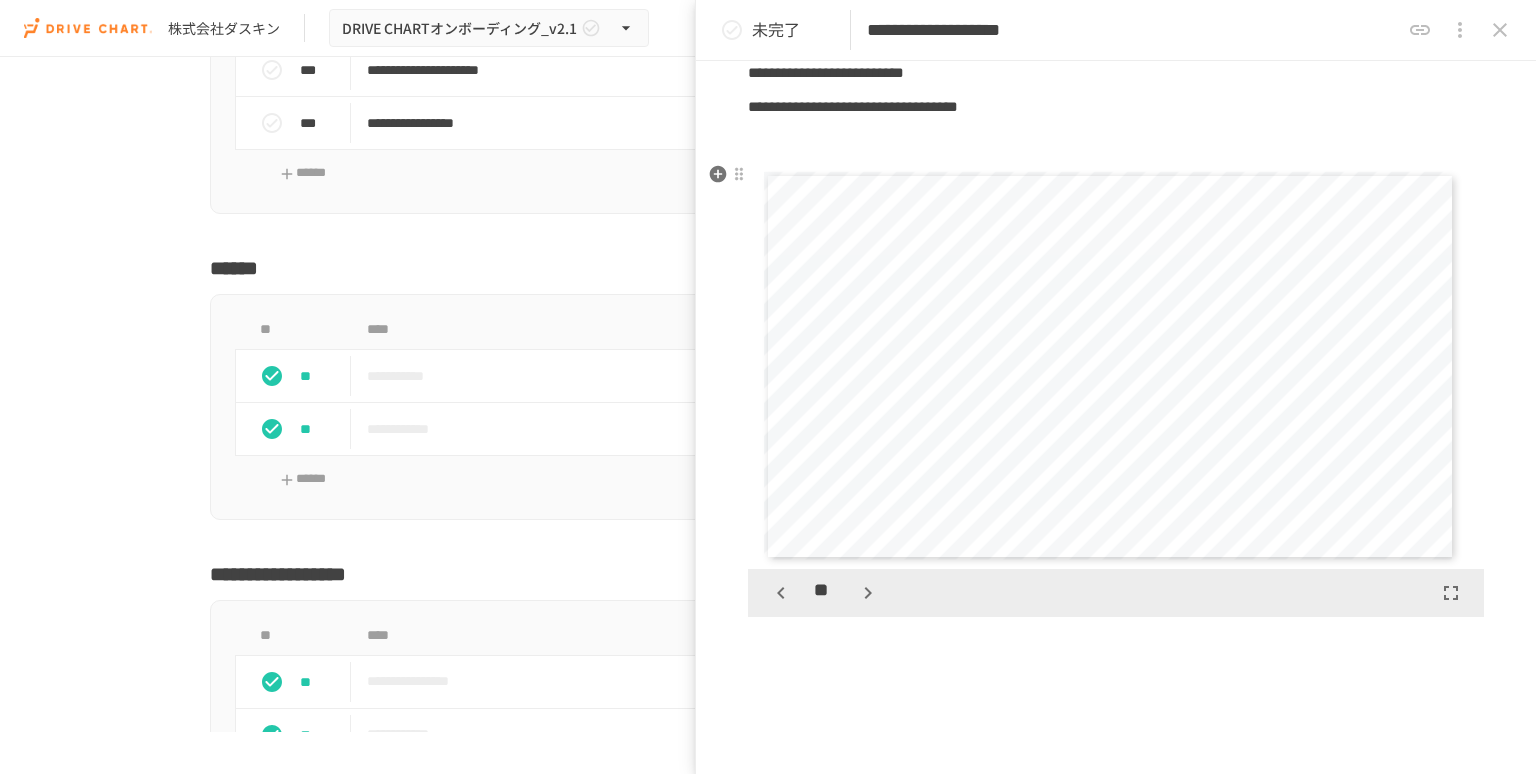 click 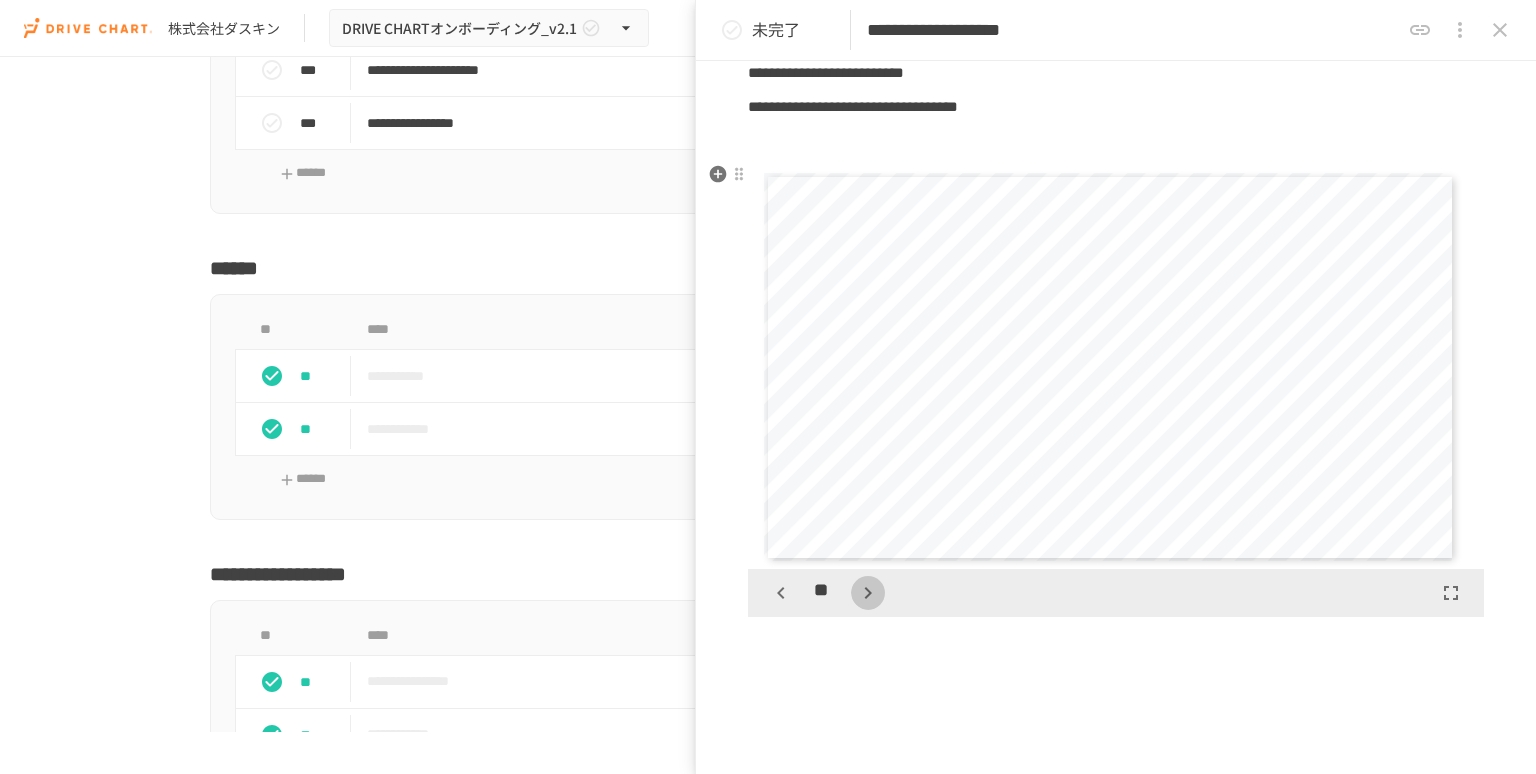 click 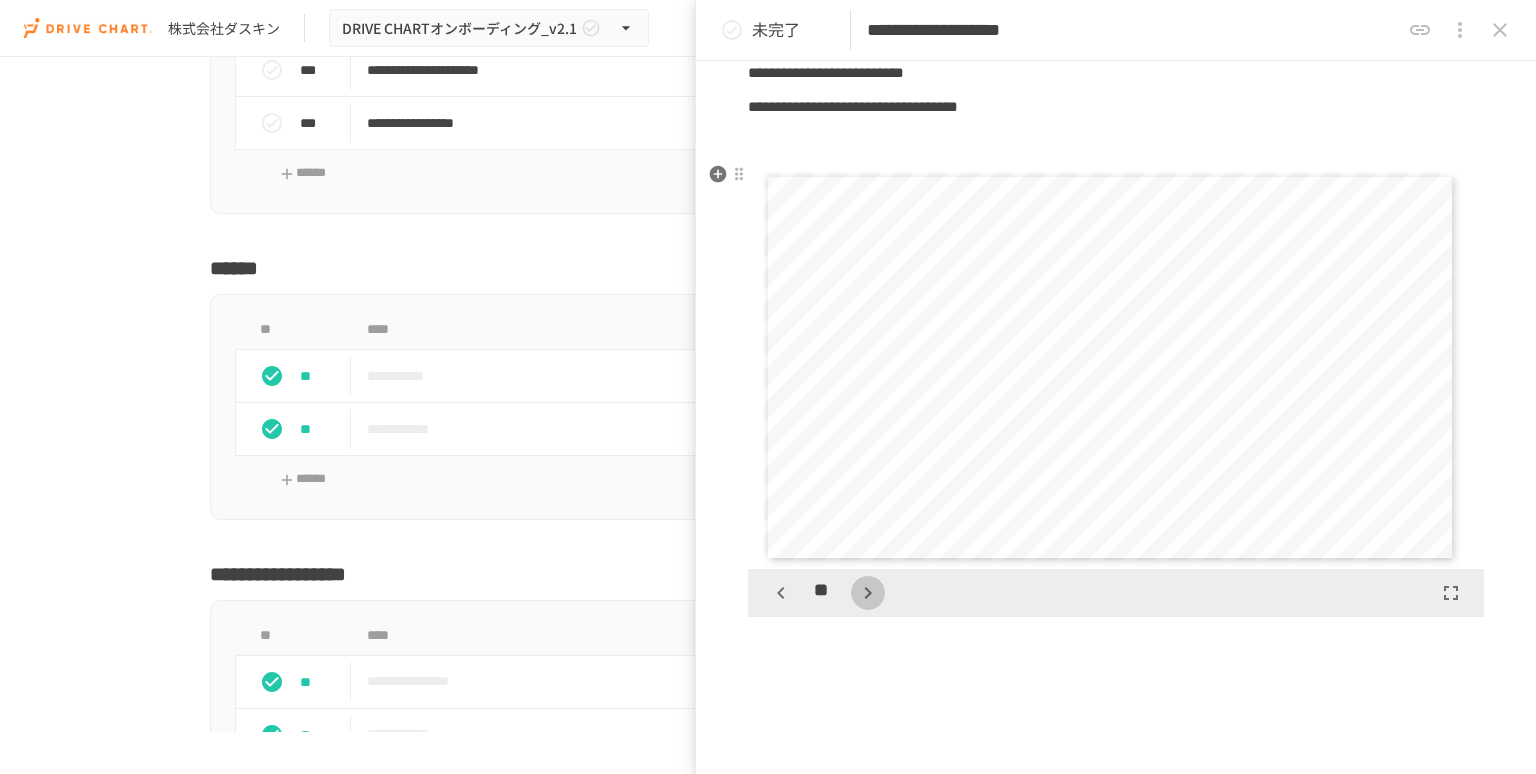 click 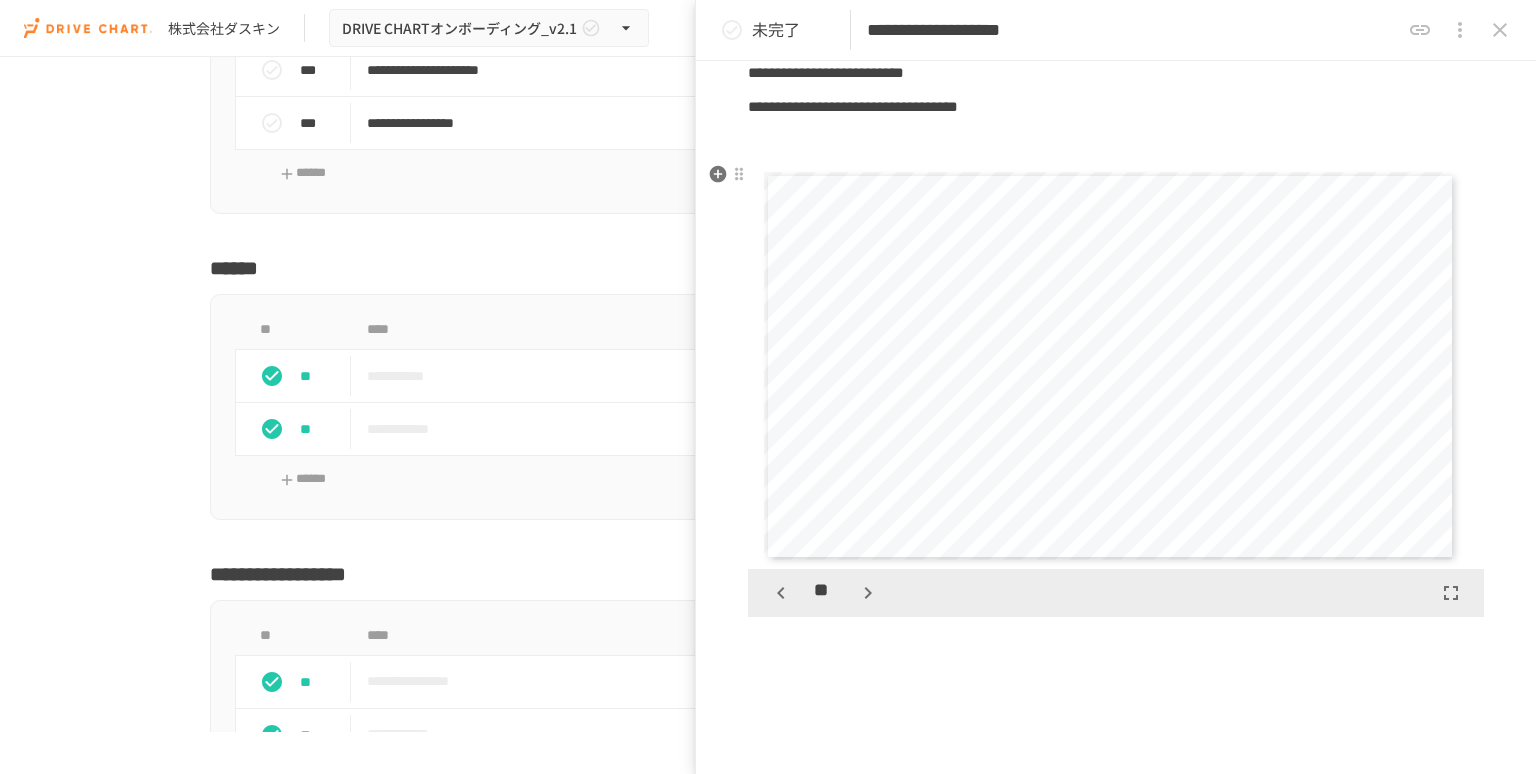 click 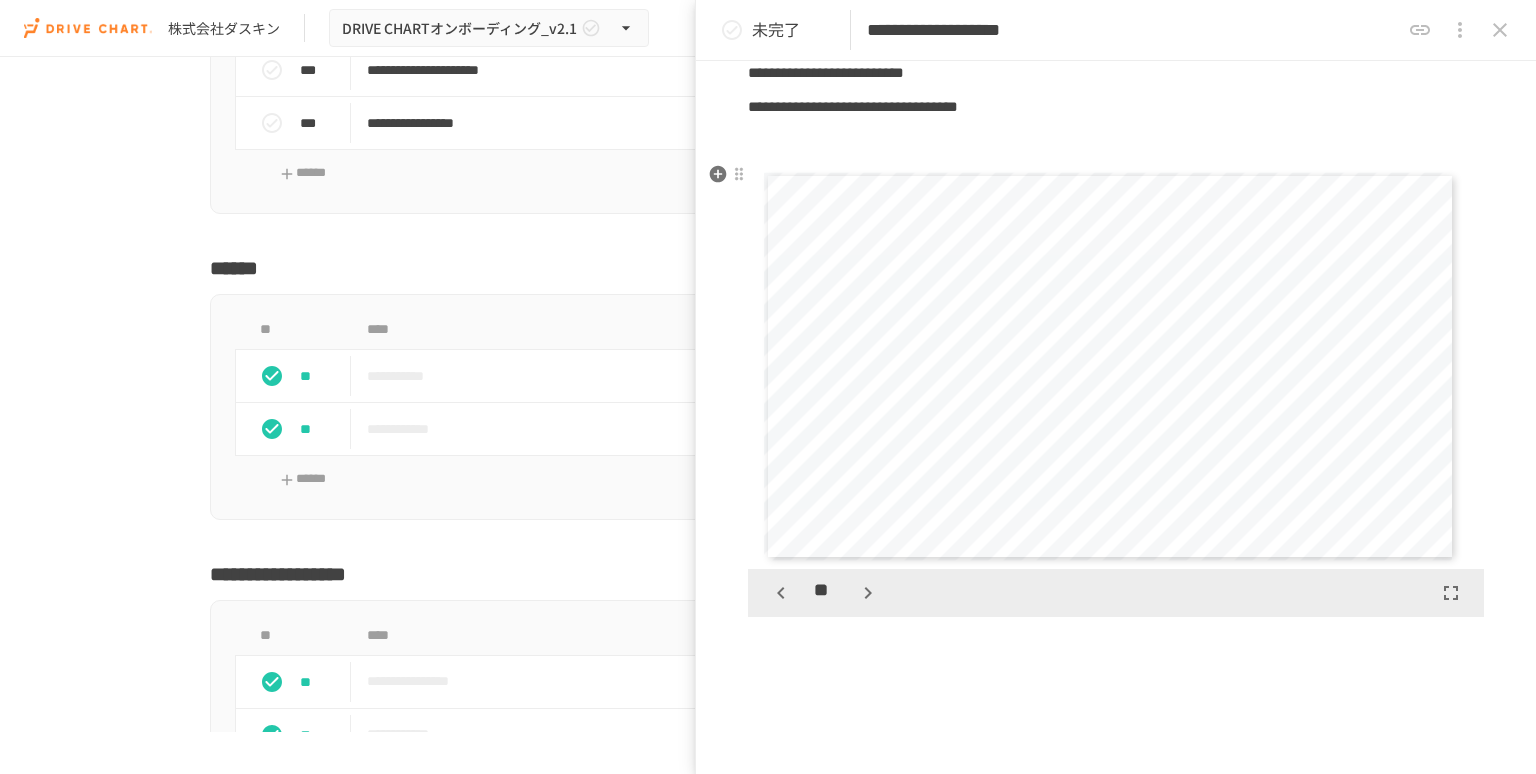 click 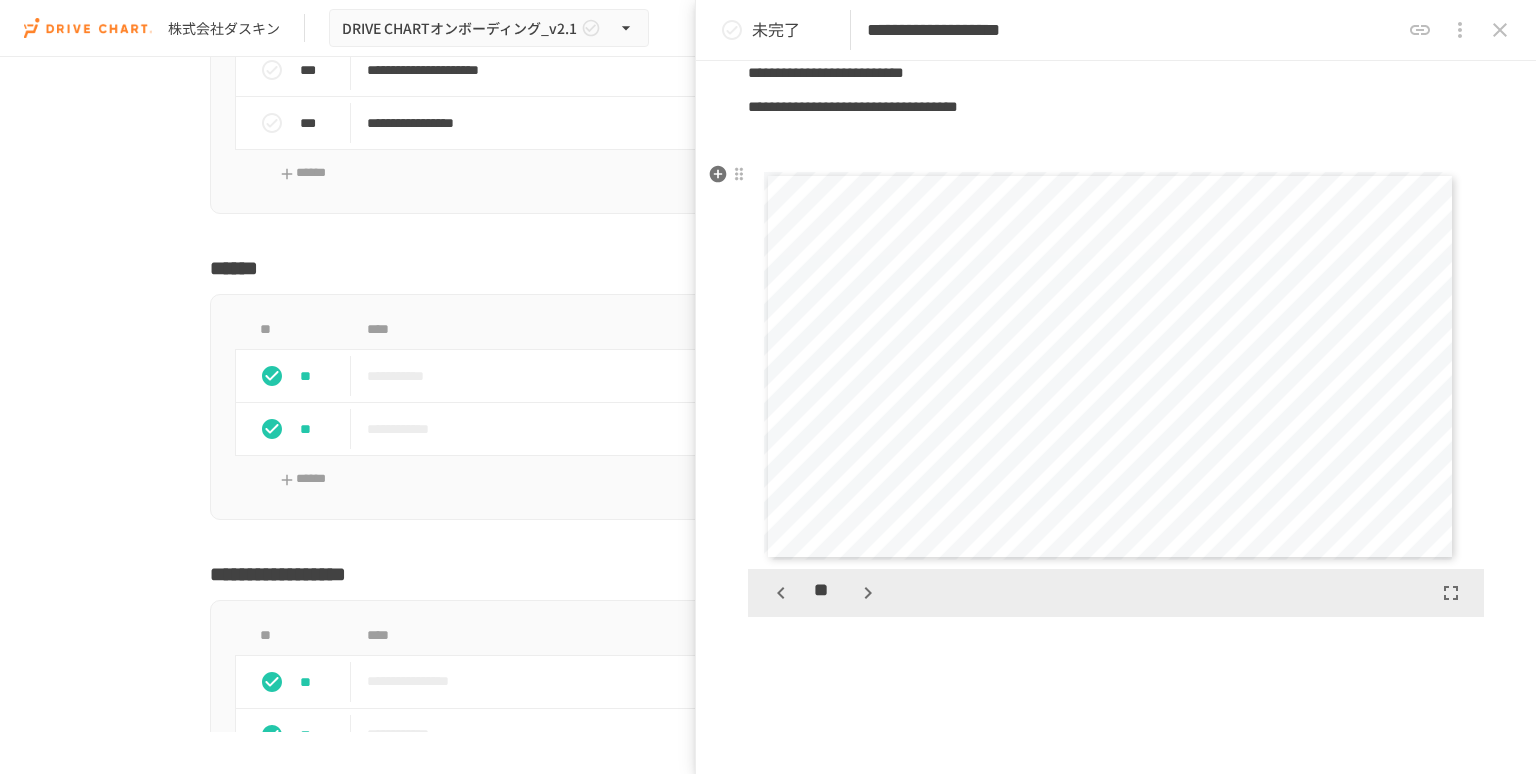 click 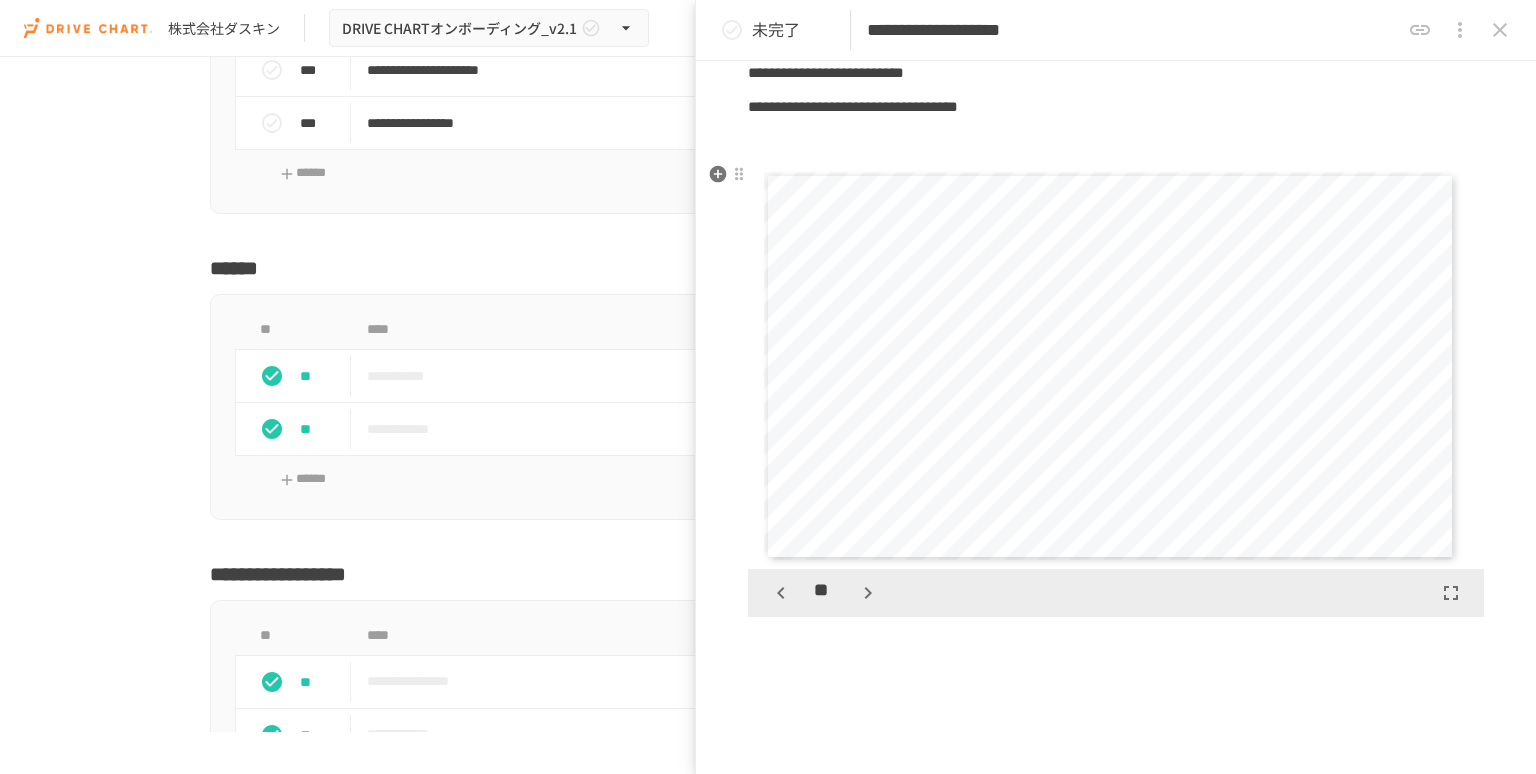 click 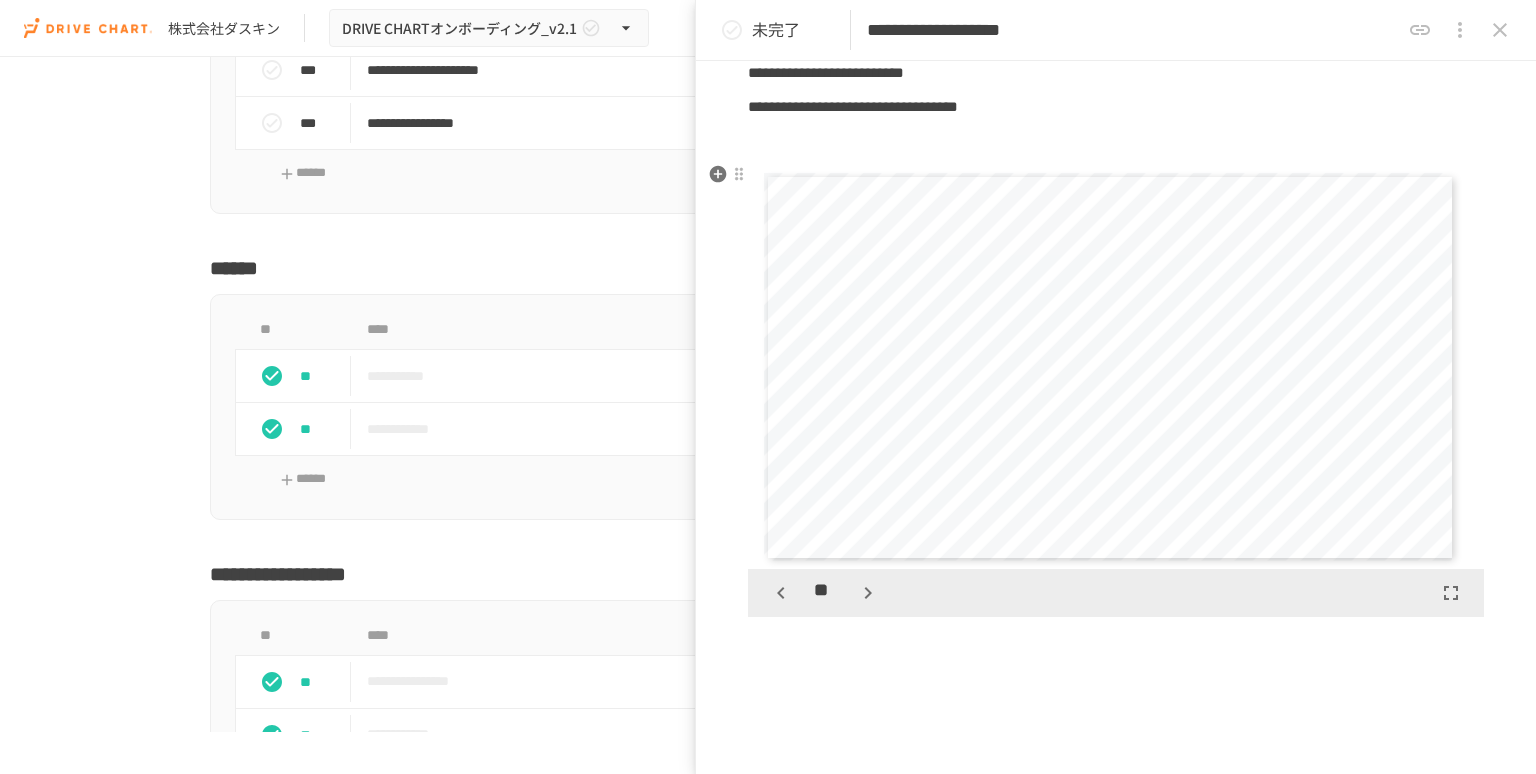 click 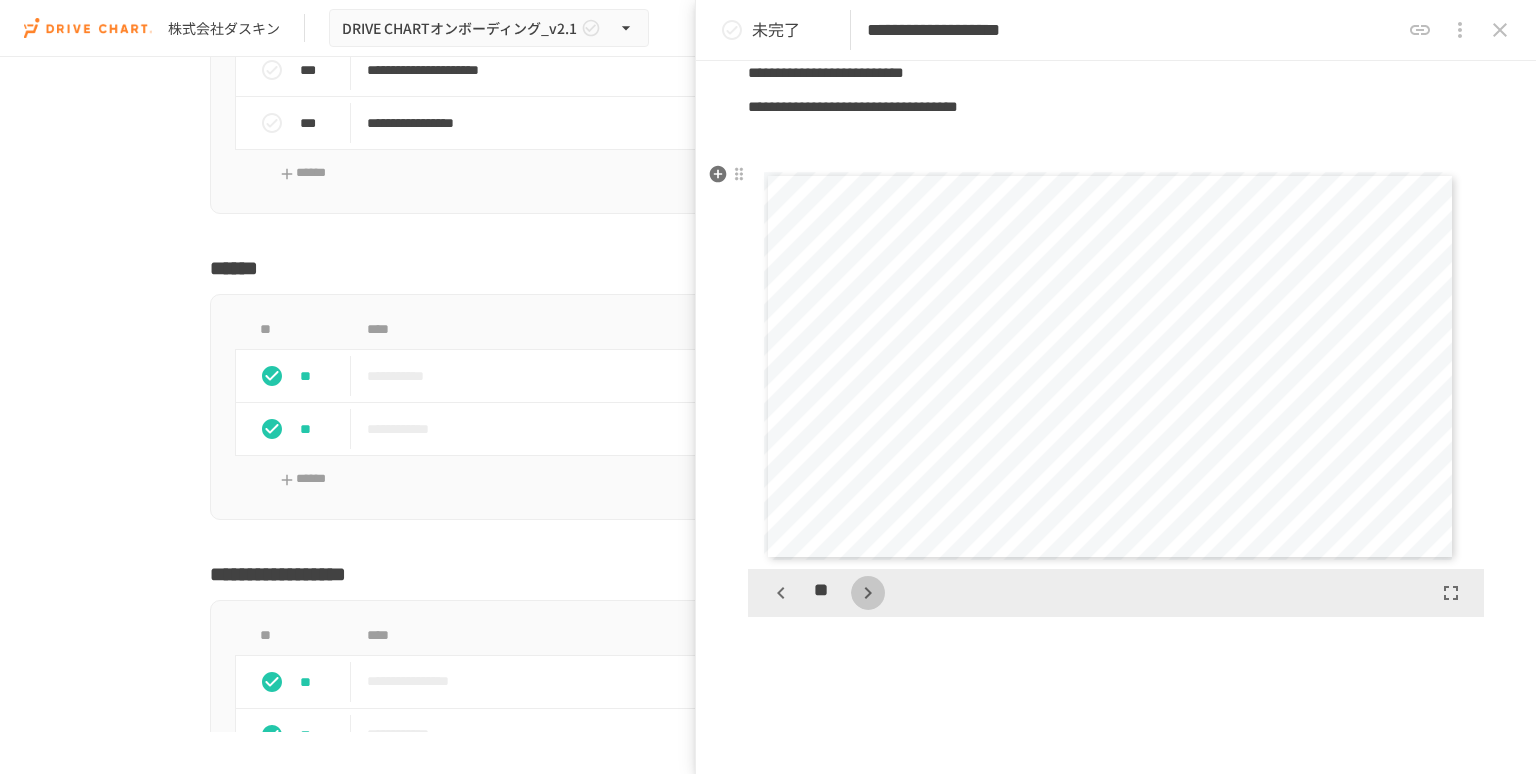 click 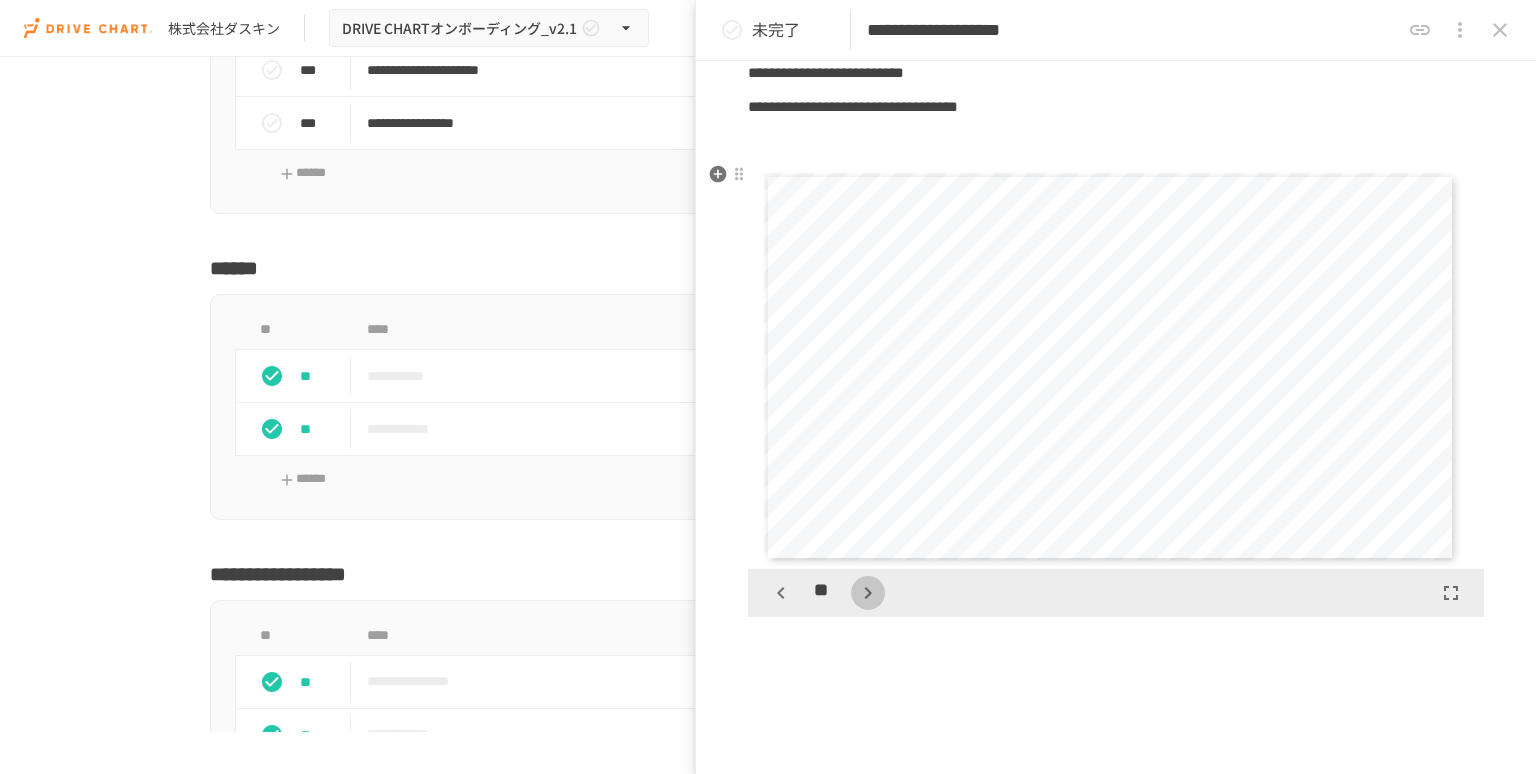 click 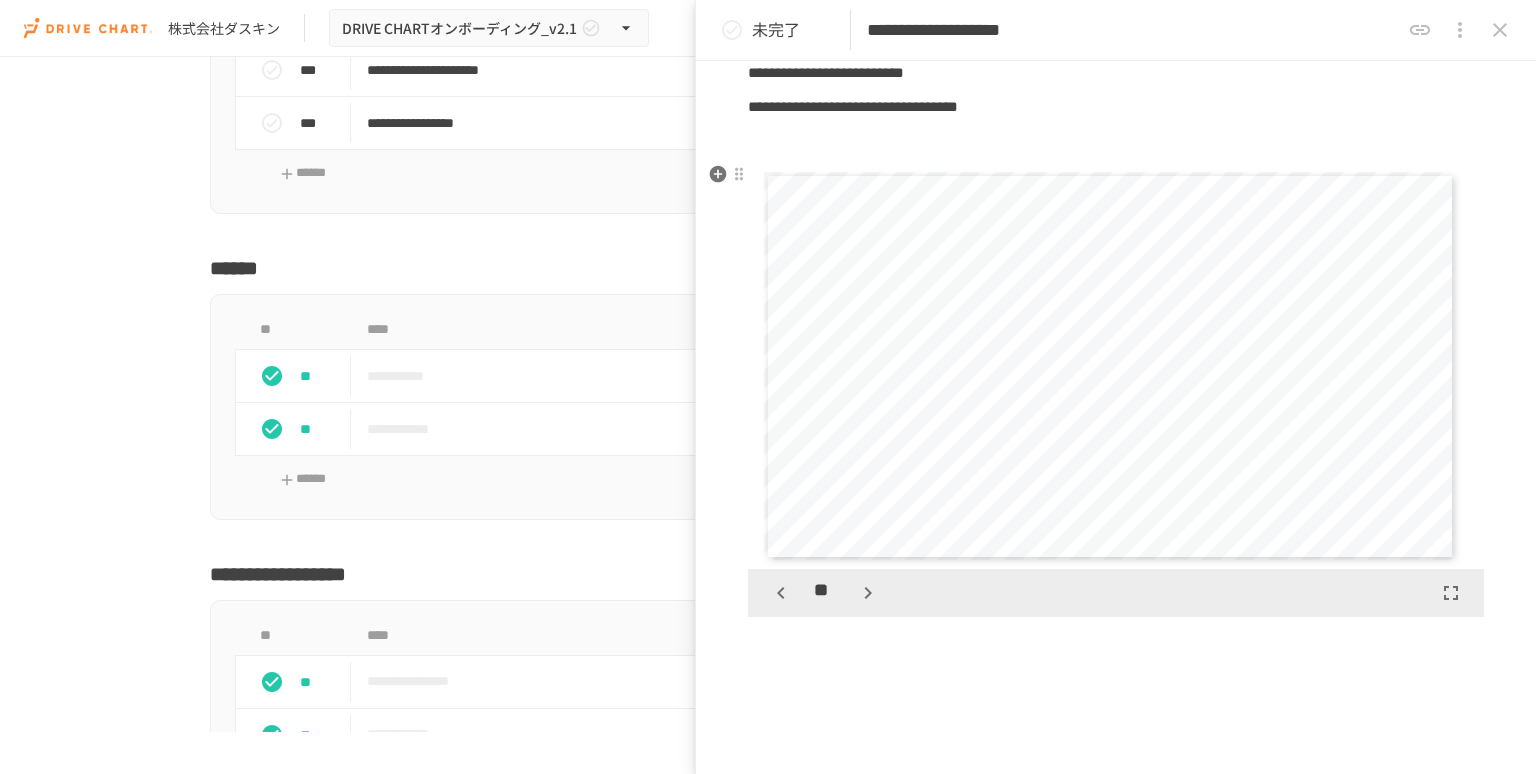 click 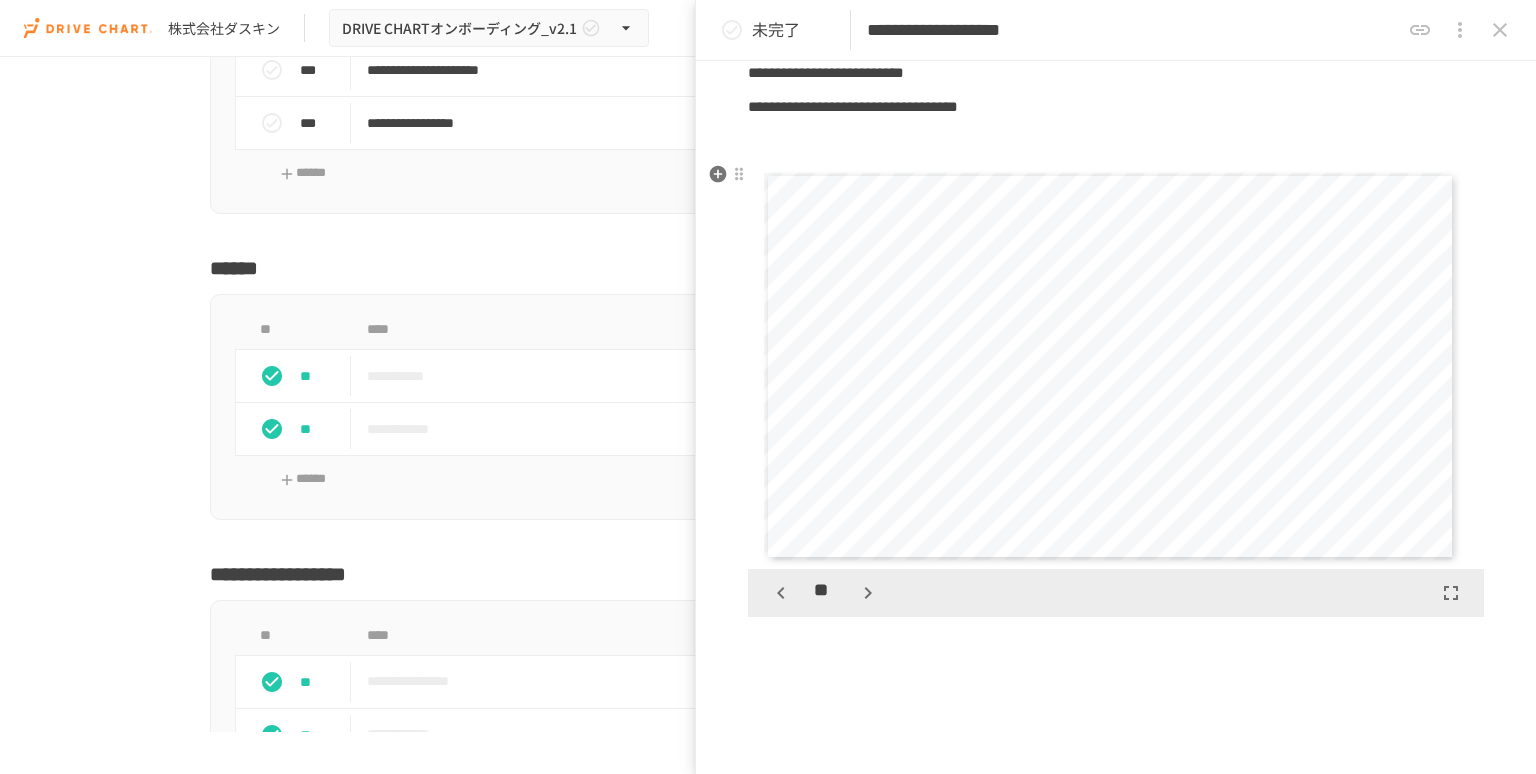 click 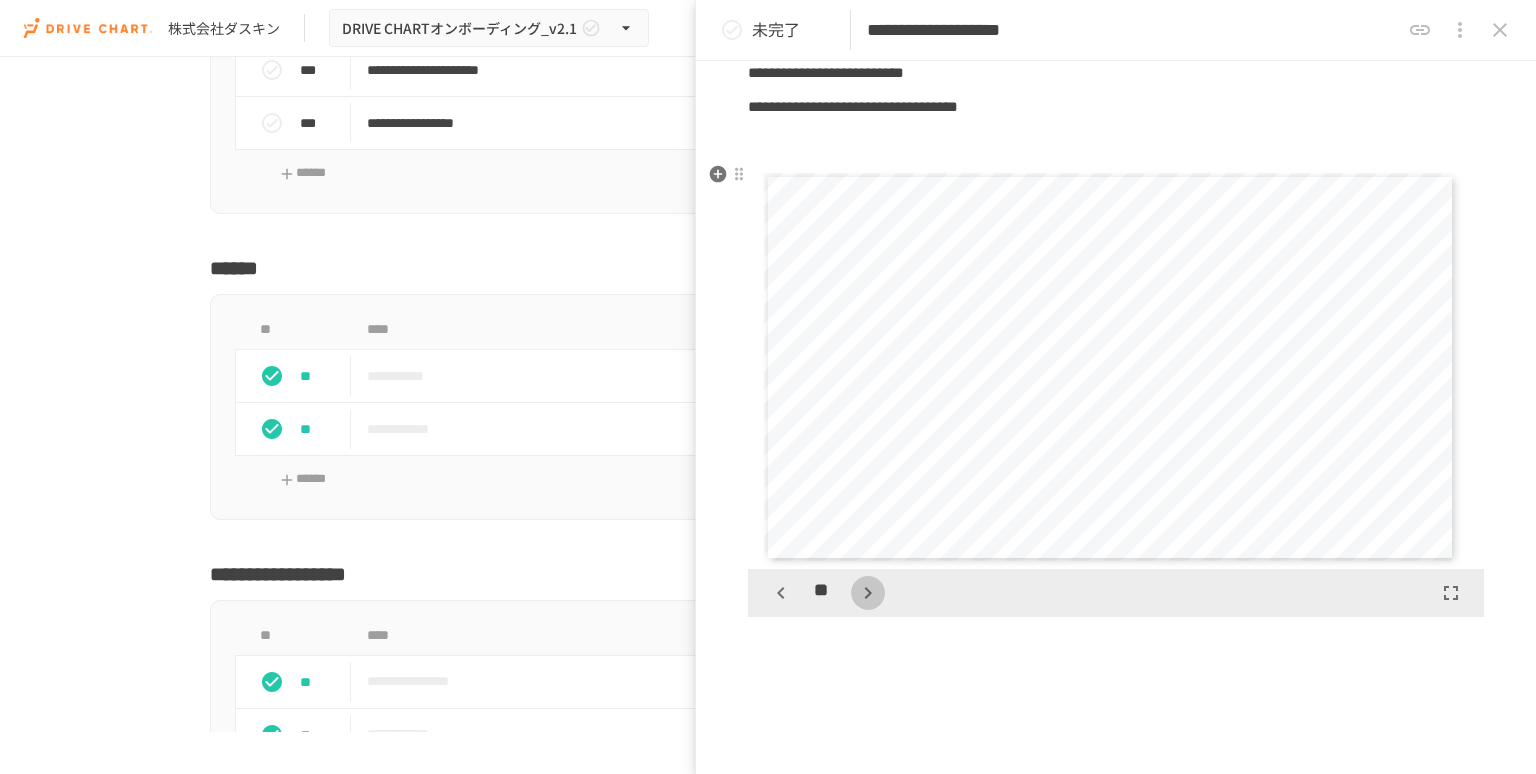 click 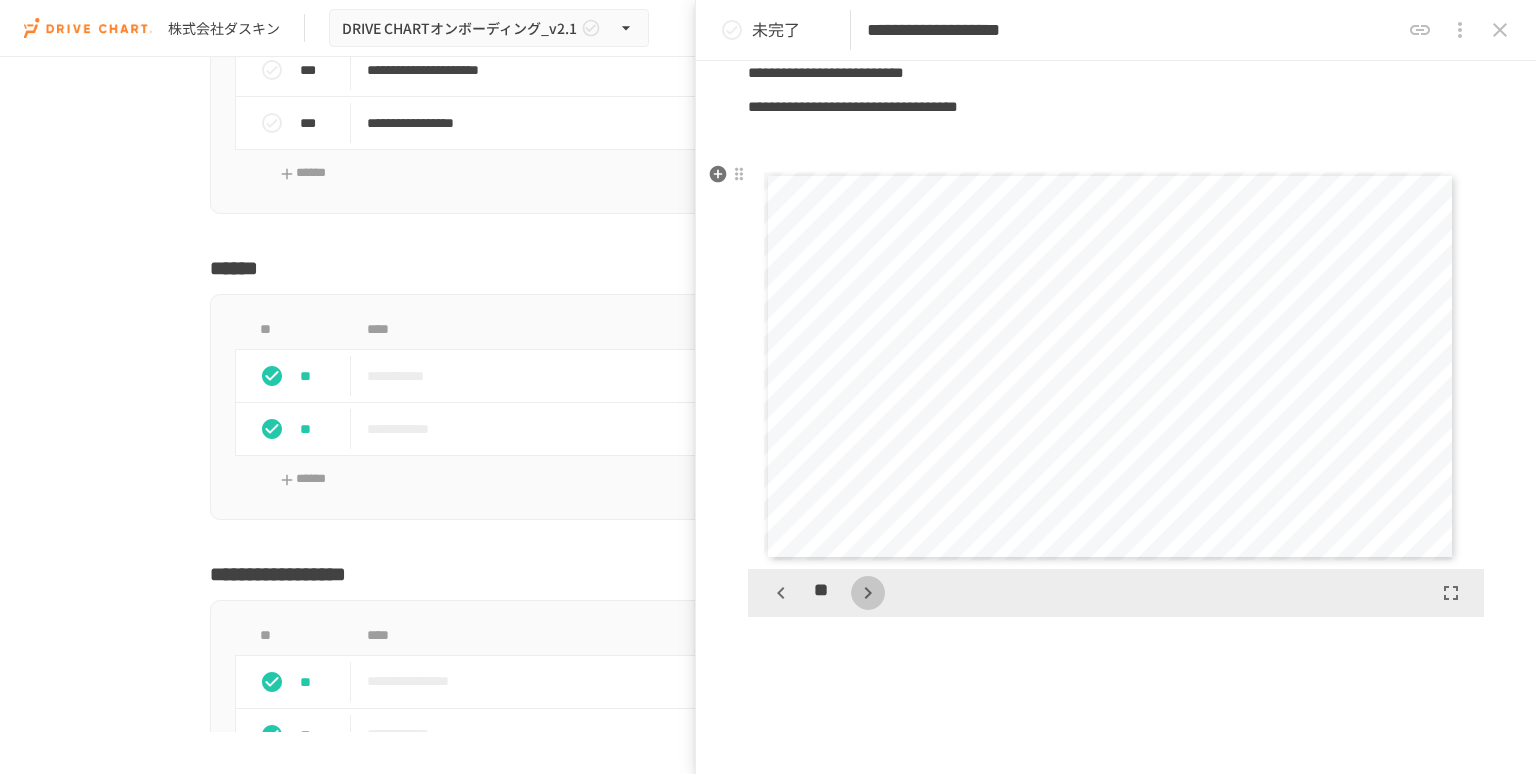 click 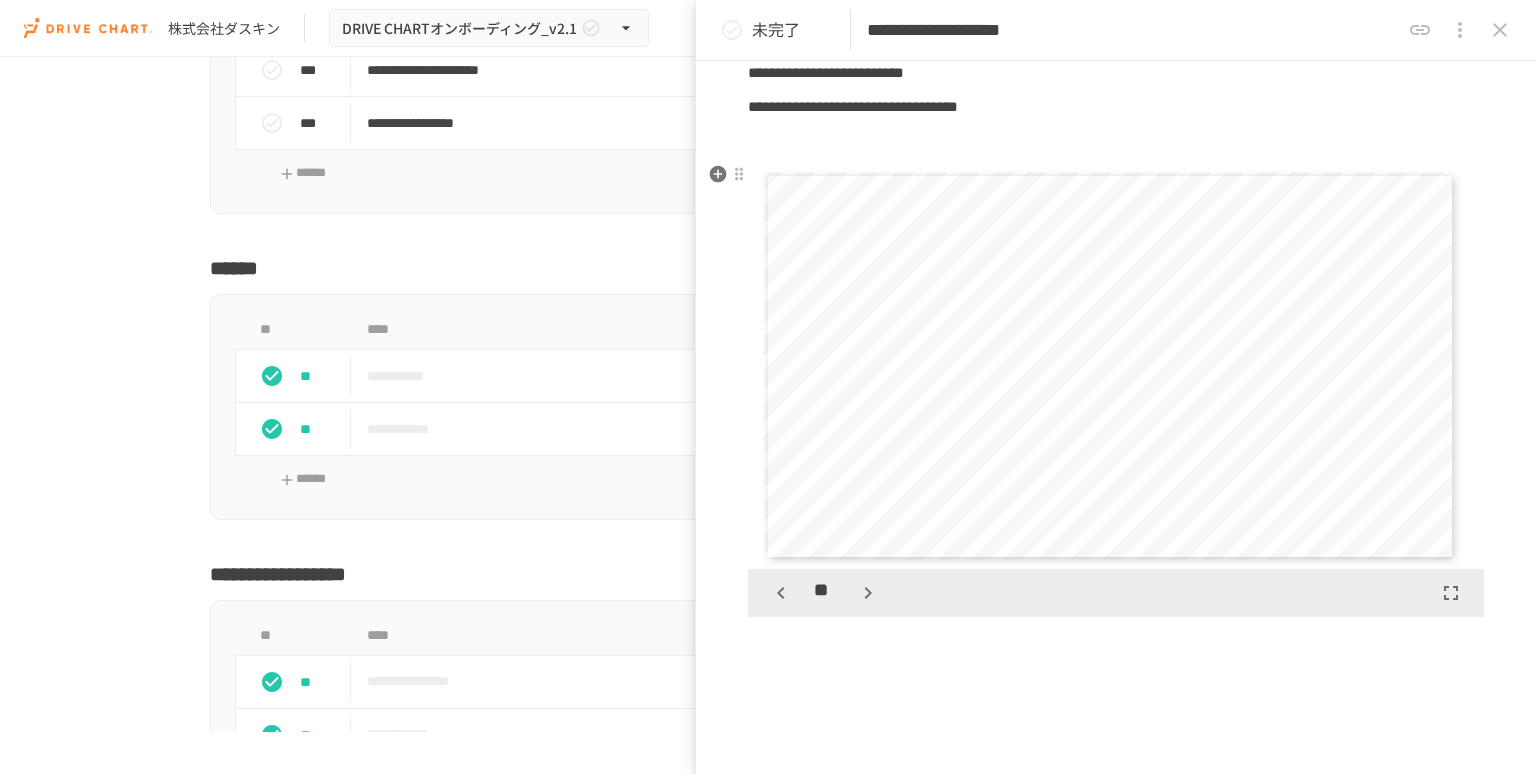 click 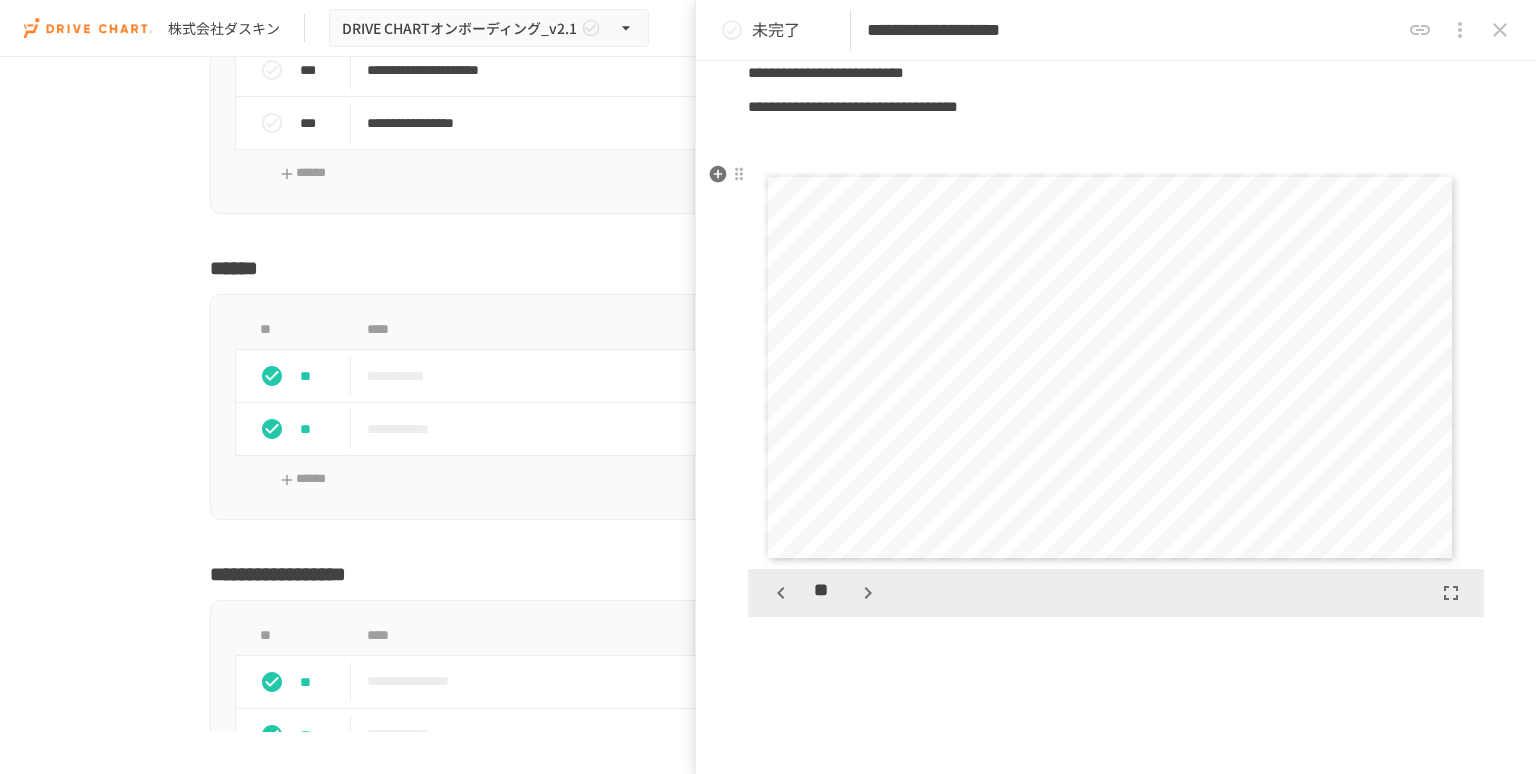 click 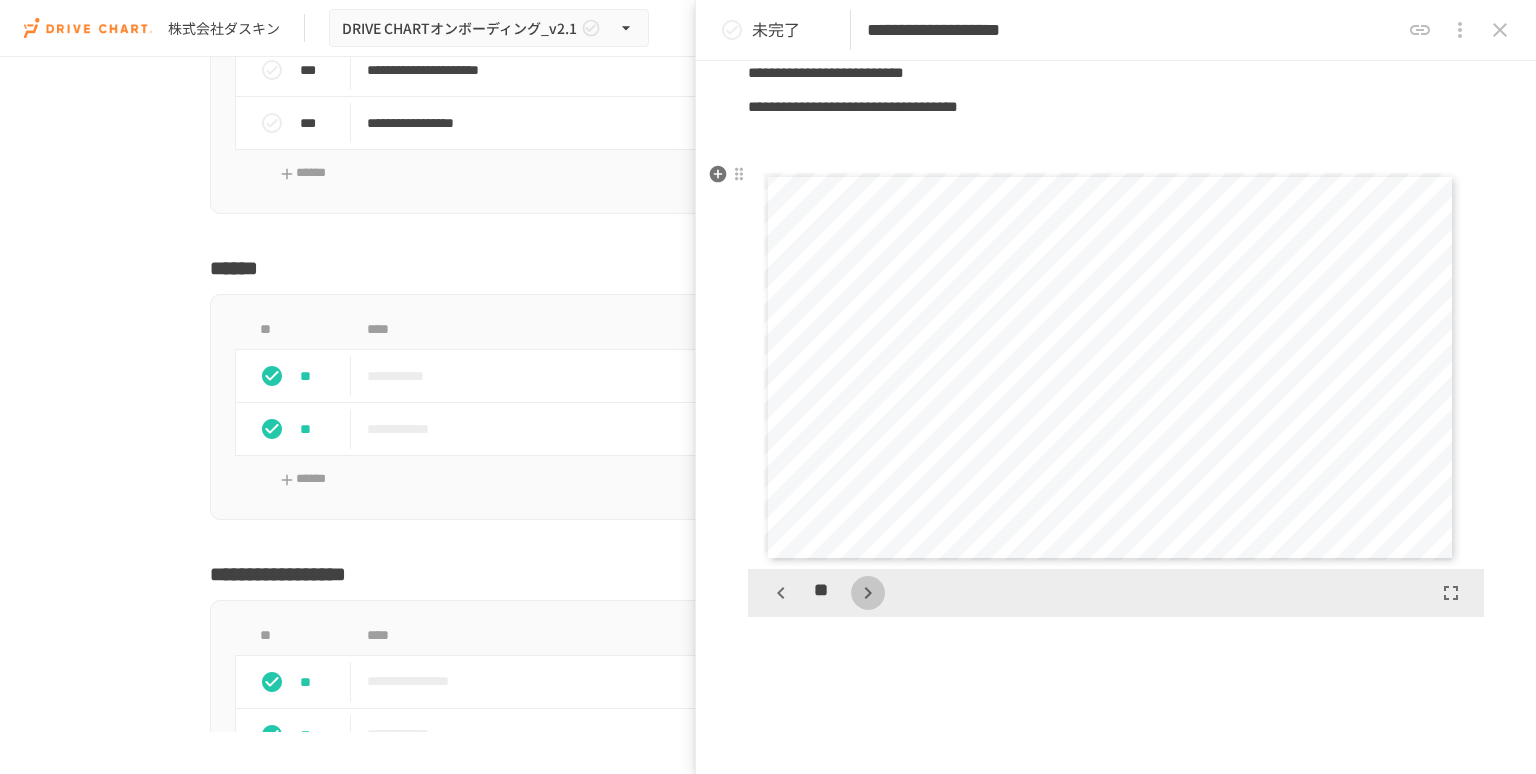 click 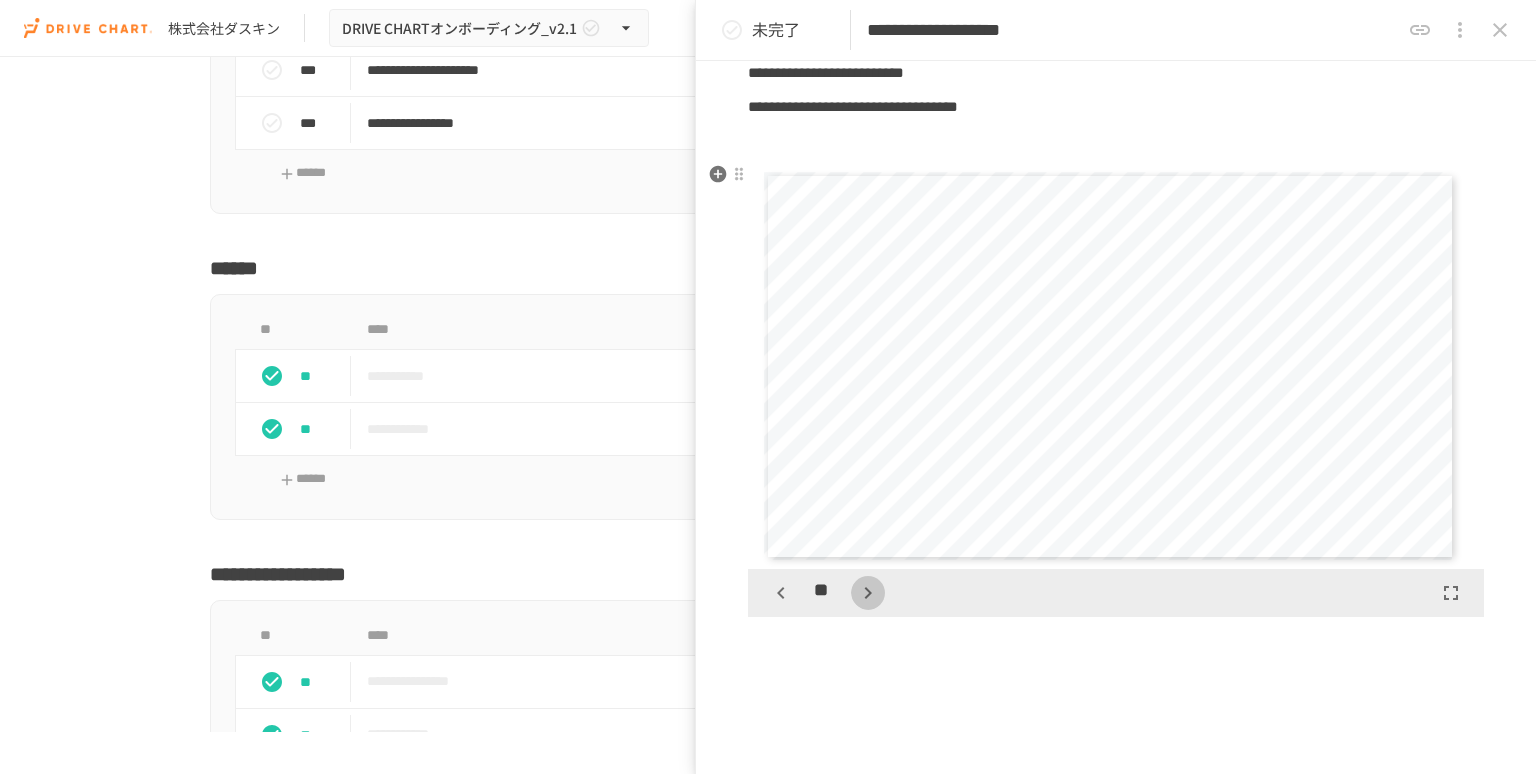 click 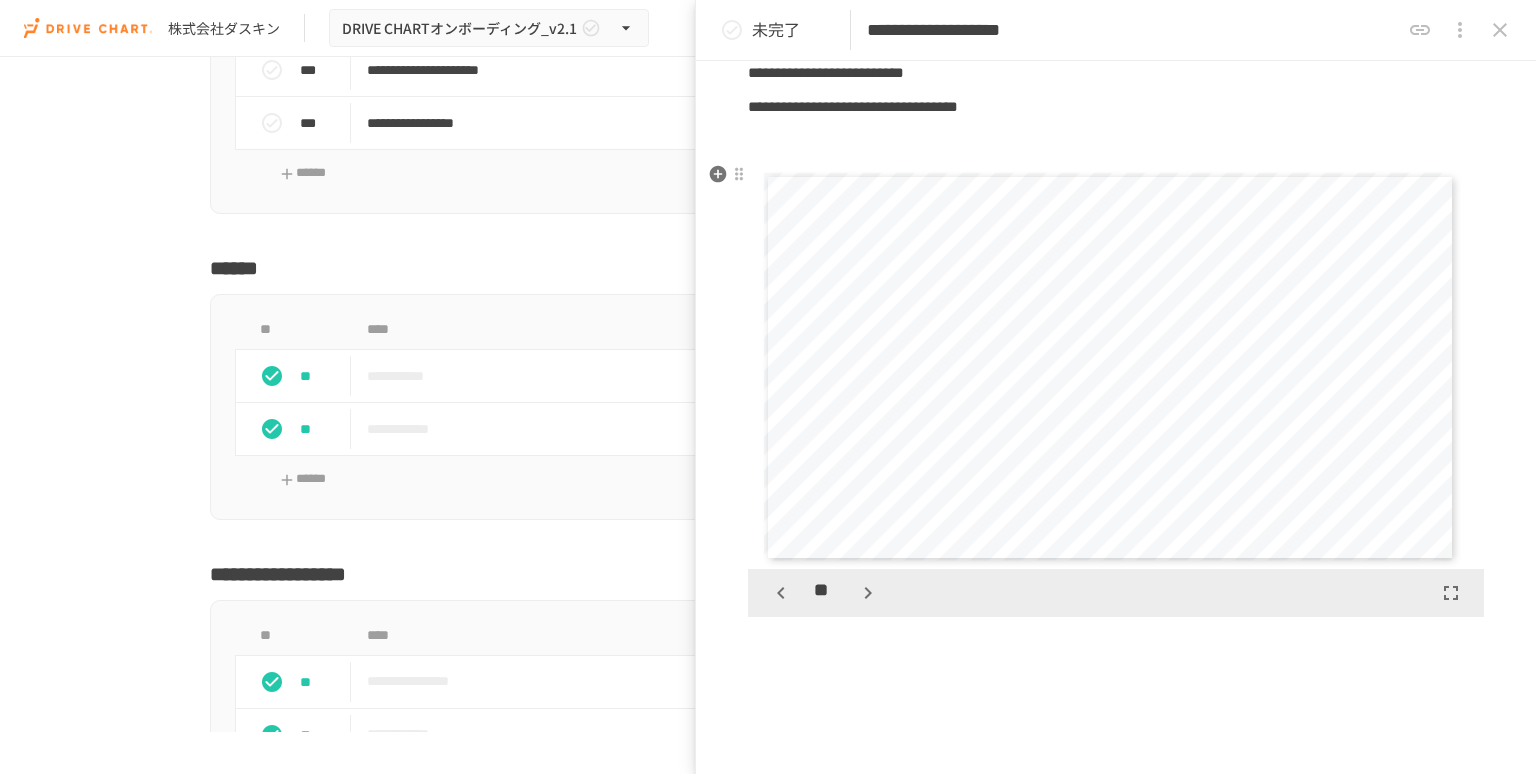 click 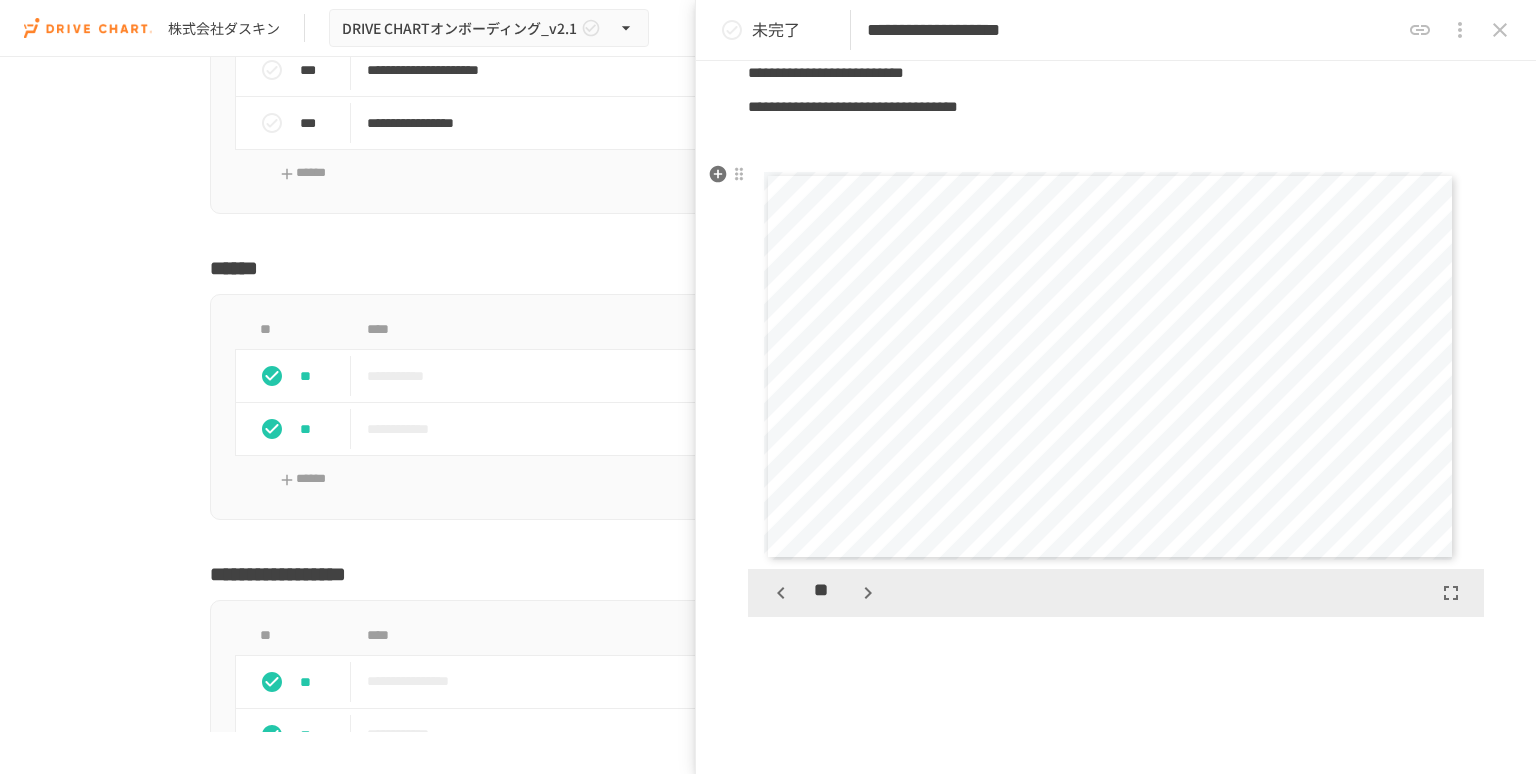 click 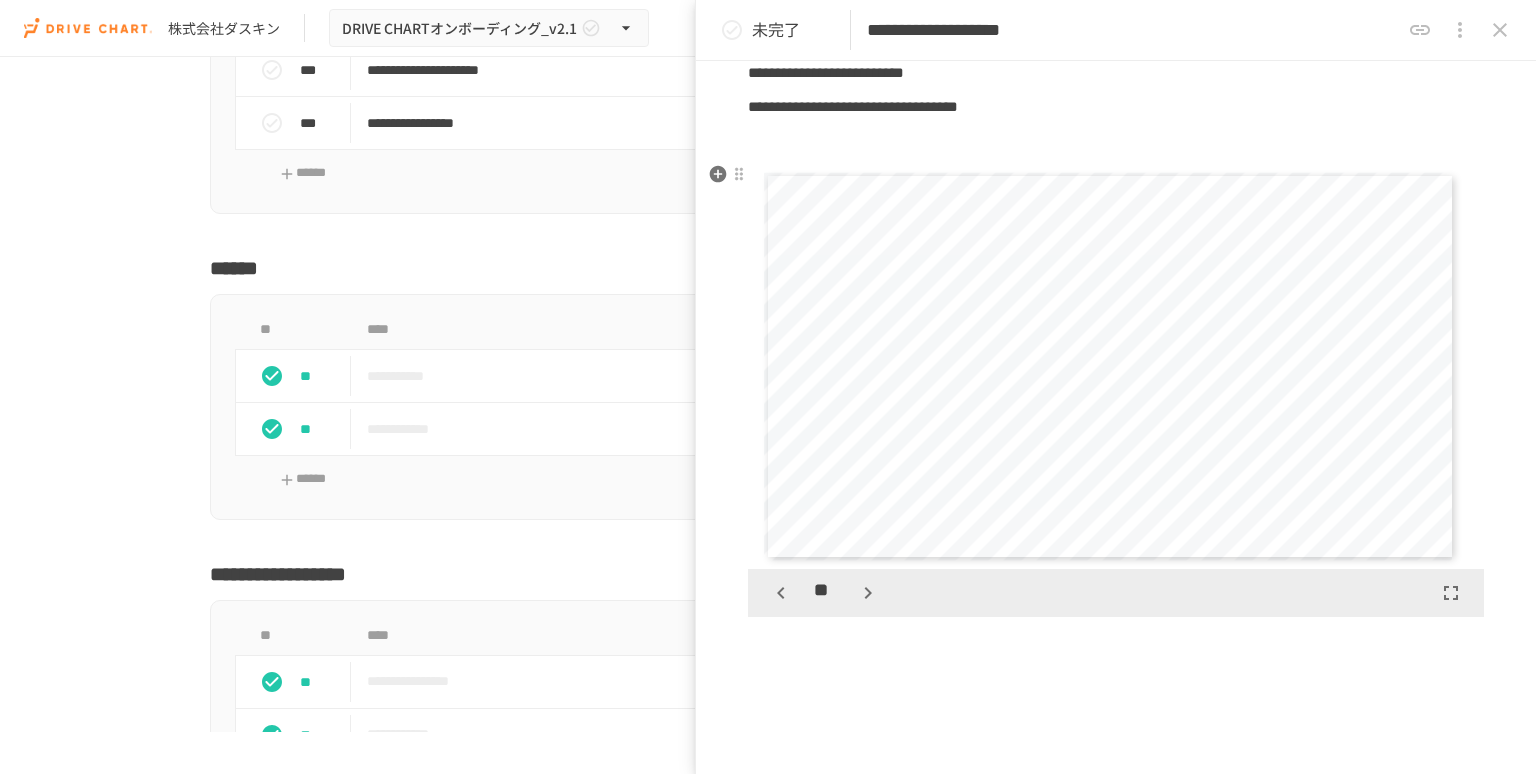 click 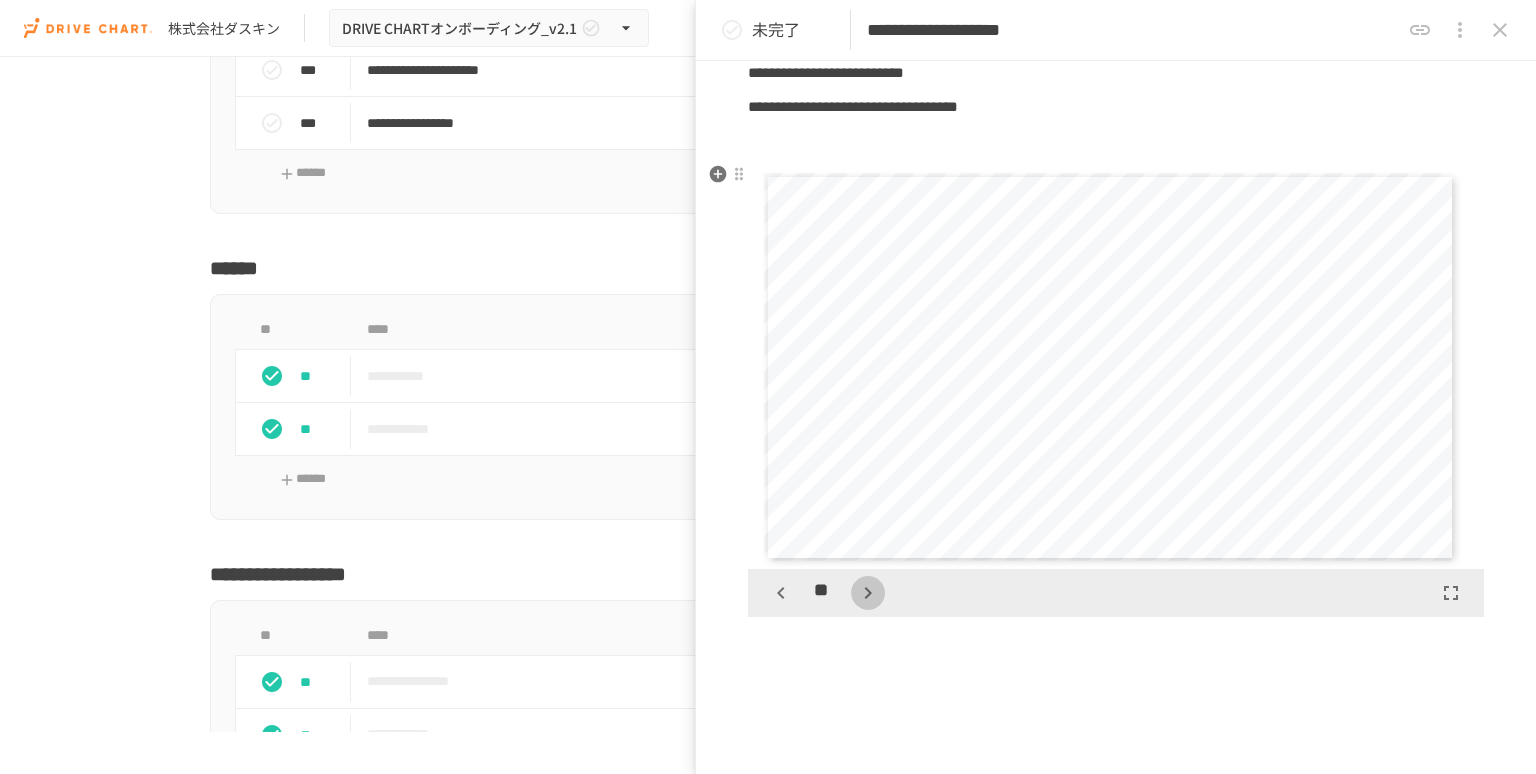 click 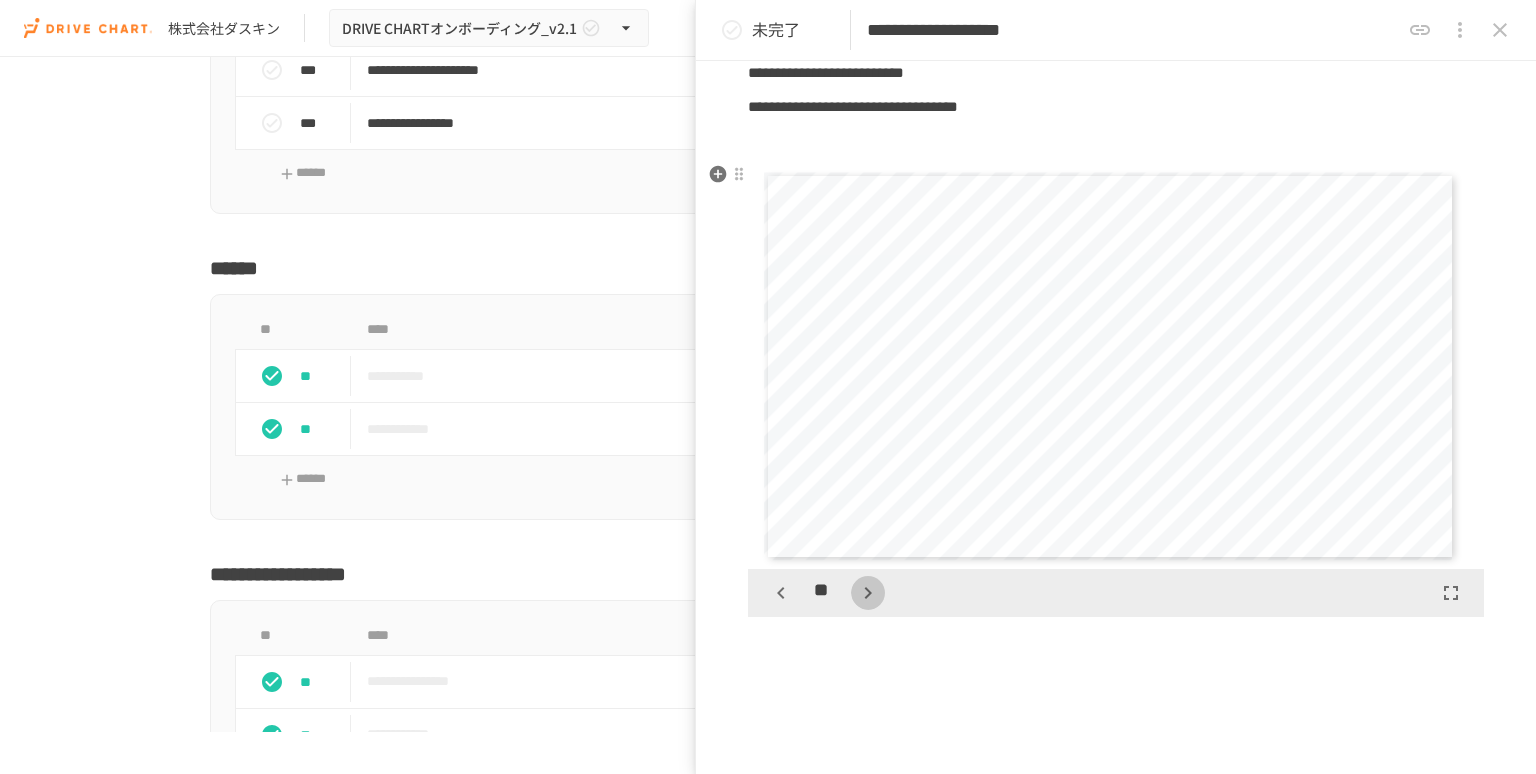 click 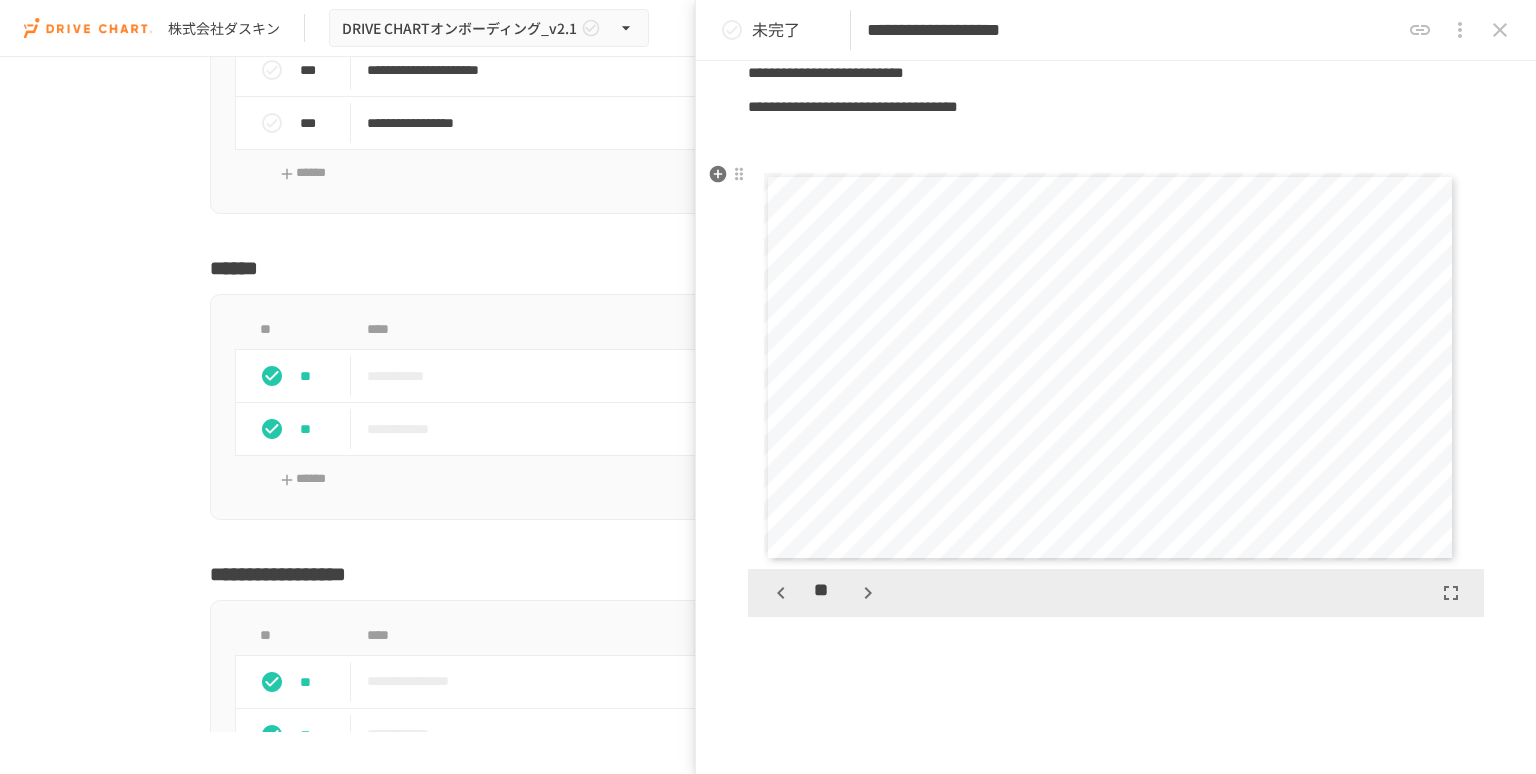 click 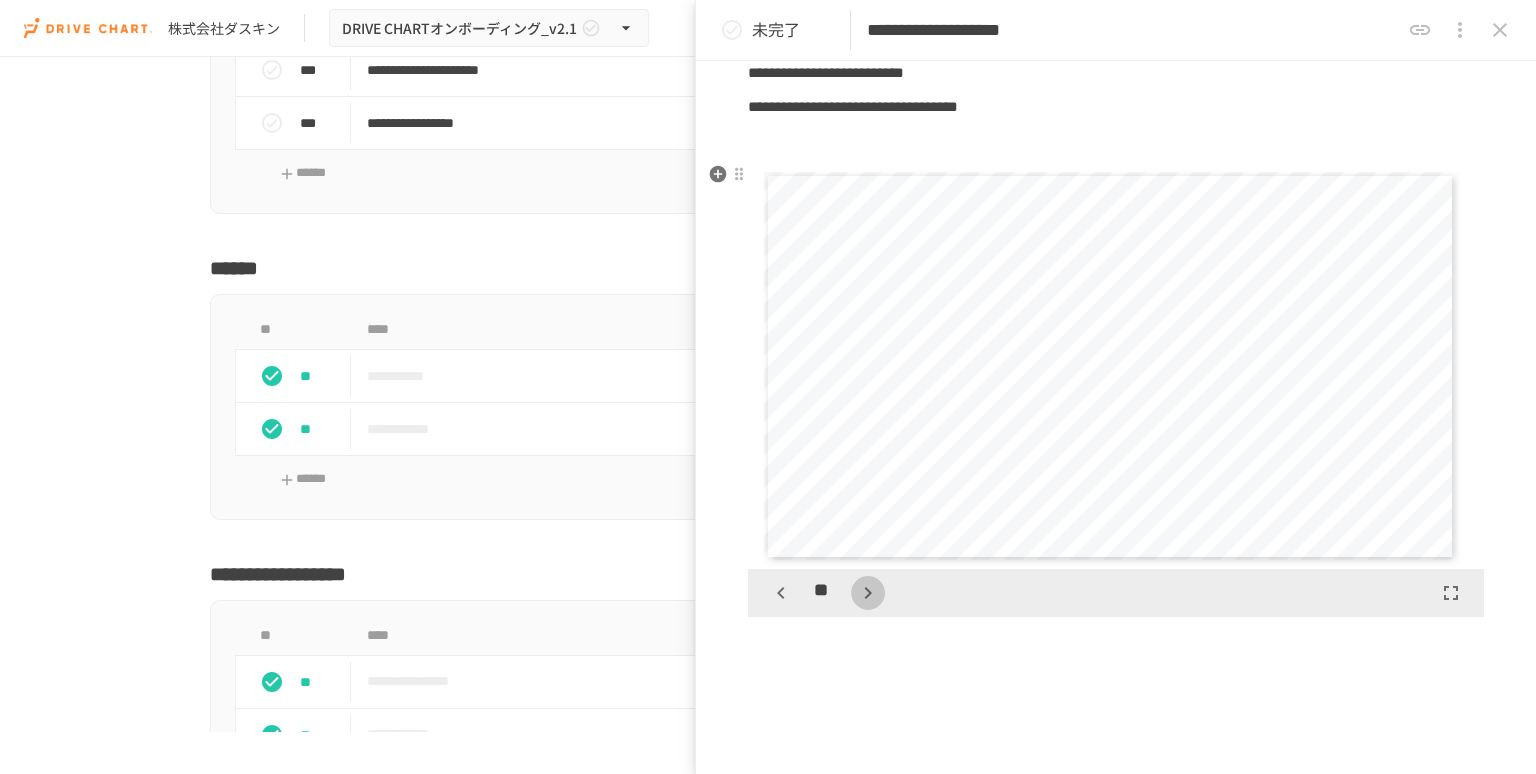 click 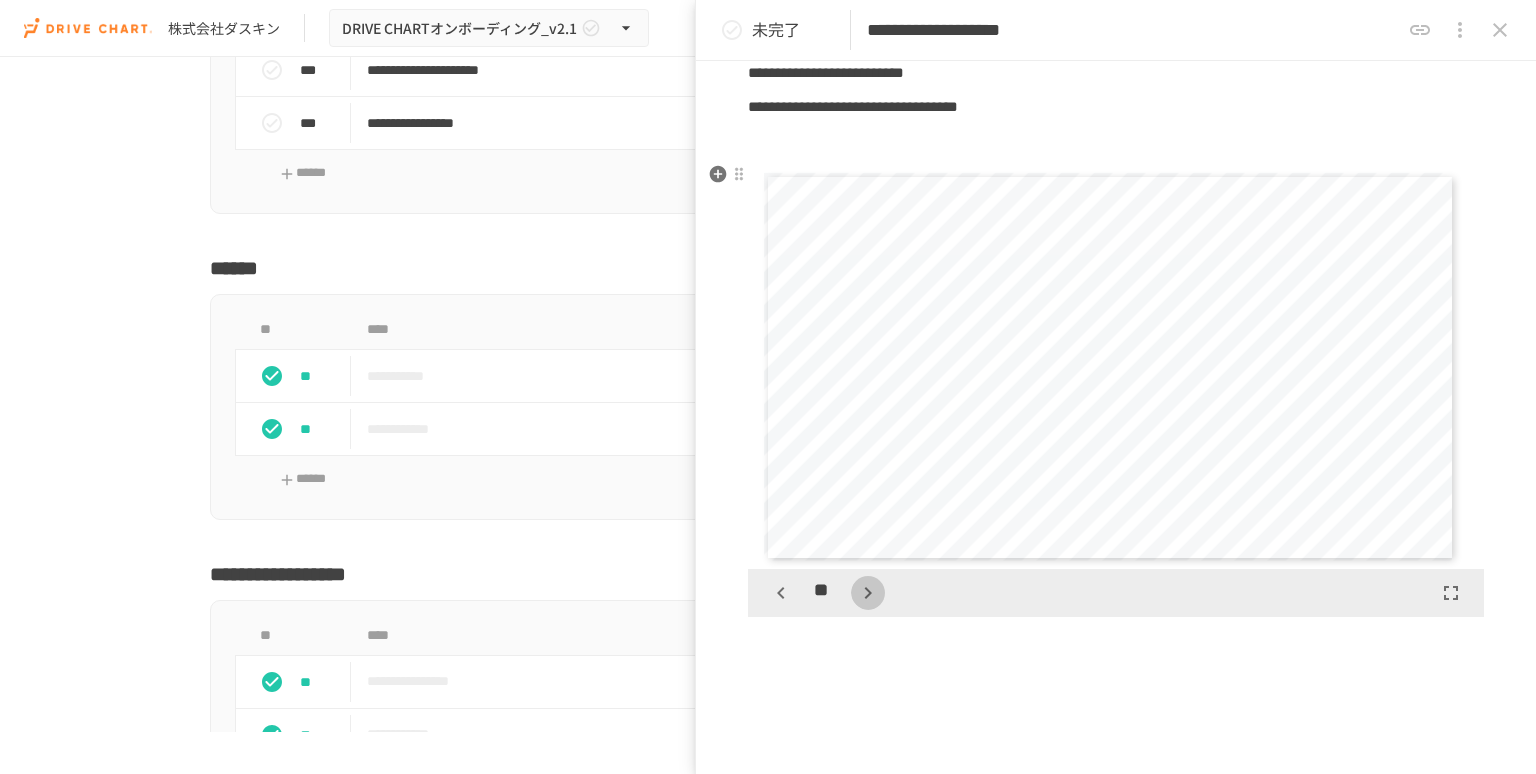 click 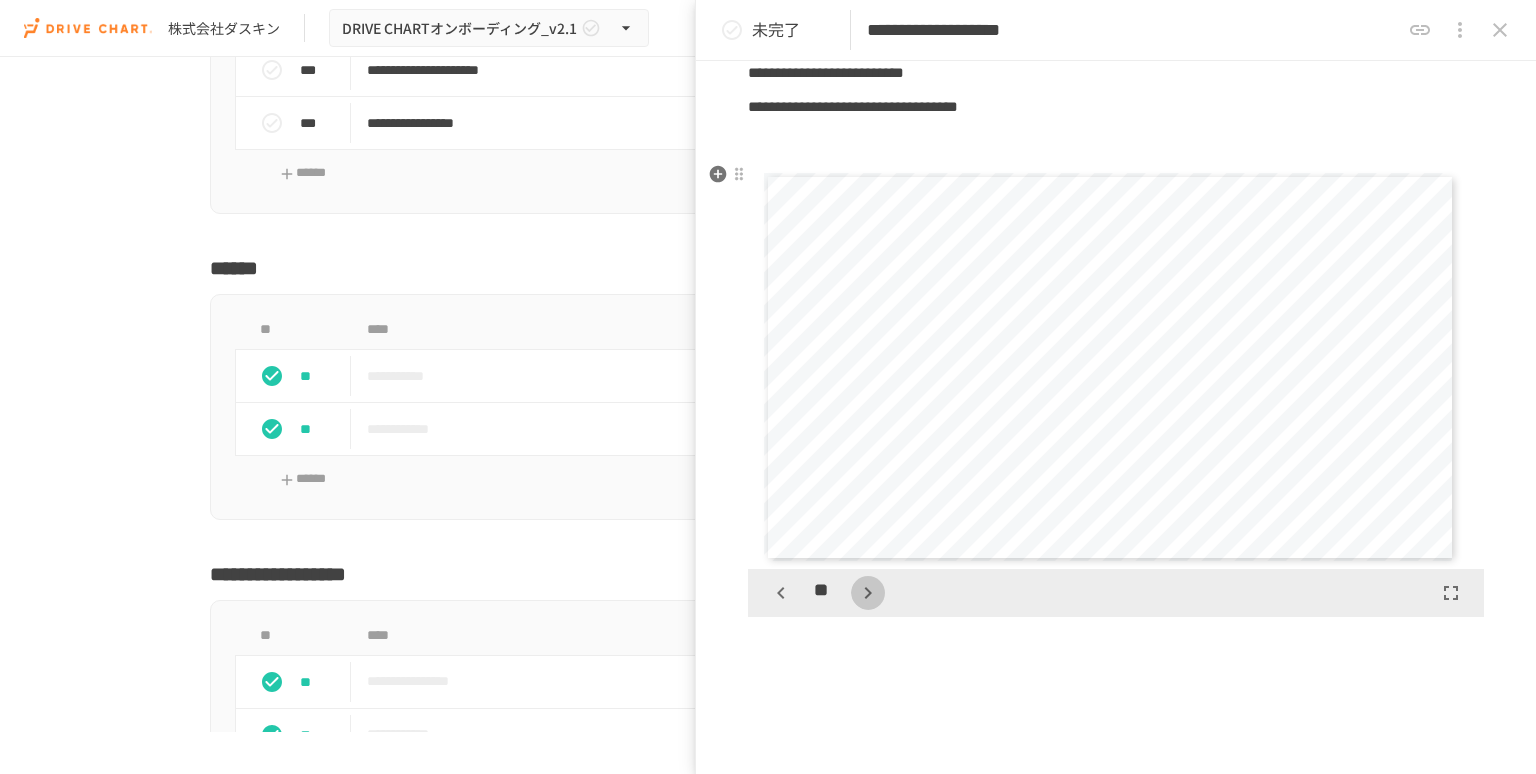 click 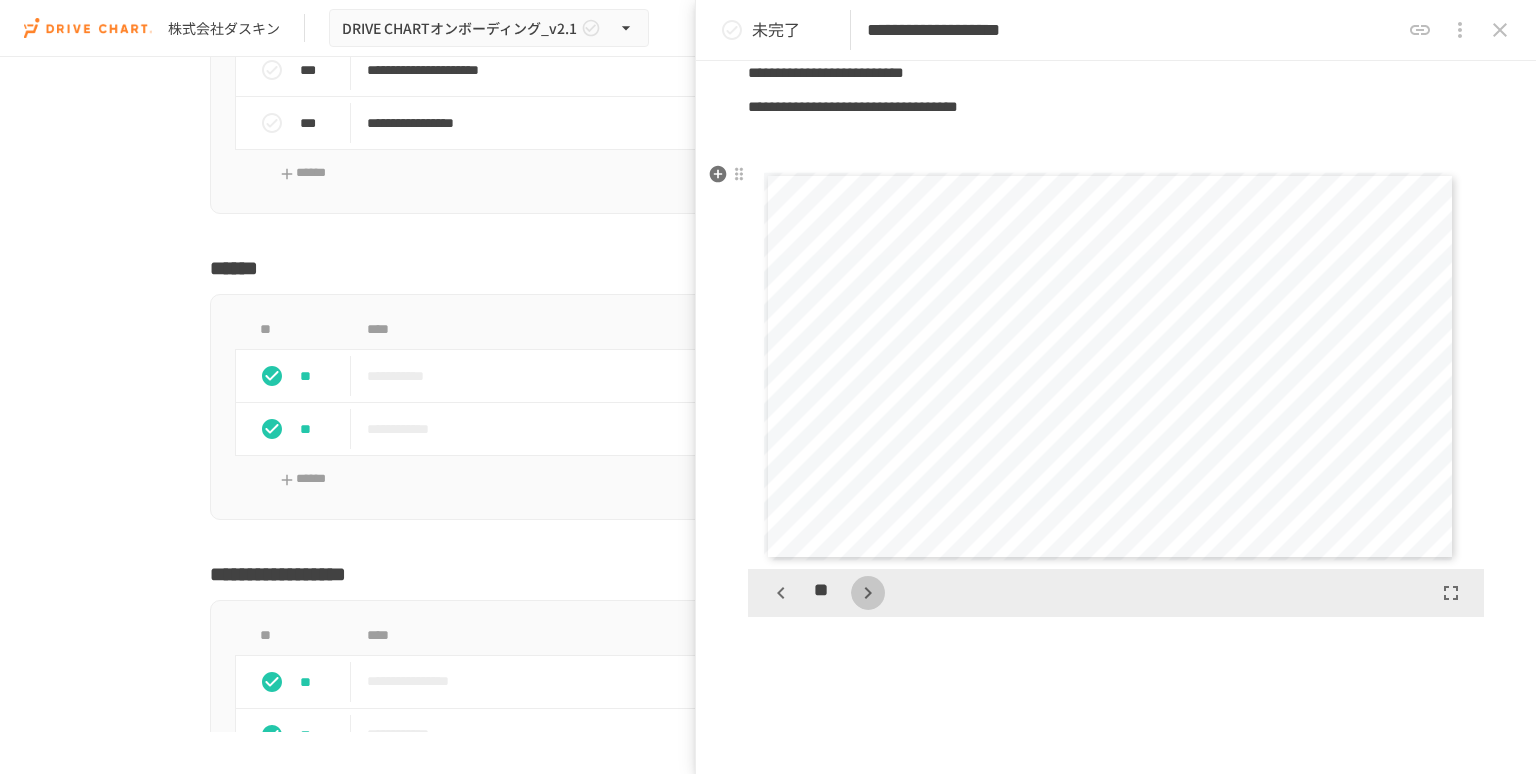 click 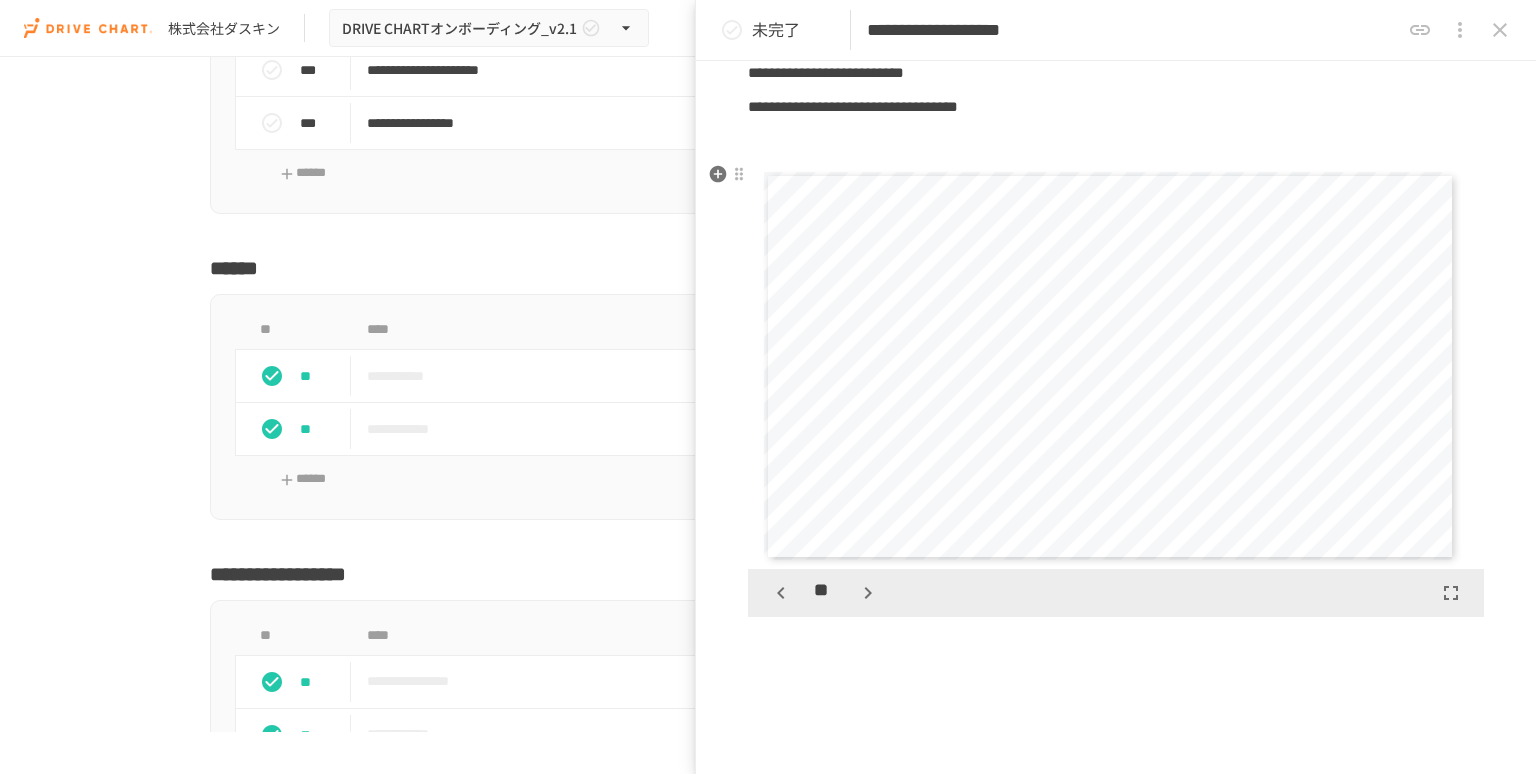 click 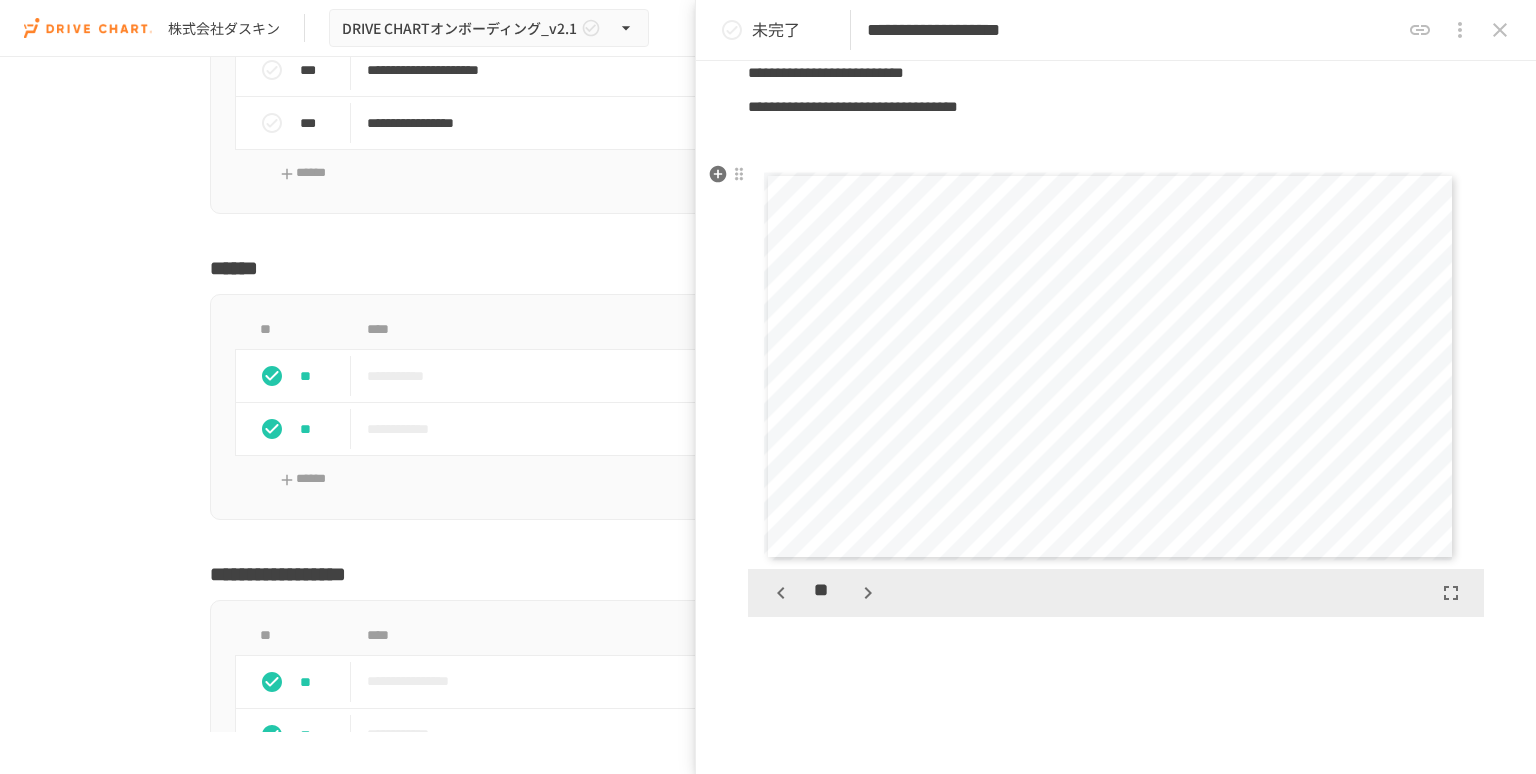 click 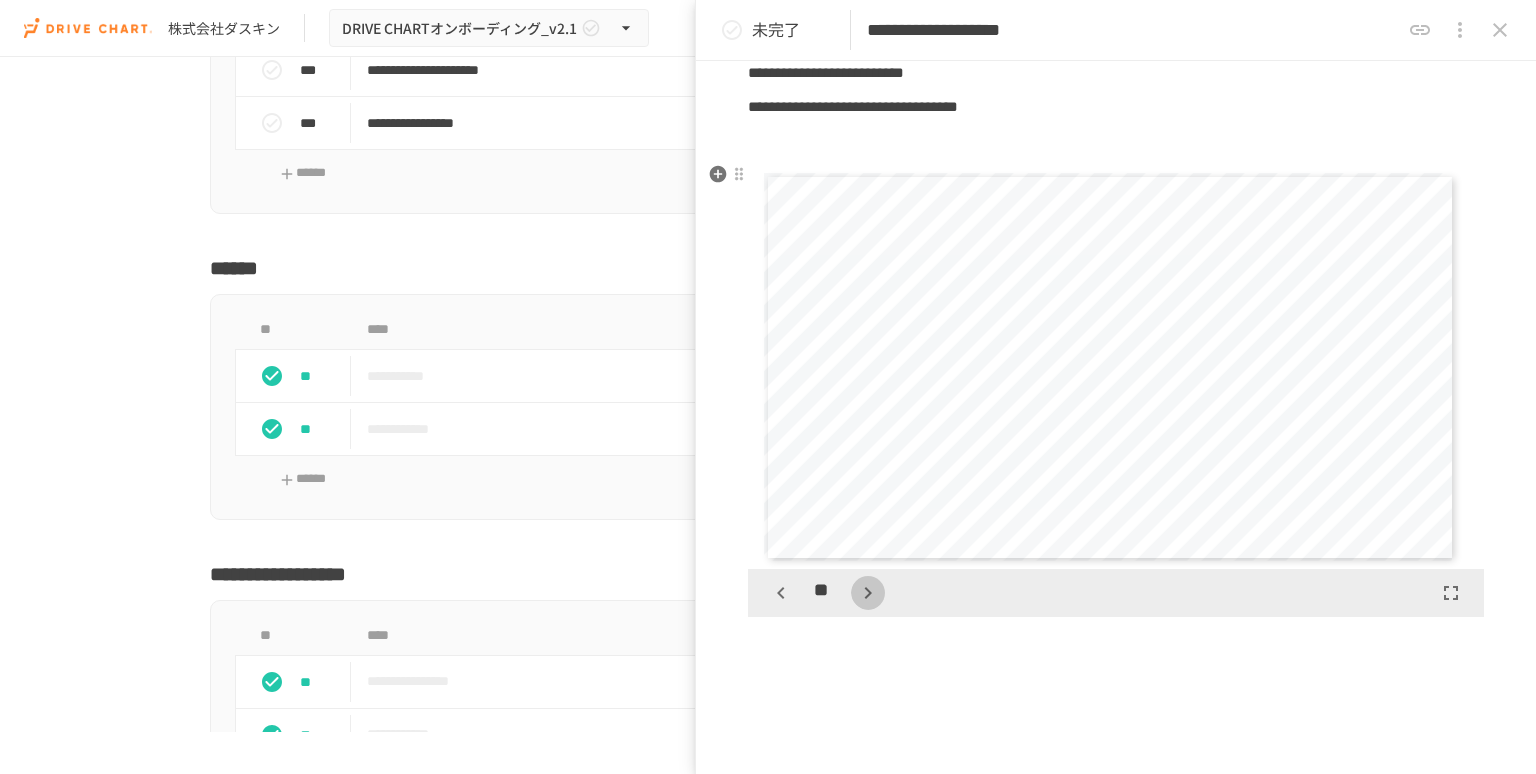 click 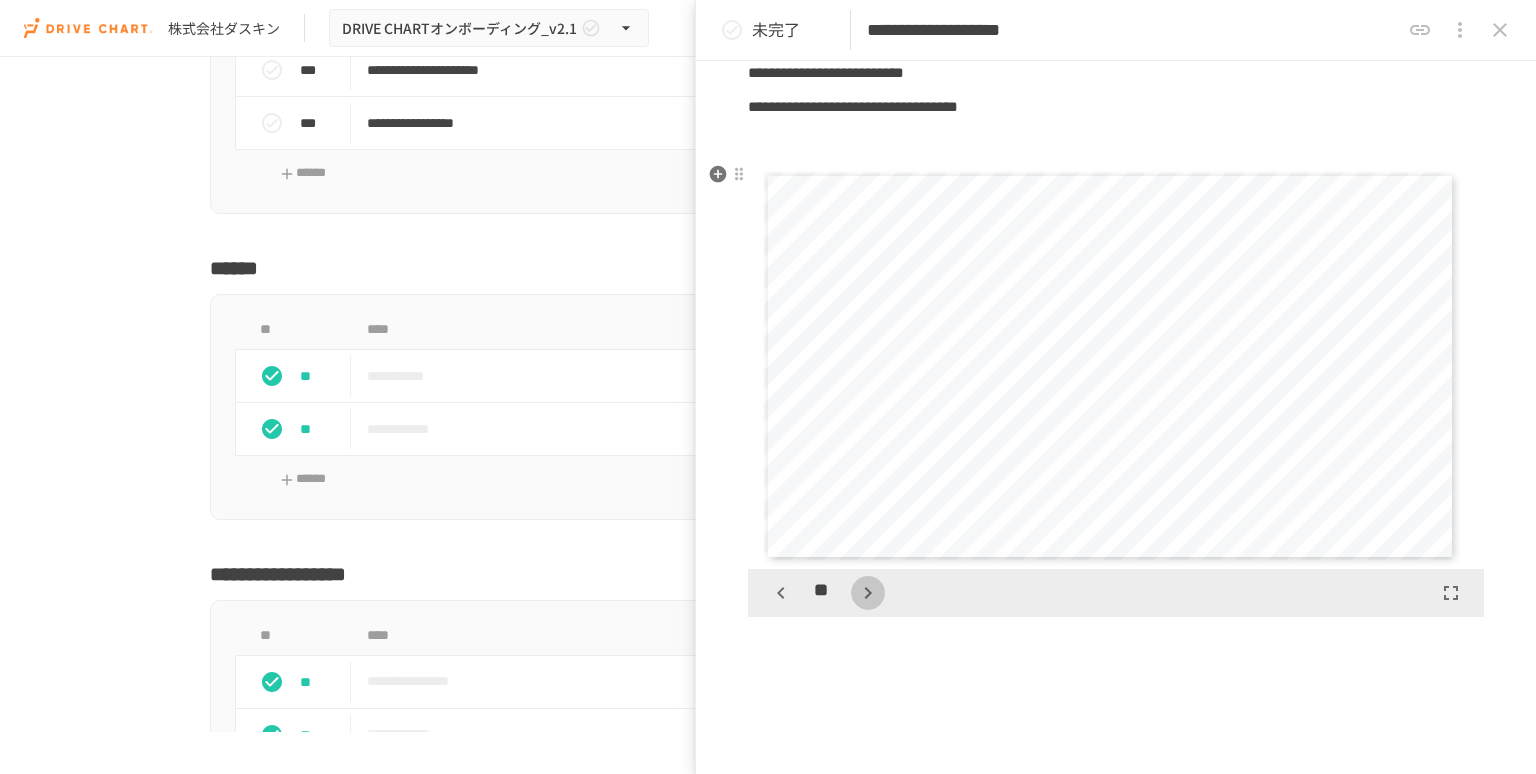 click 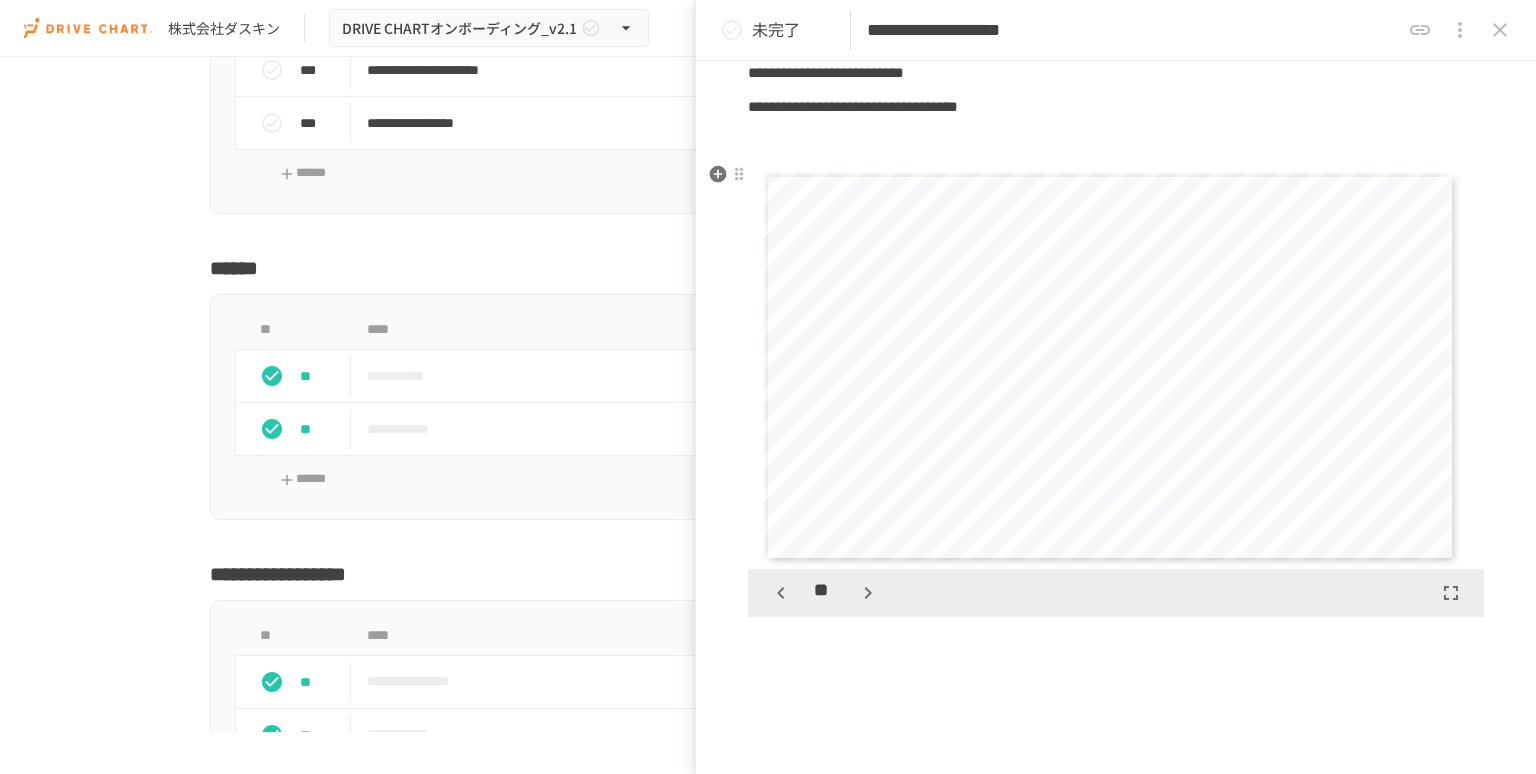 click 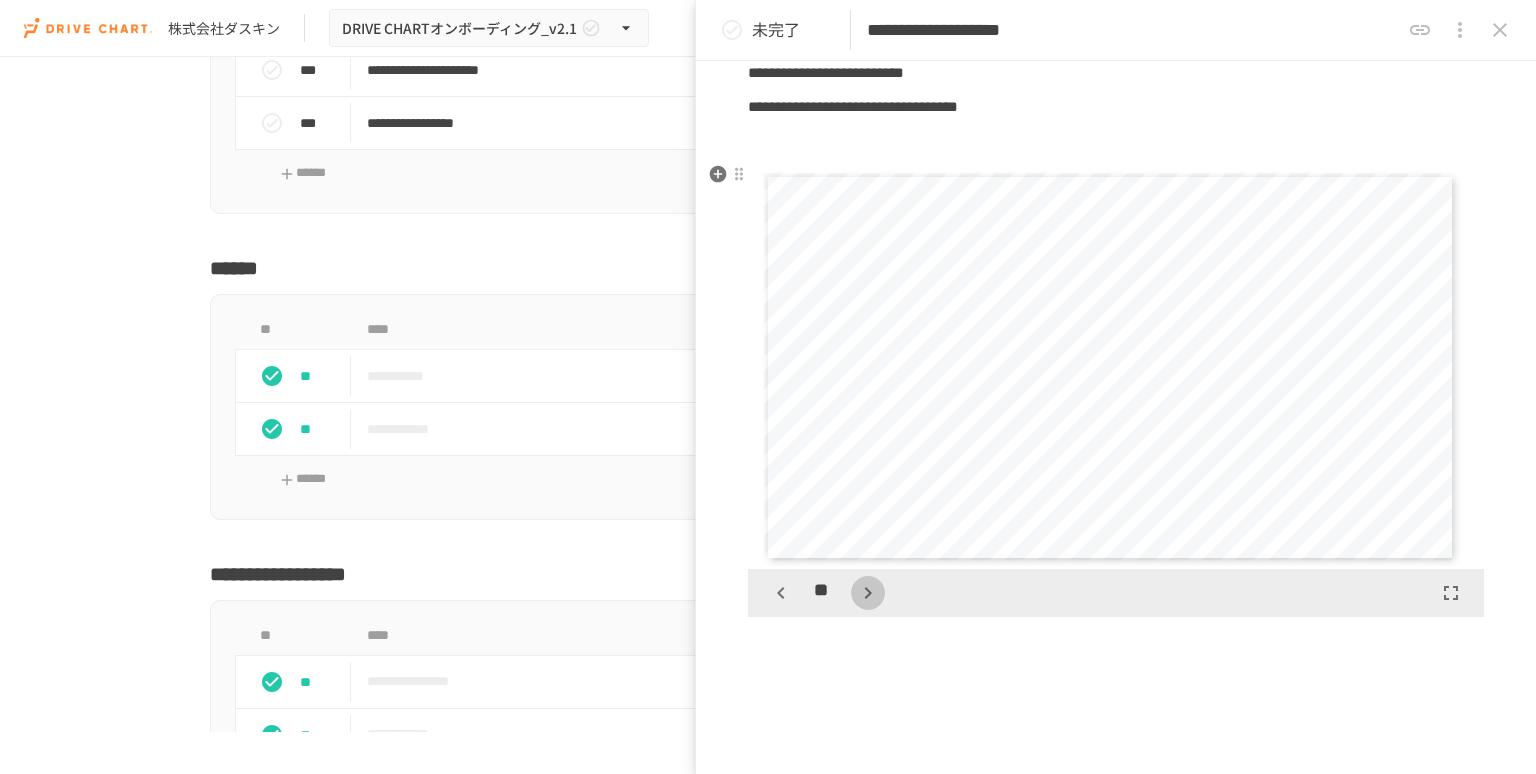 scroll, scrollTop: 22704, scrollLeft: 0, axis: vertical 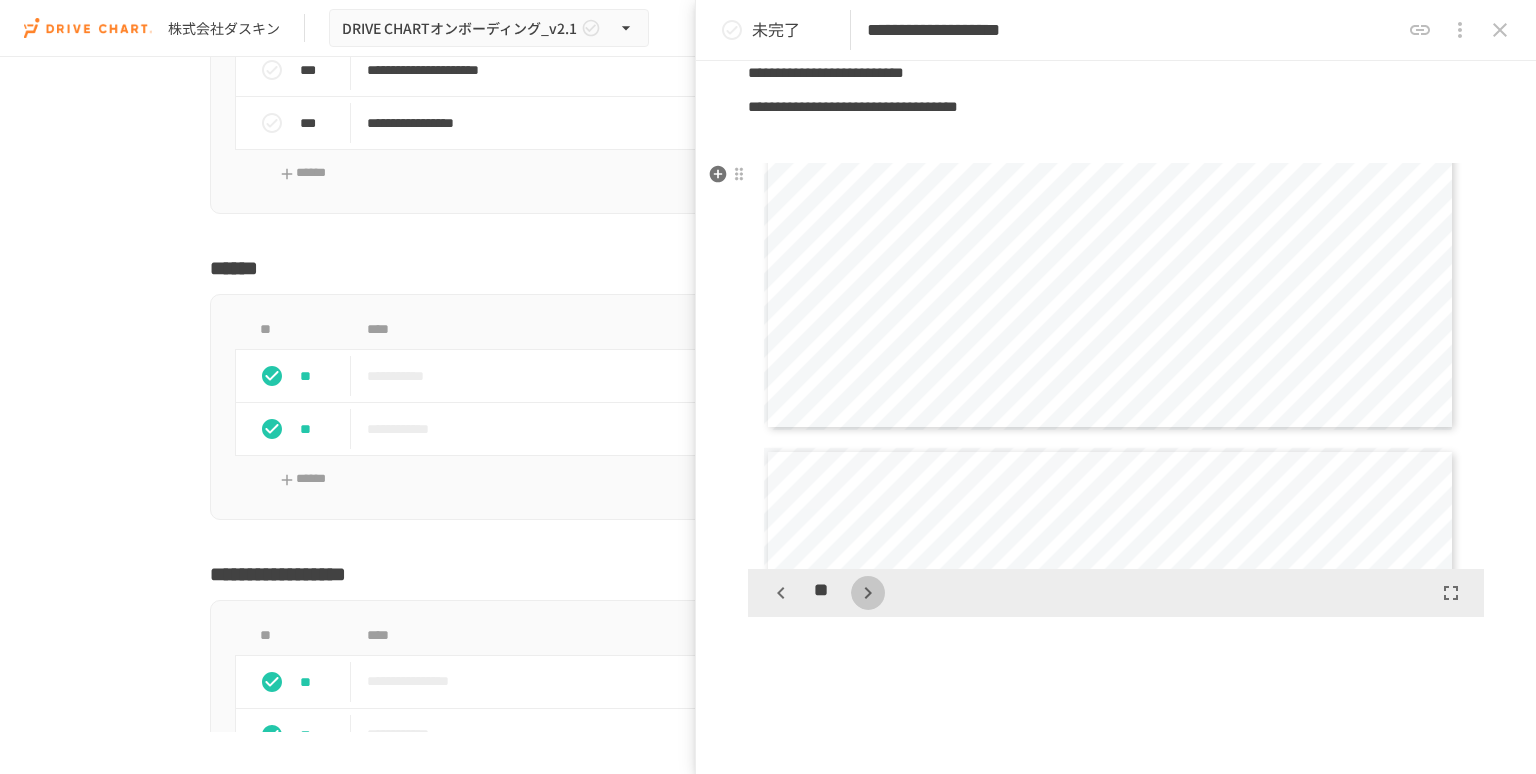 click 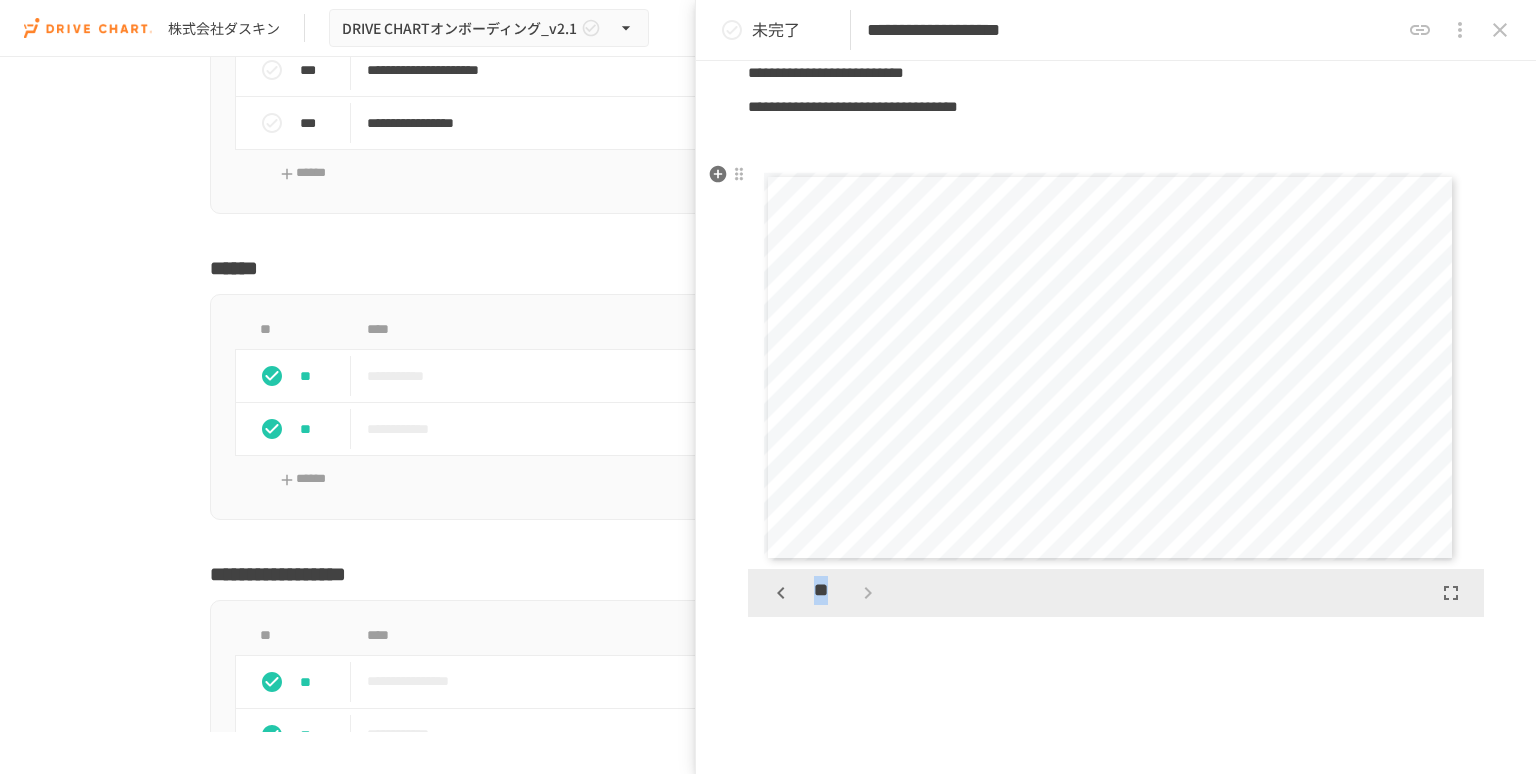 click on "**" at bounding box center [824, 593] 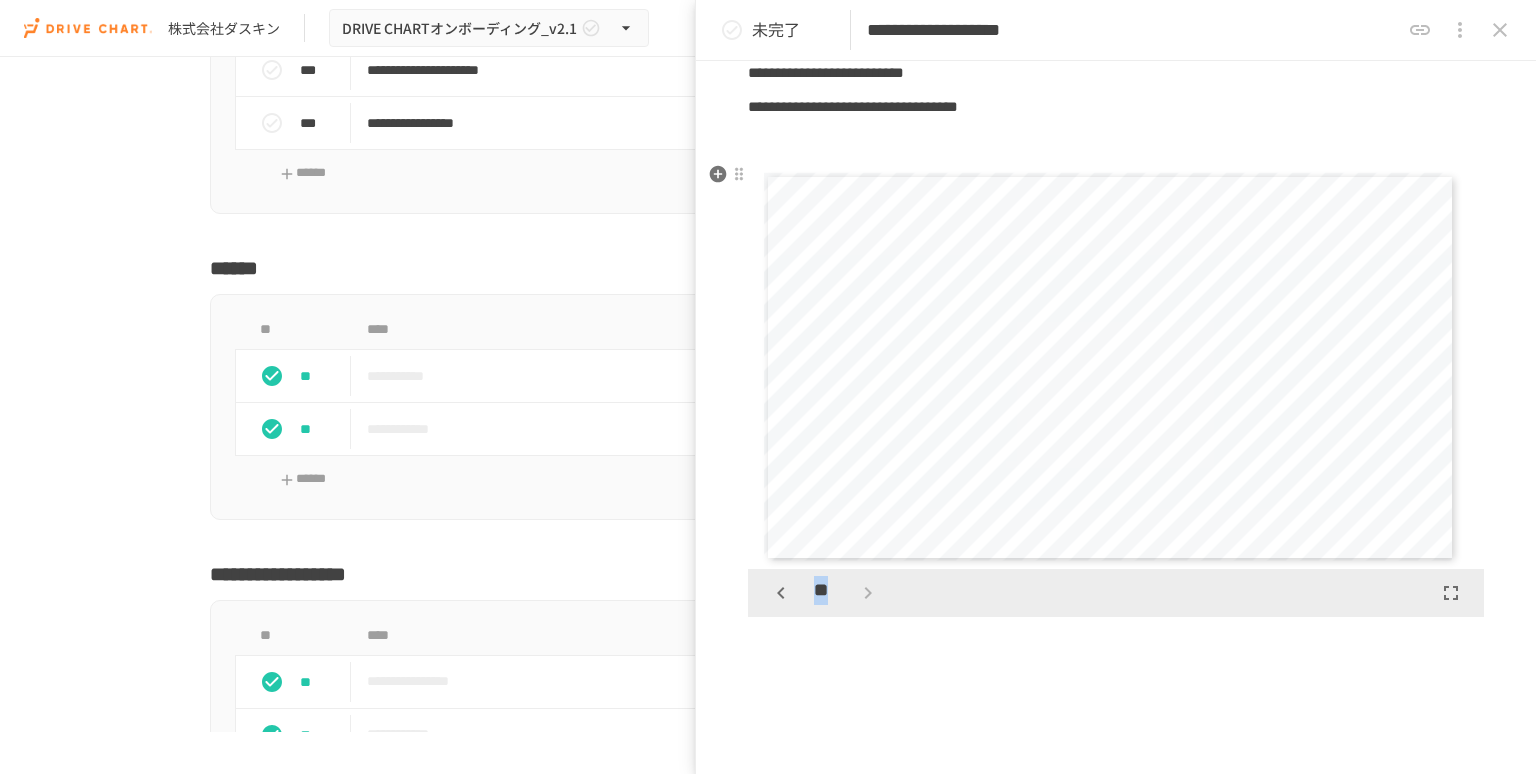click on "**" at bounding box center [824, 593] 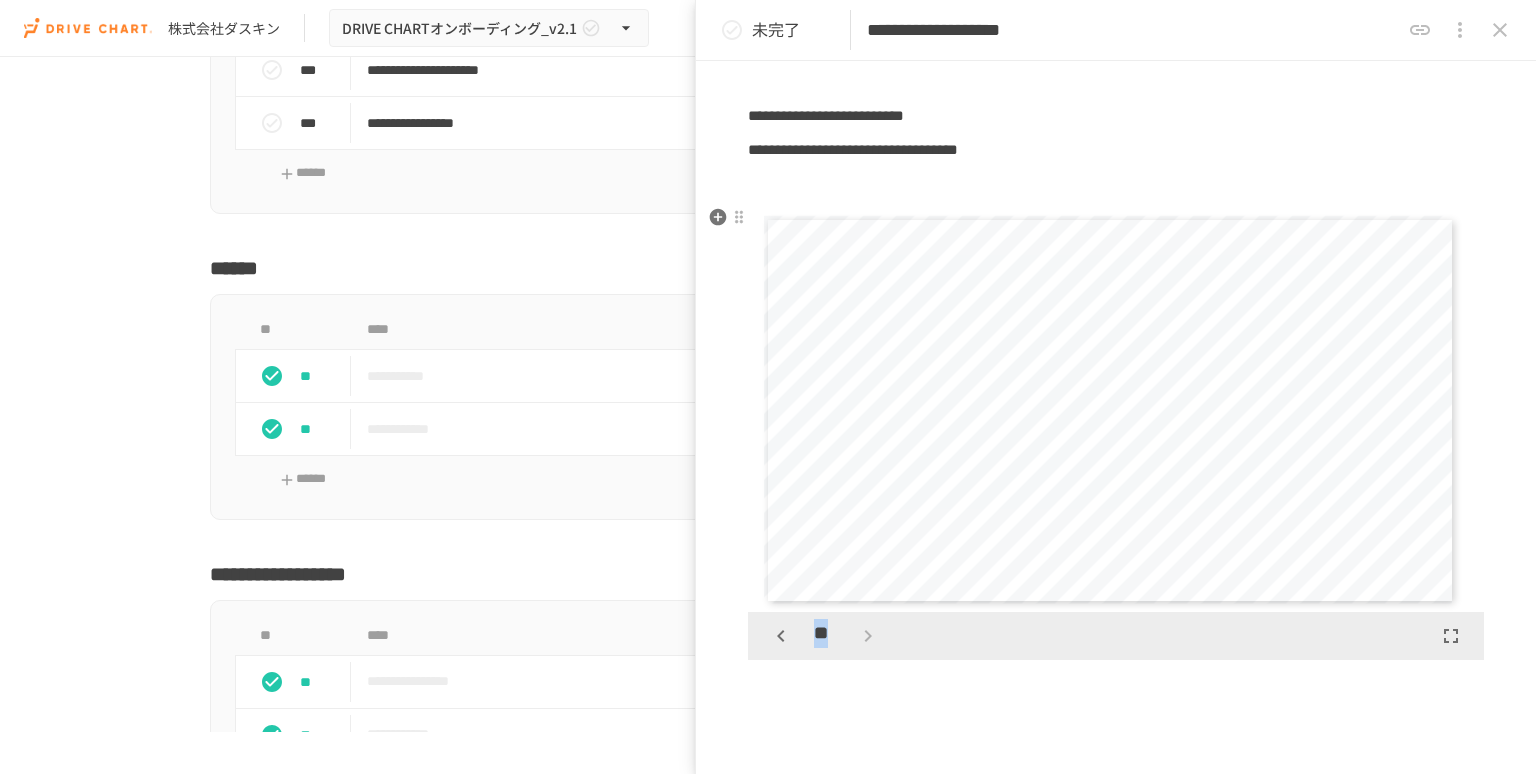 scroll, scrollTop: 365, scrollLeft: 0, axis: vertical 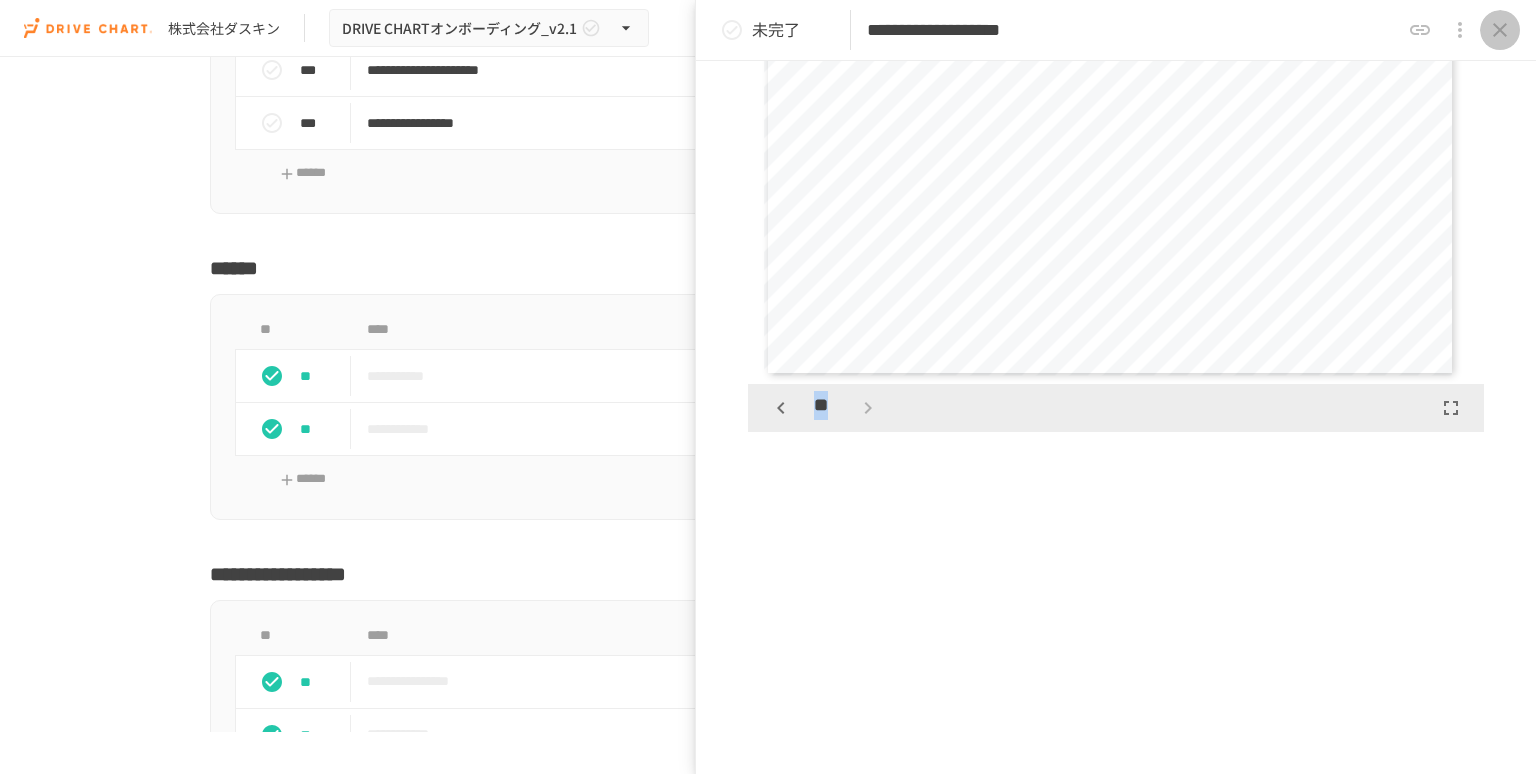 click at bounding box center (1500, 30) 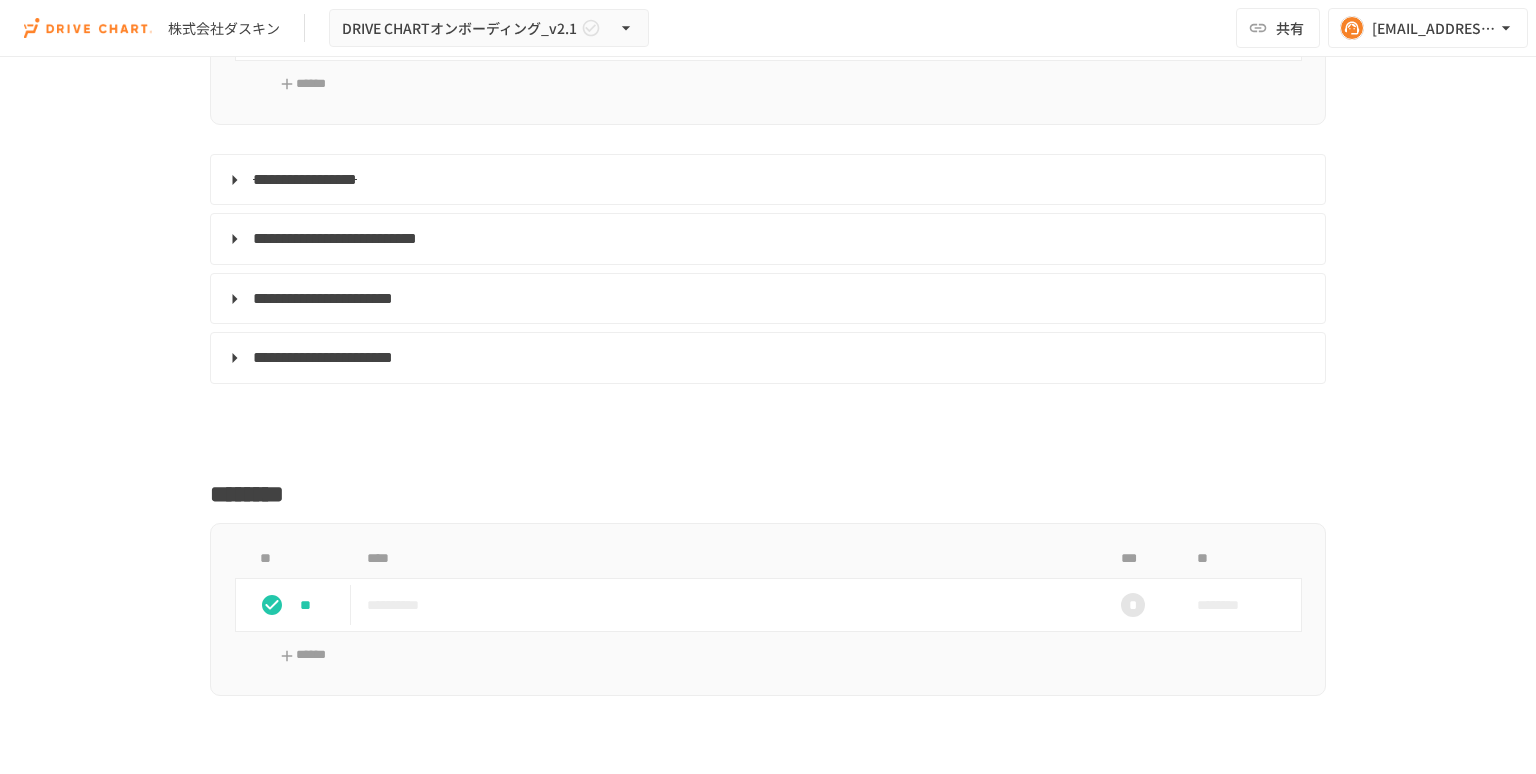 scroll, scrollTop: 8877, scrollLeft: 0, axis: vertical 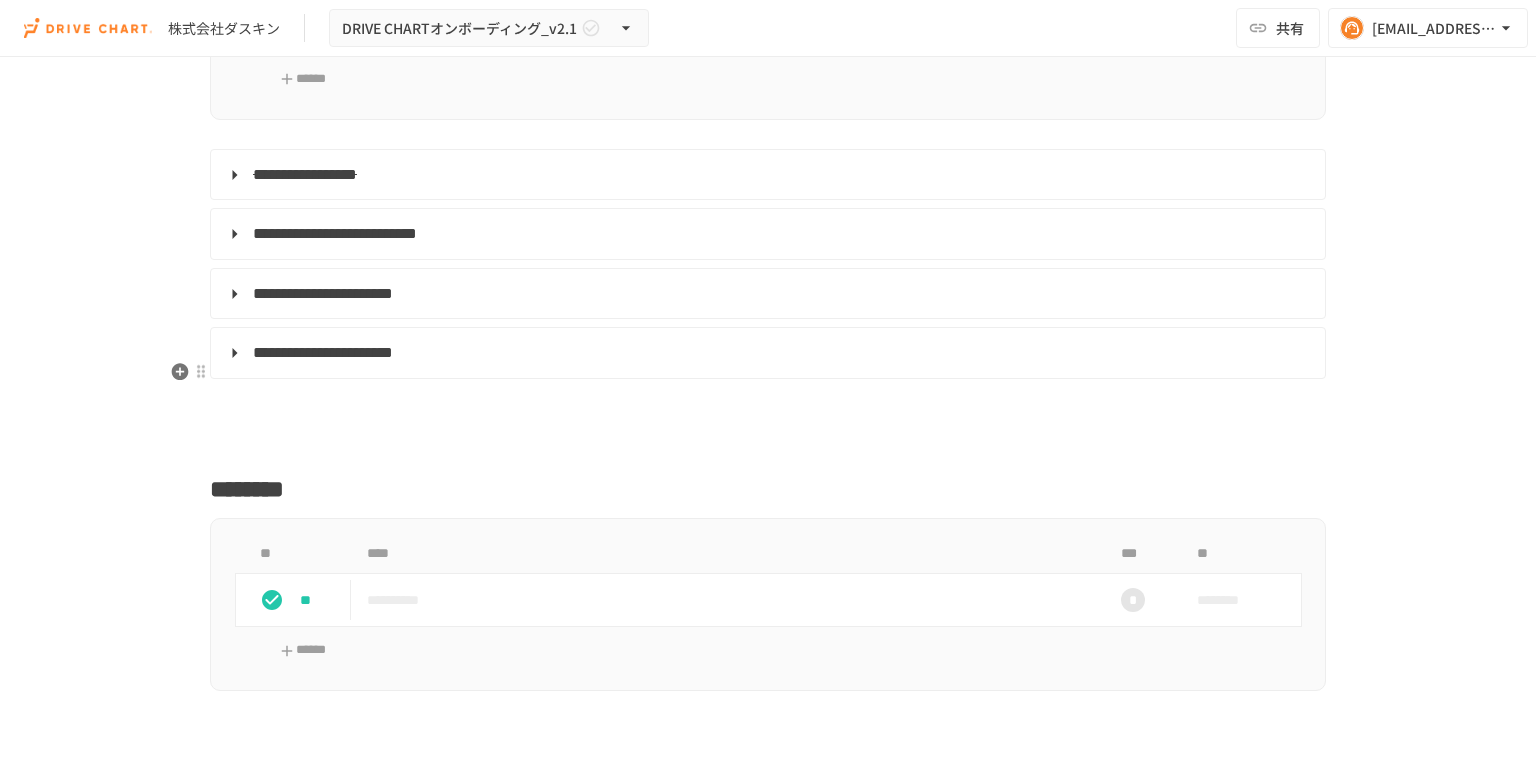 click on "**********" at bounding box center [766, 234] 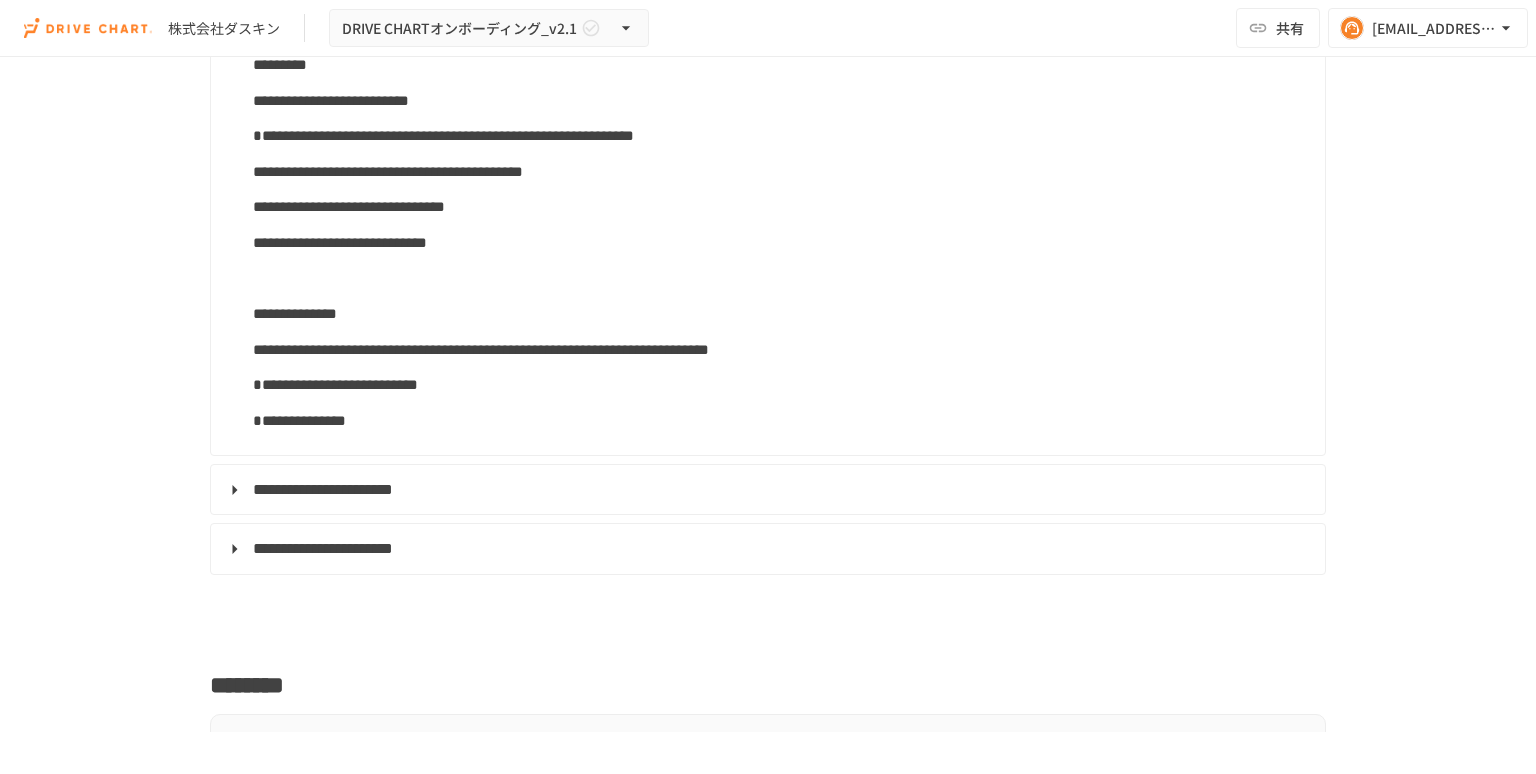 scroll, scrollTop: 9662, scrollLeft: 0, axis: vertical 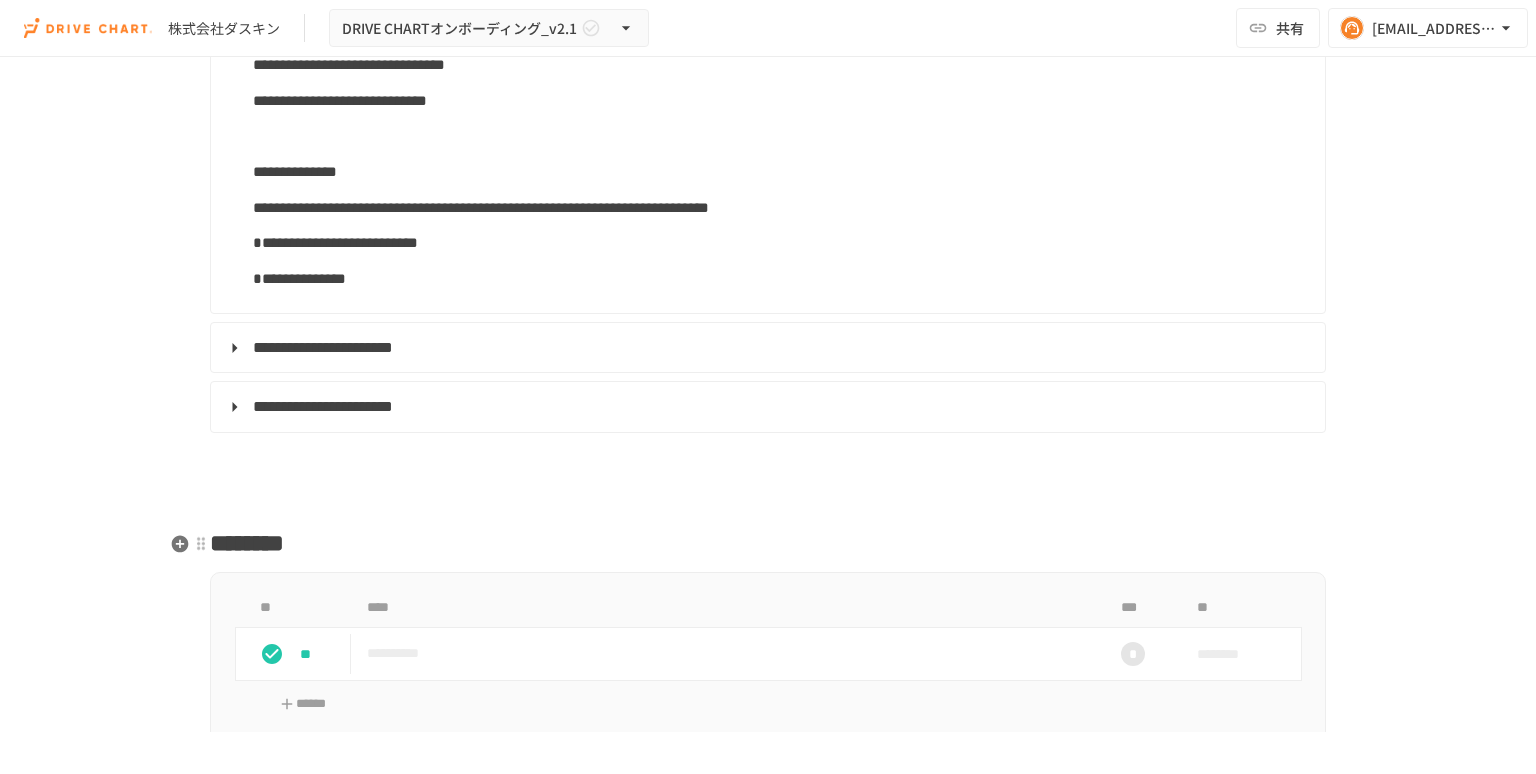 click on "**********" at bounding box center [766, 407] 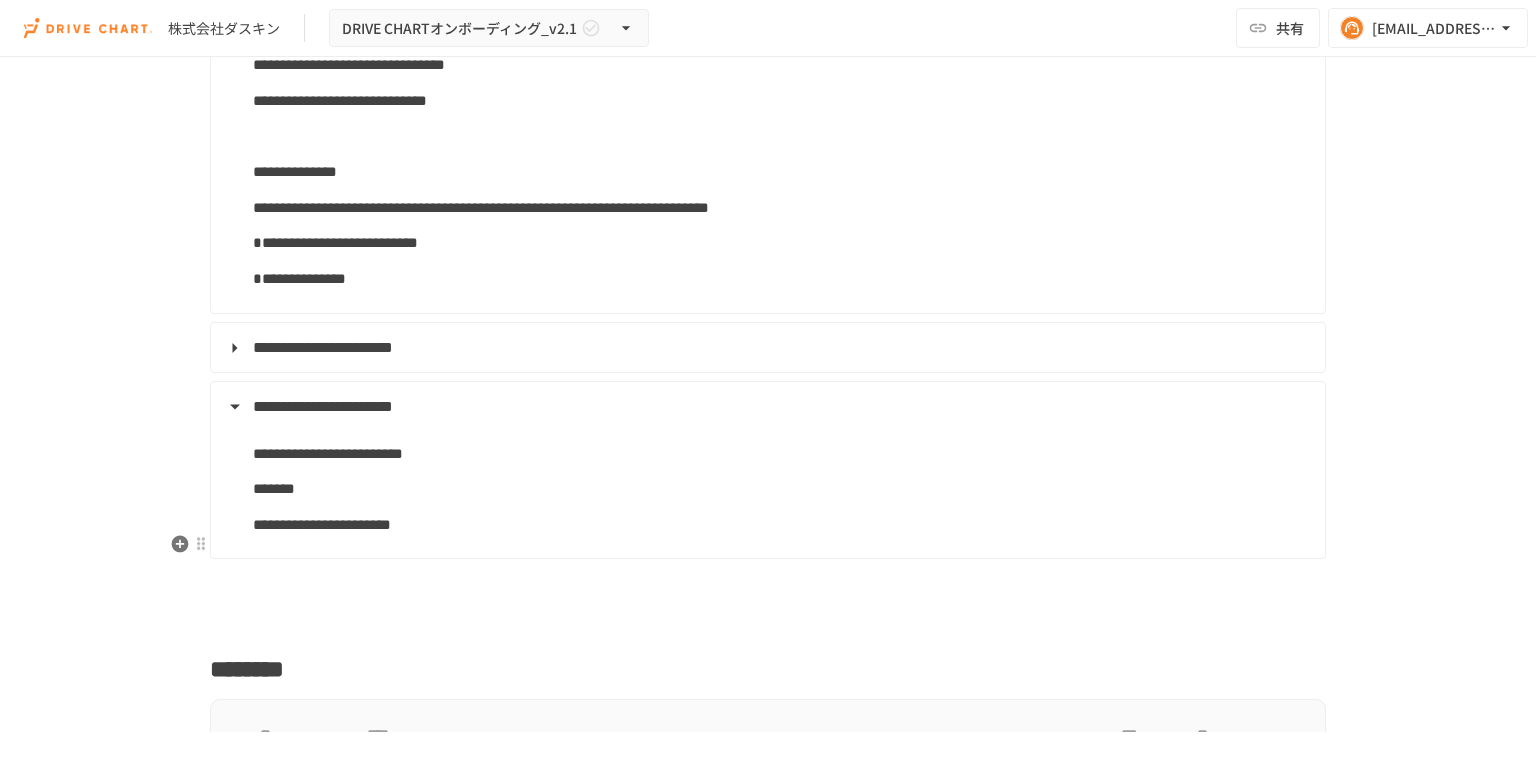 scroll, scrollTop: 9933, scrollLeft: 0, axis: vertical 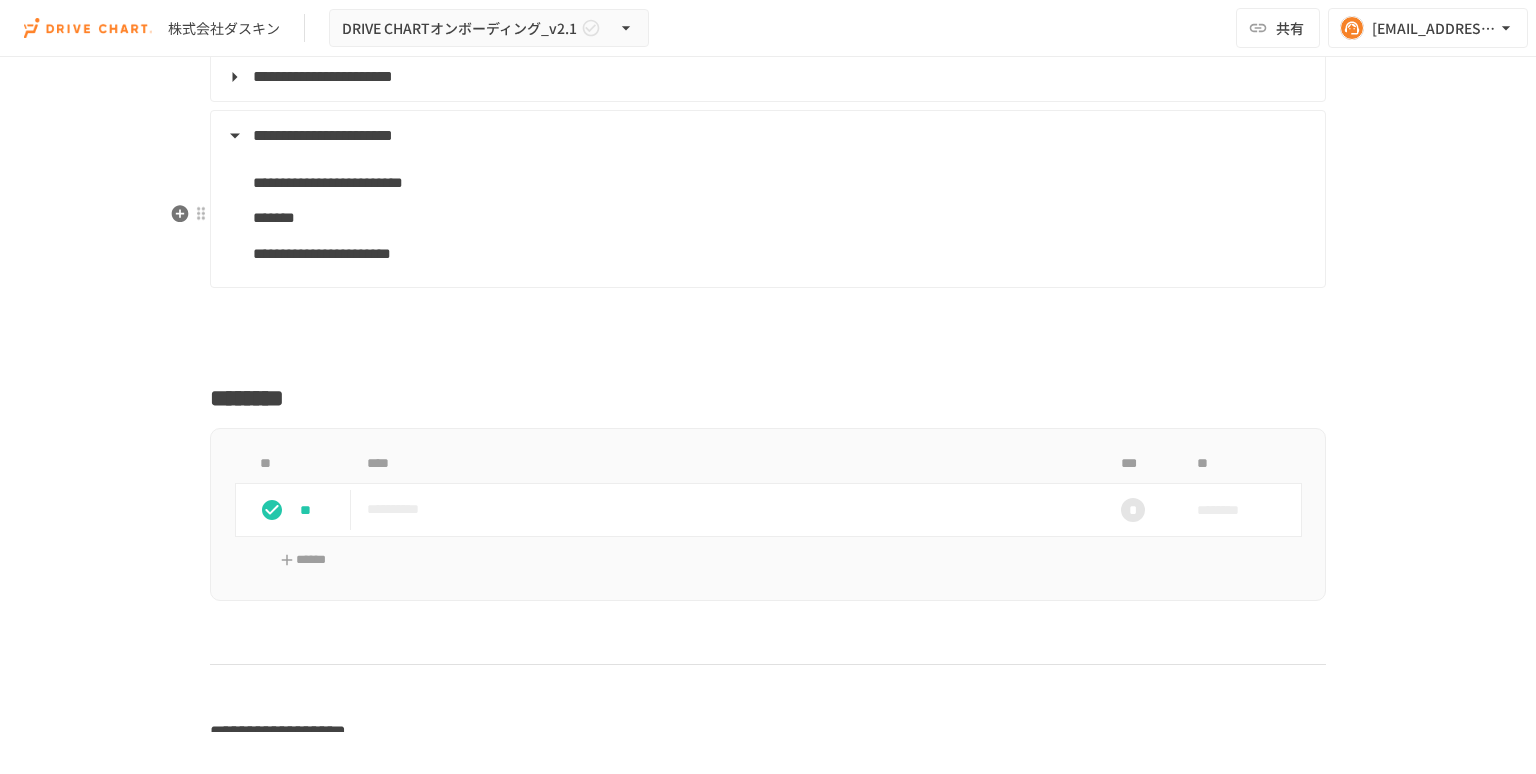 click on "**********" at bounding box center (766, 77) 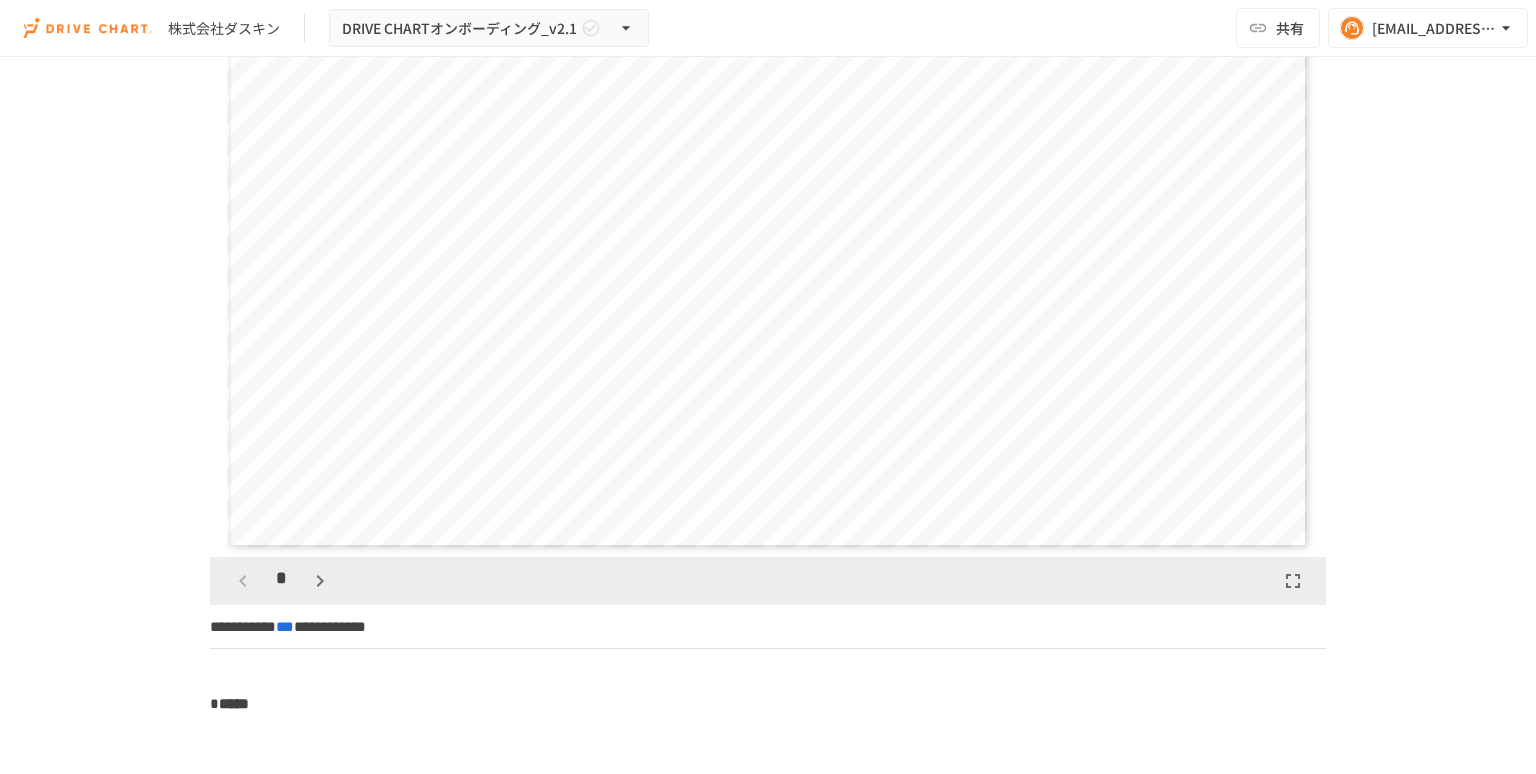 scroll, scrollTop: 12490, scrollLeft: 0, axis: vertical 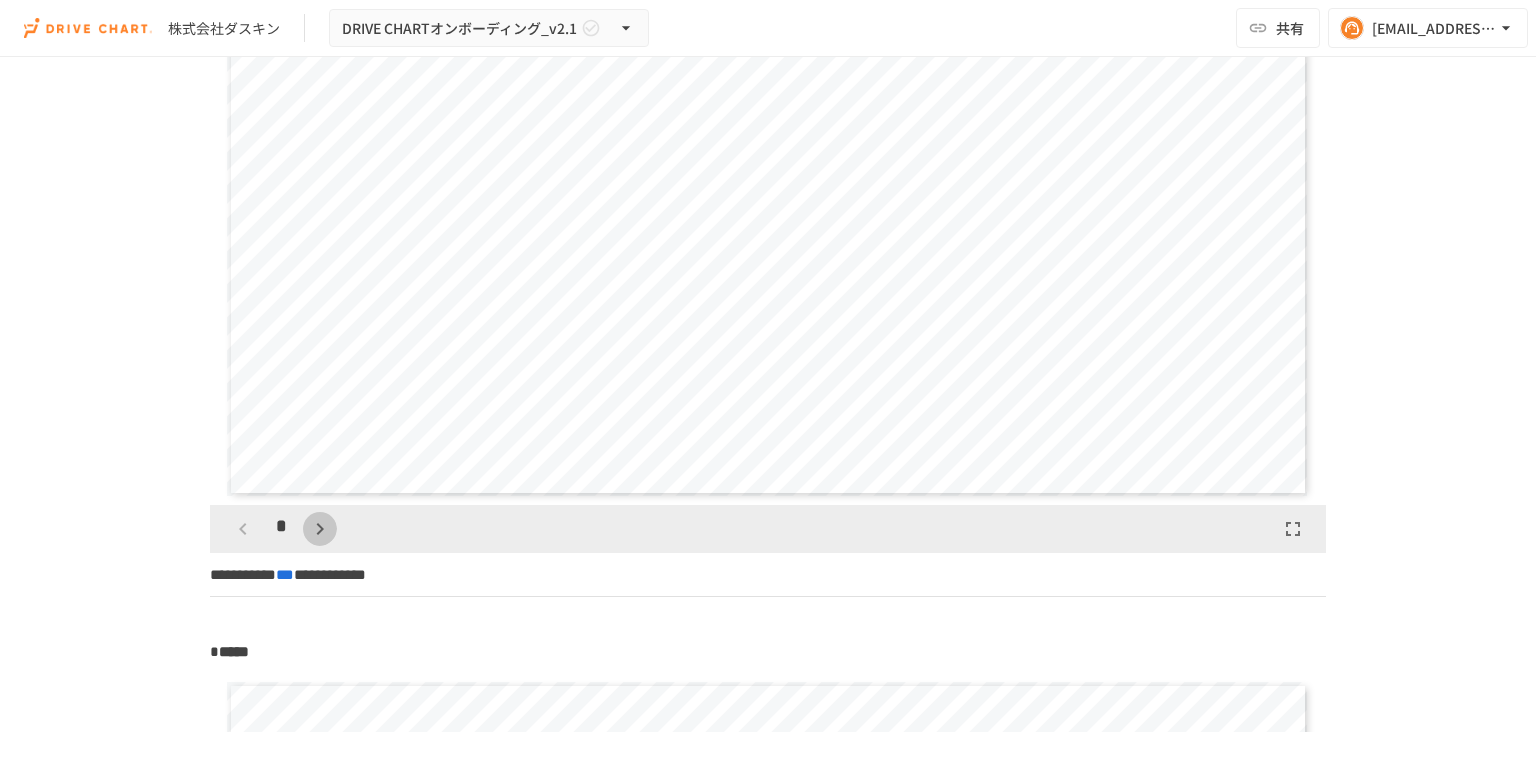 click 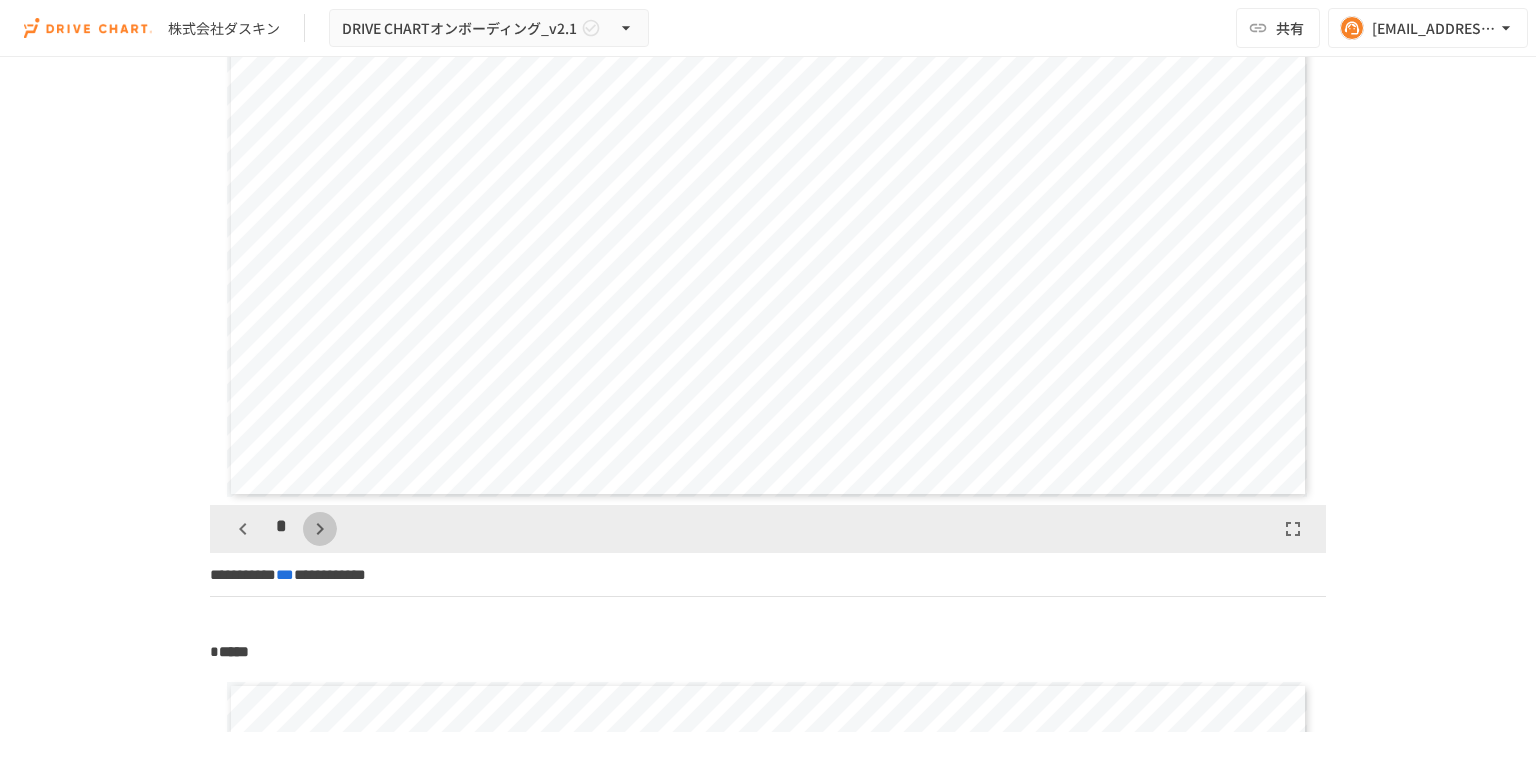 click 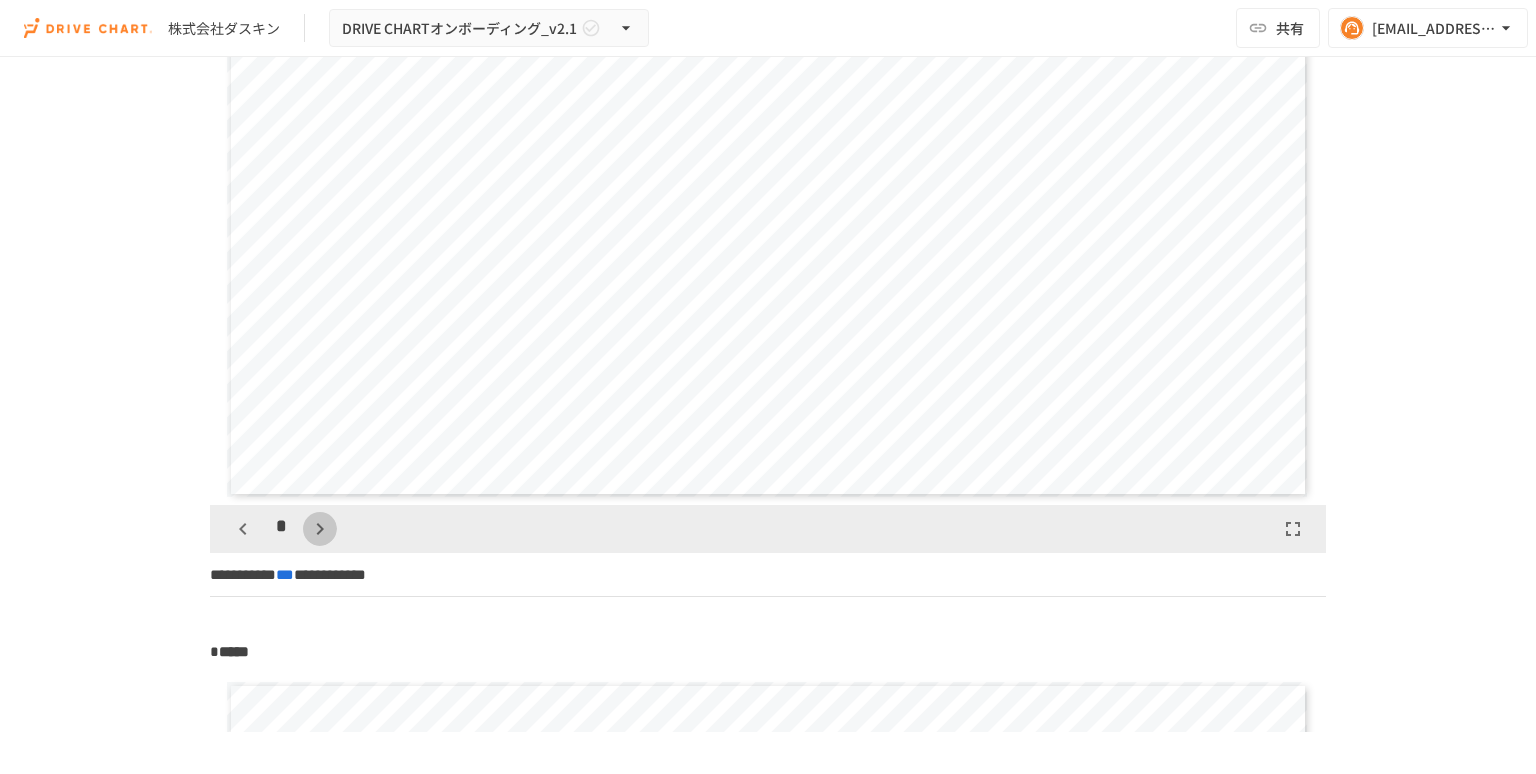 click 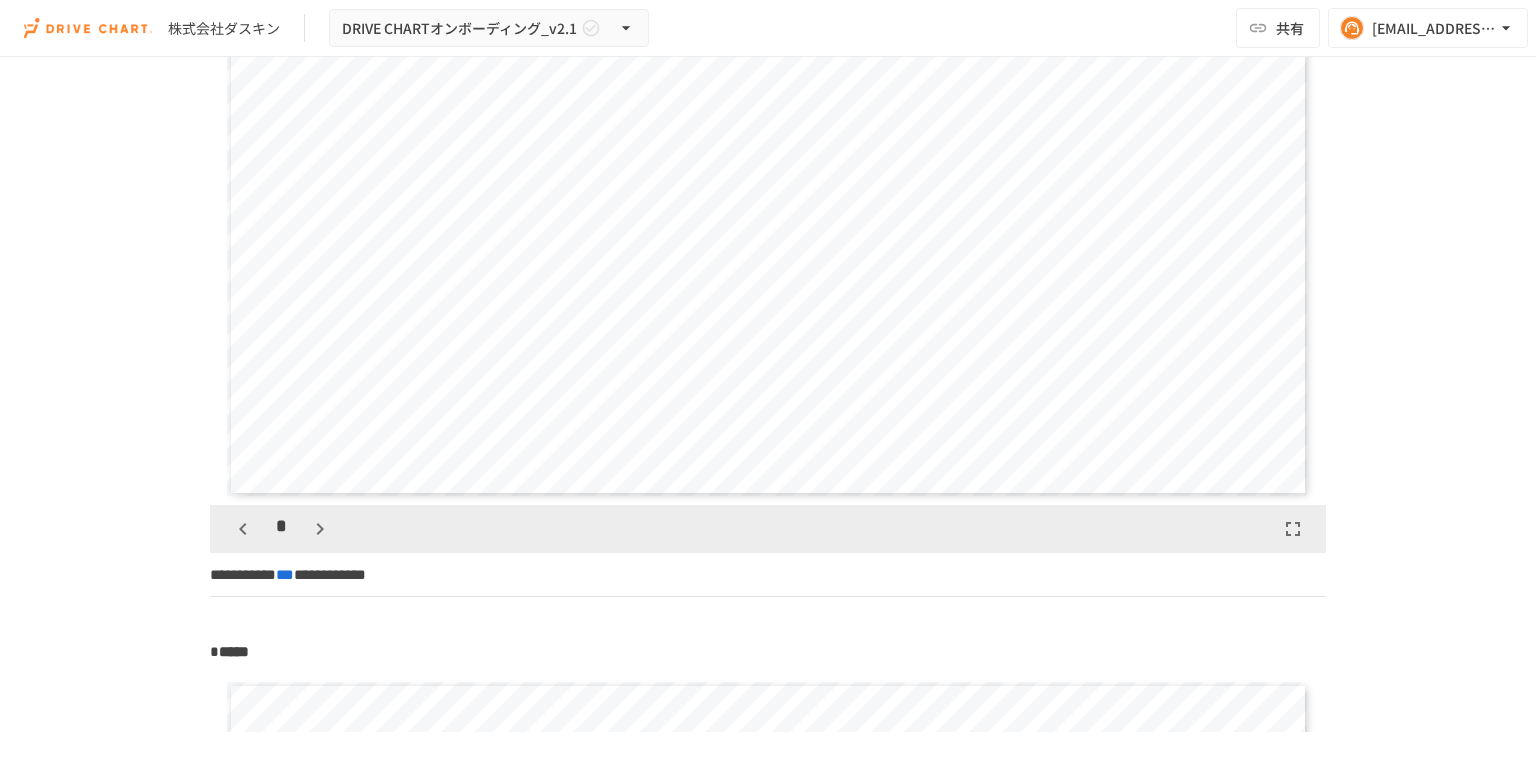 click 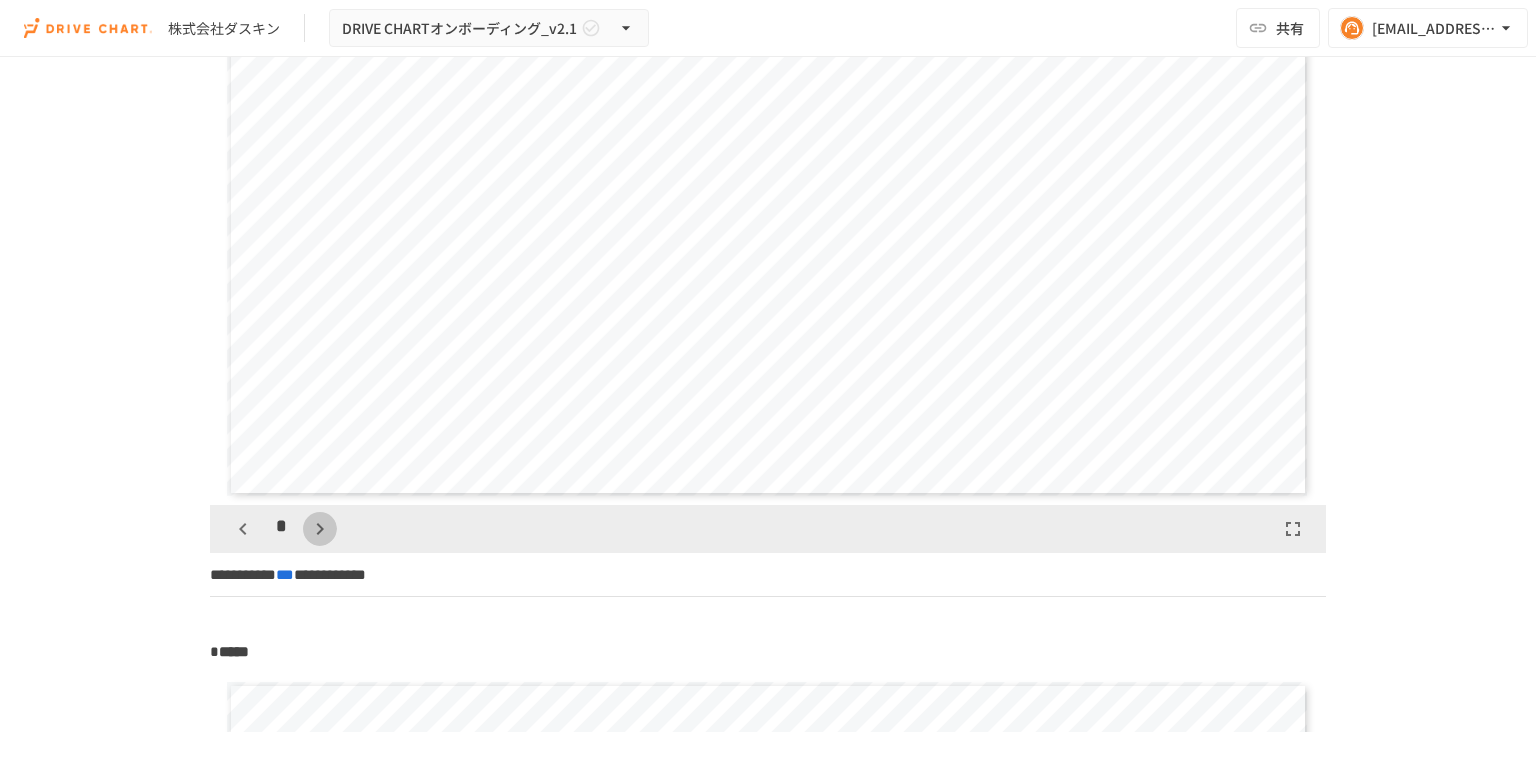 click 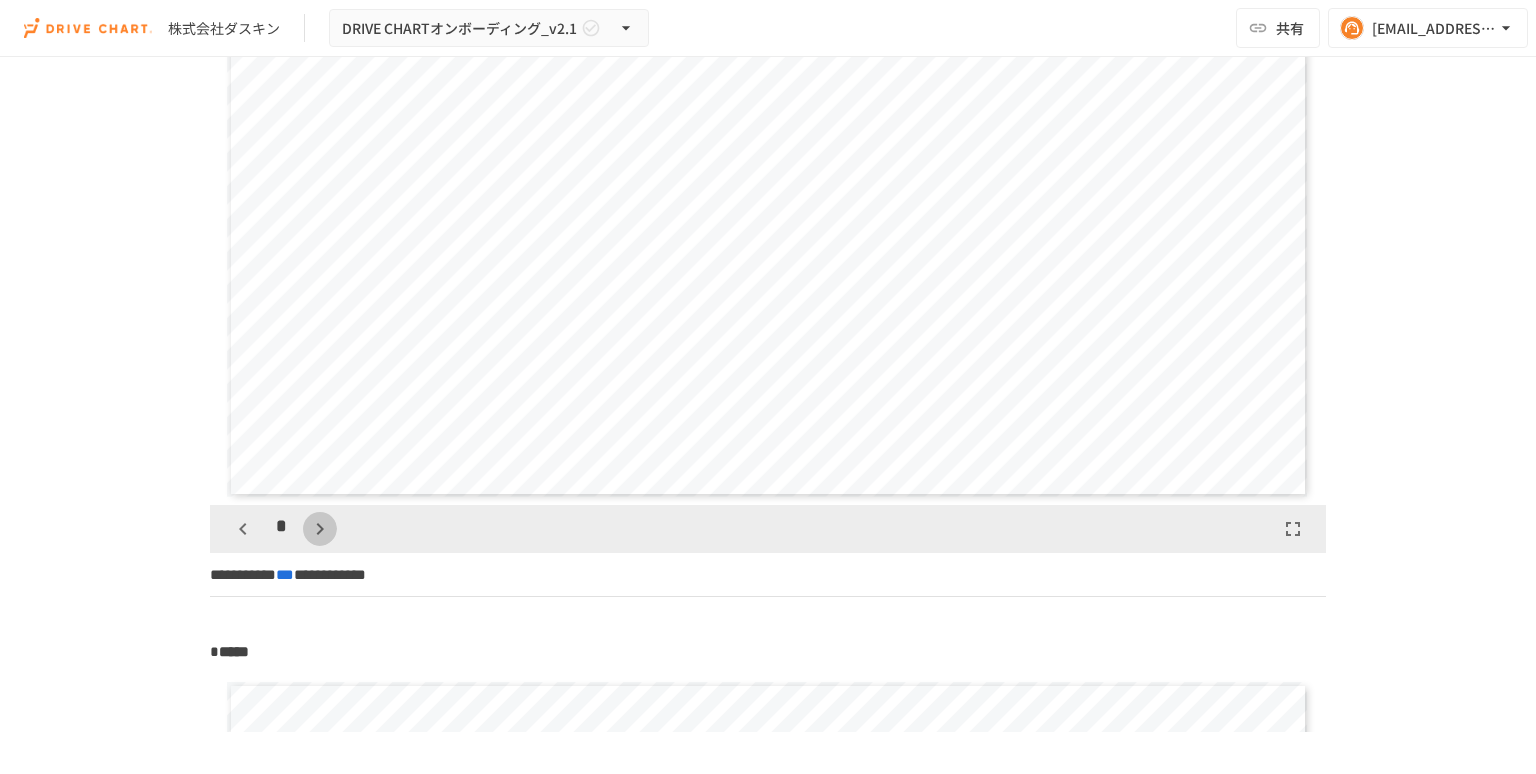 click 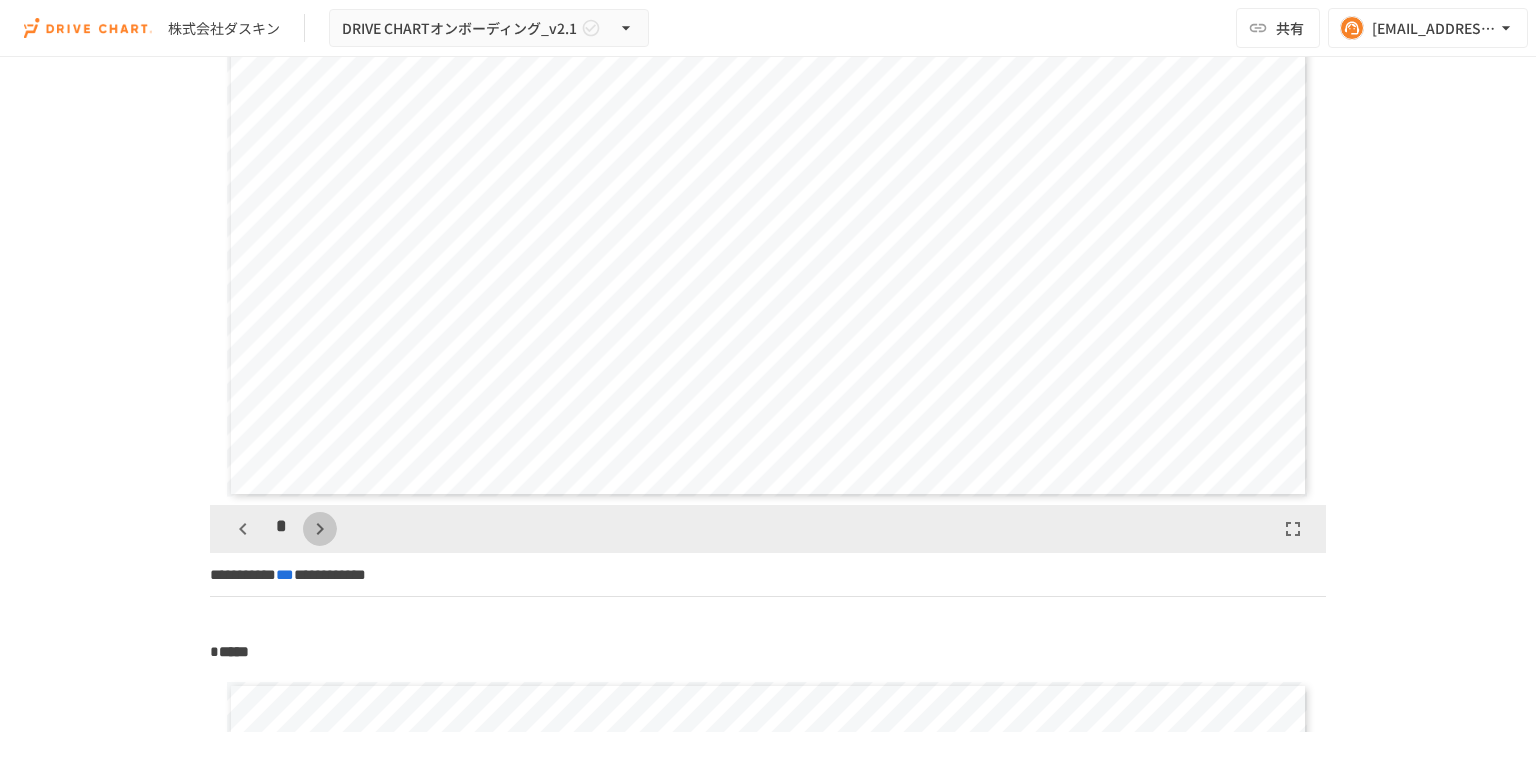 click 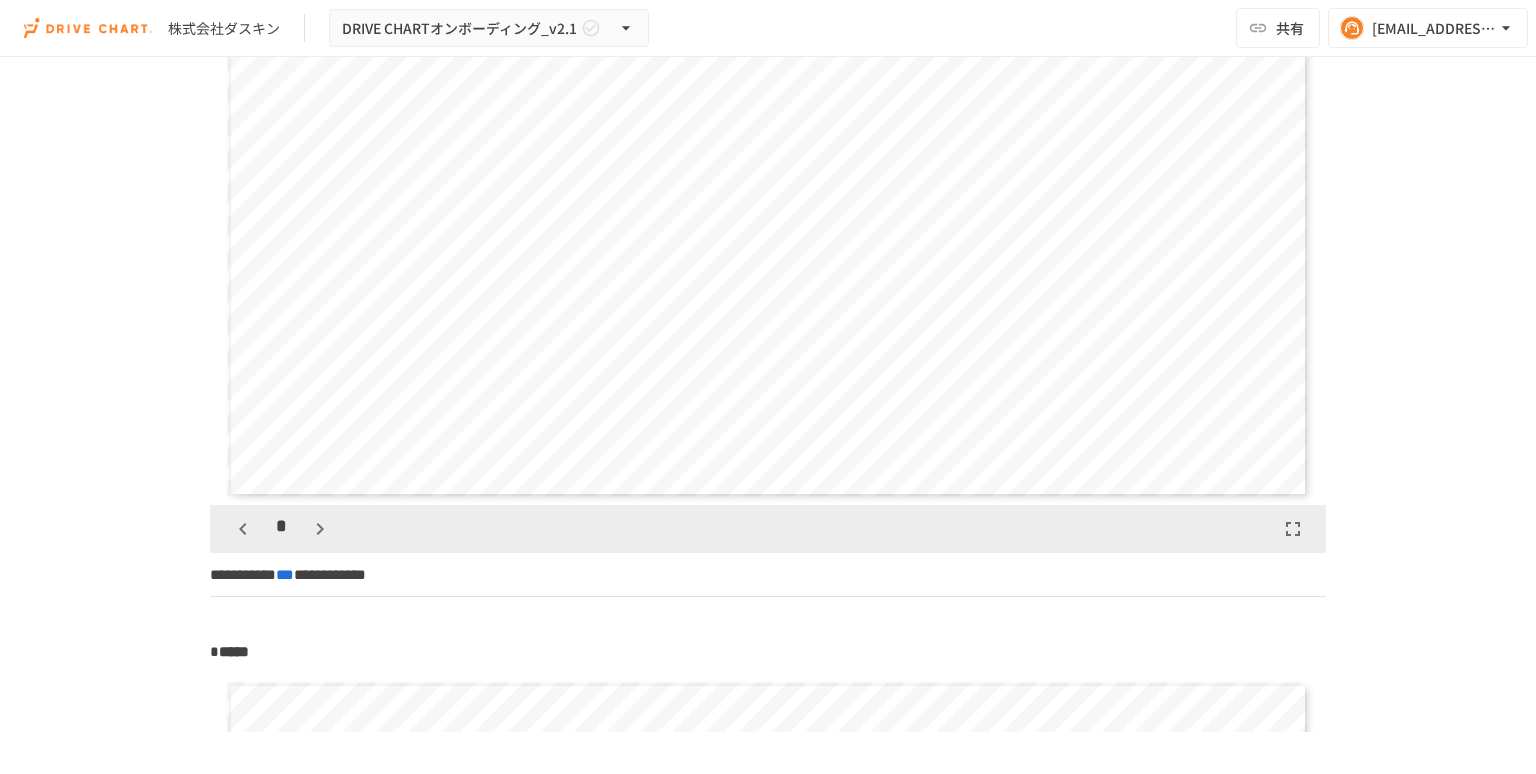click 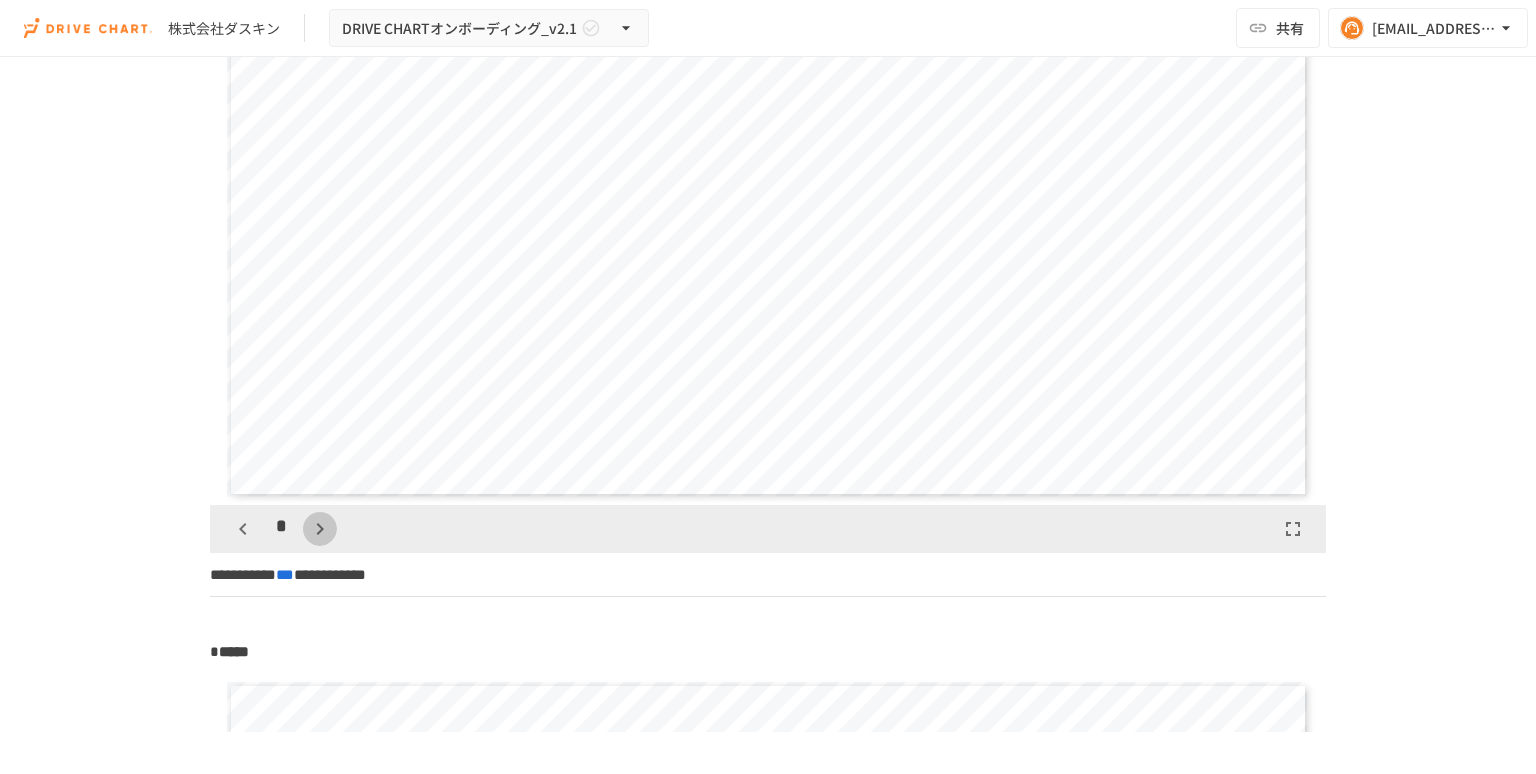 click 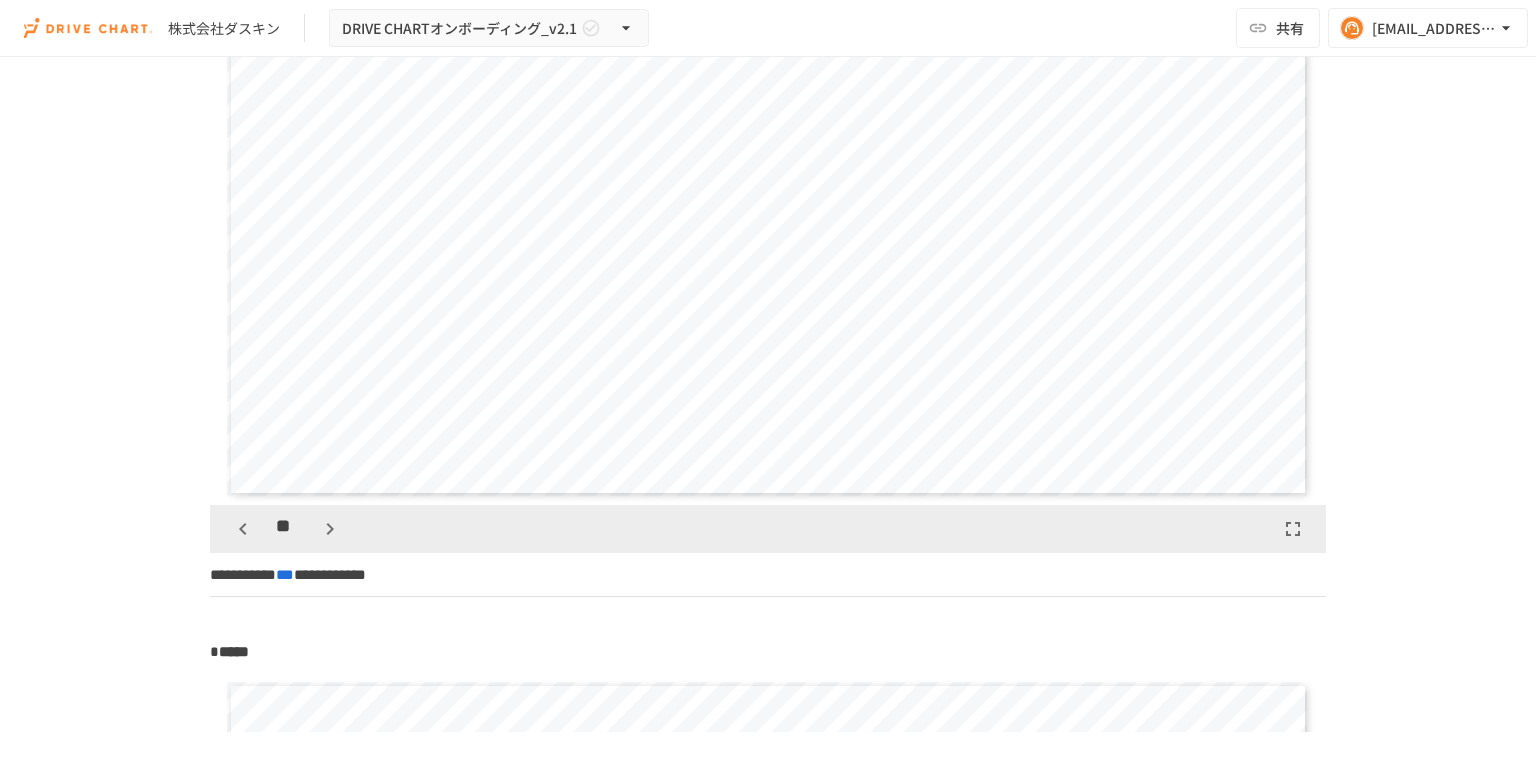 click at bounding box center (330, 529) 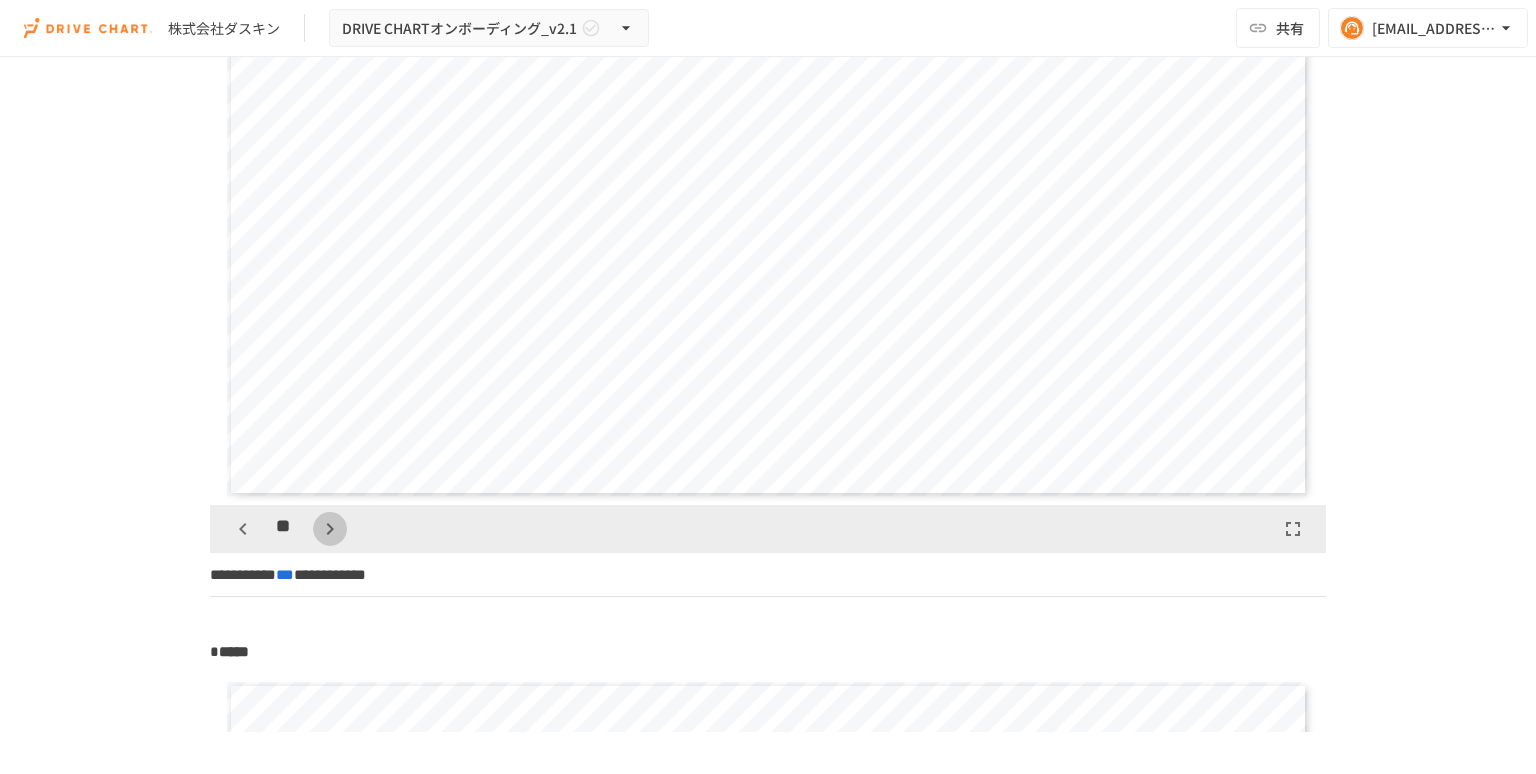 click 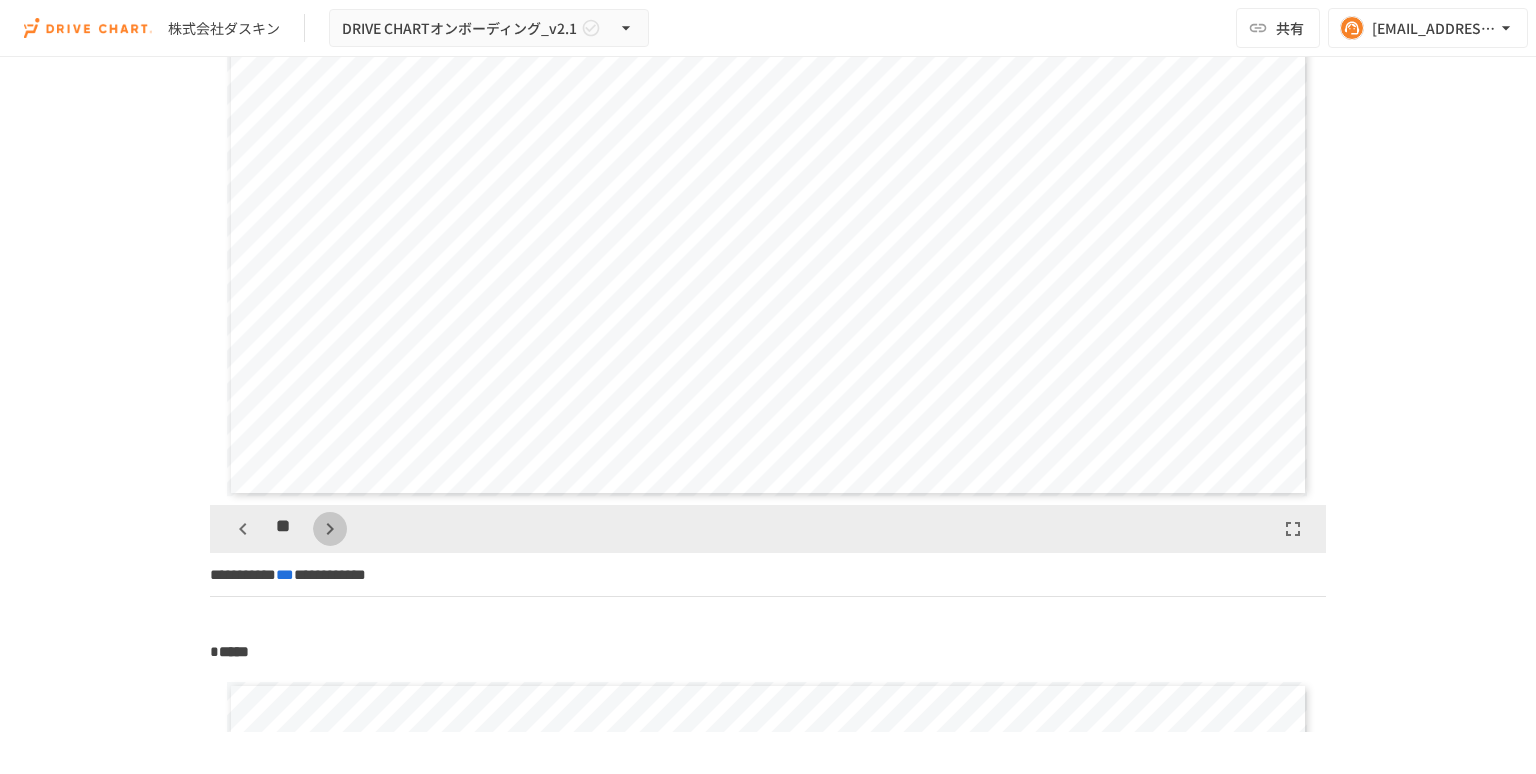 click 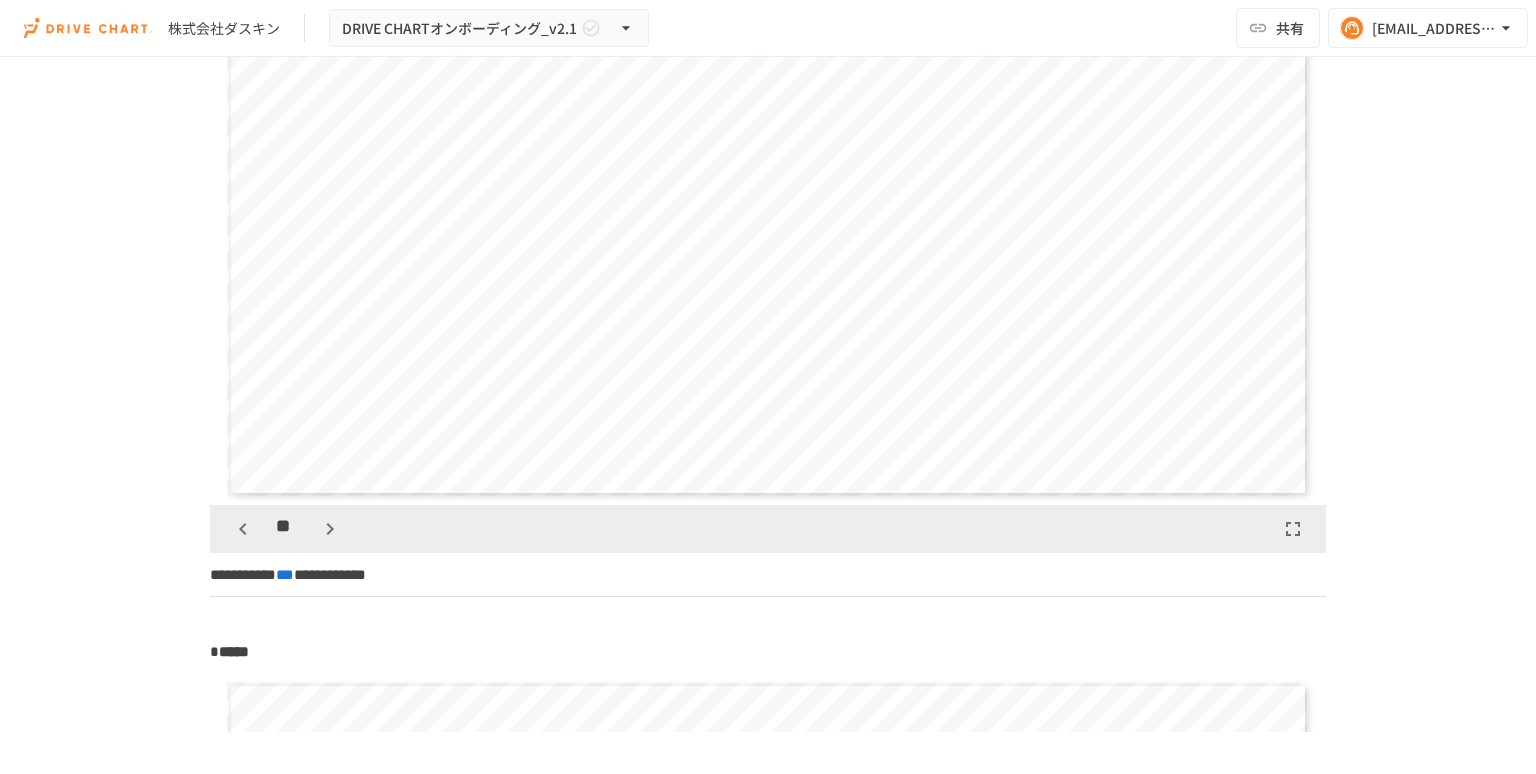 click 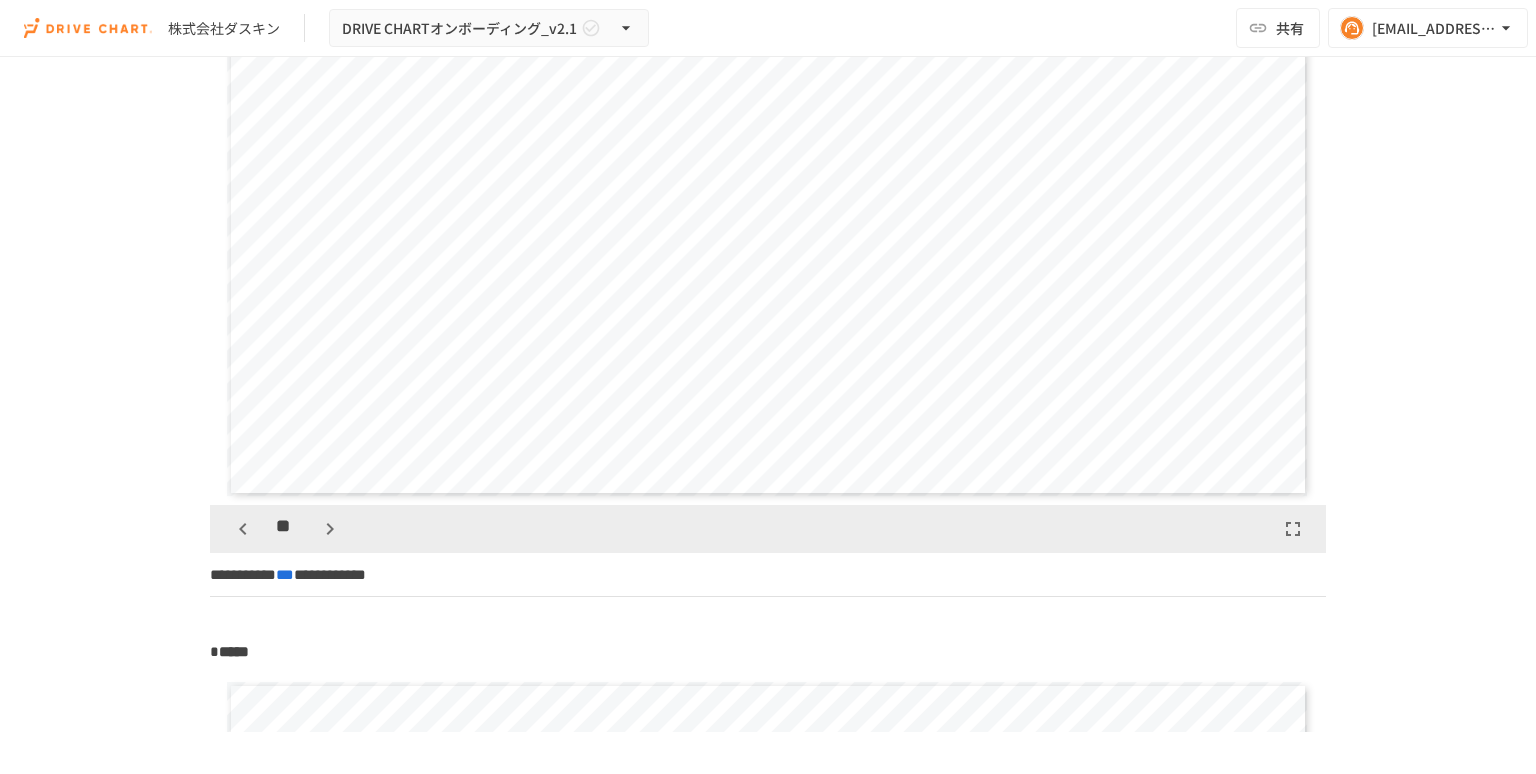 click 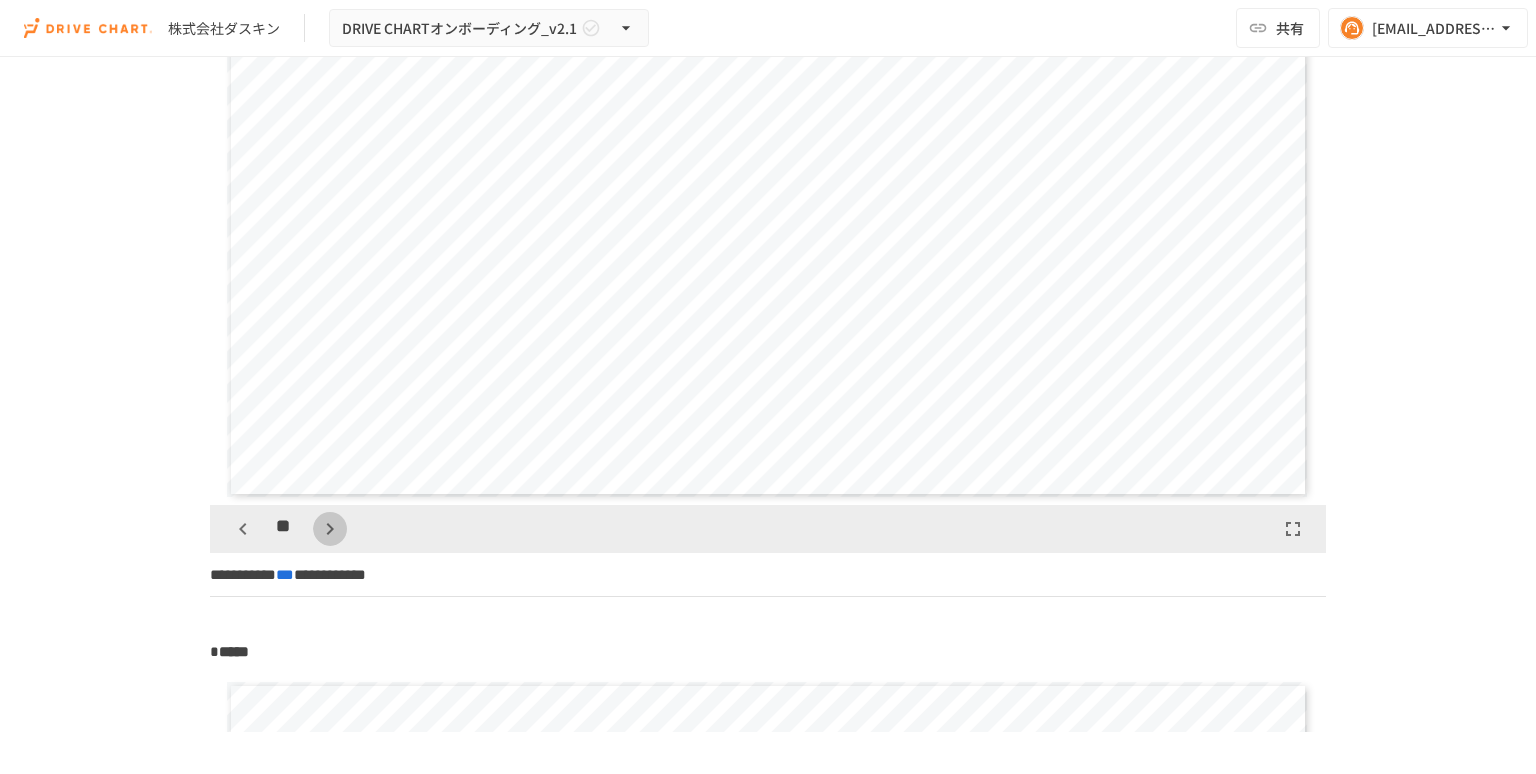 click 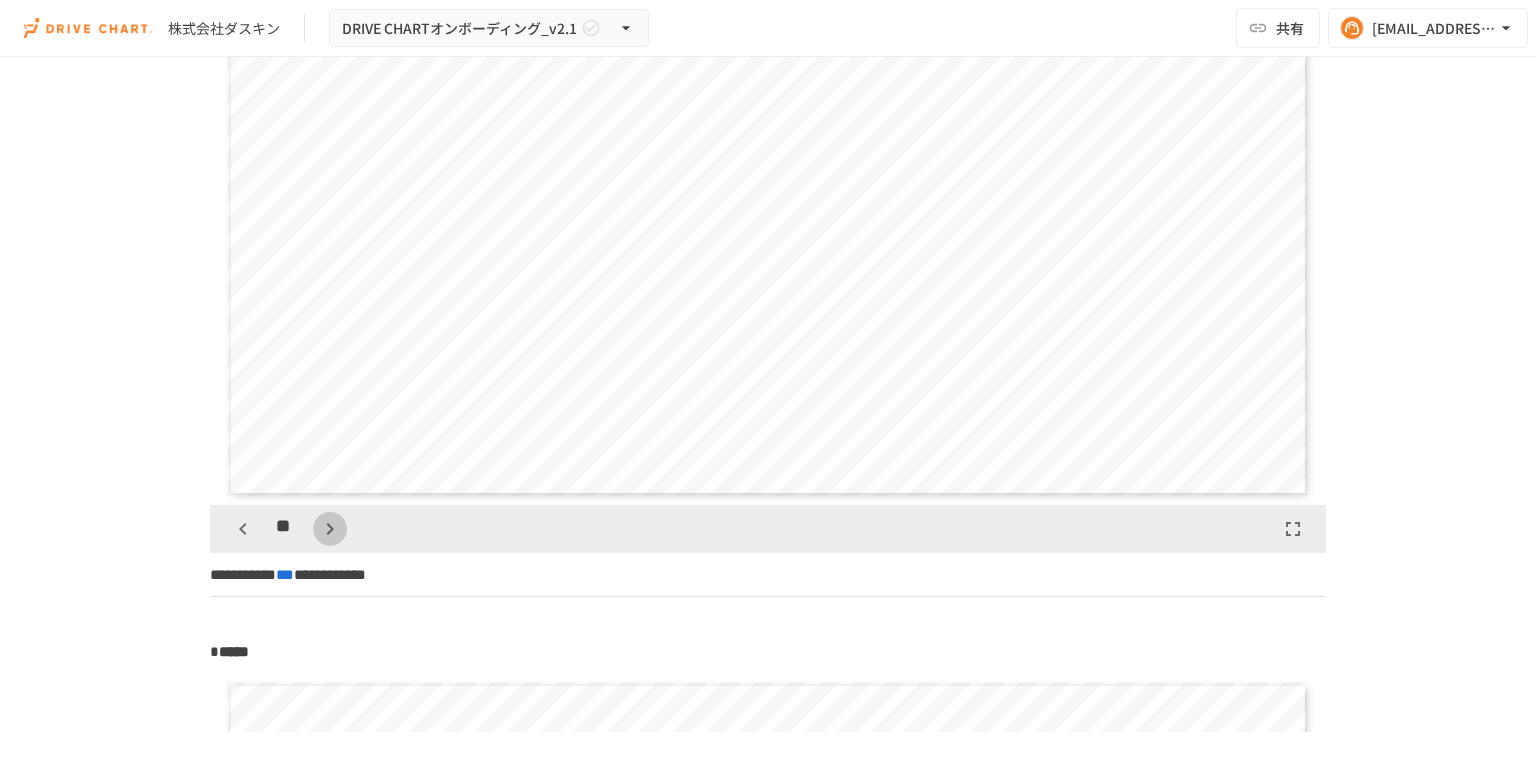 click 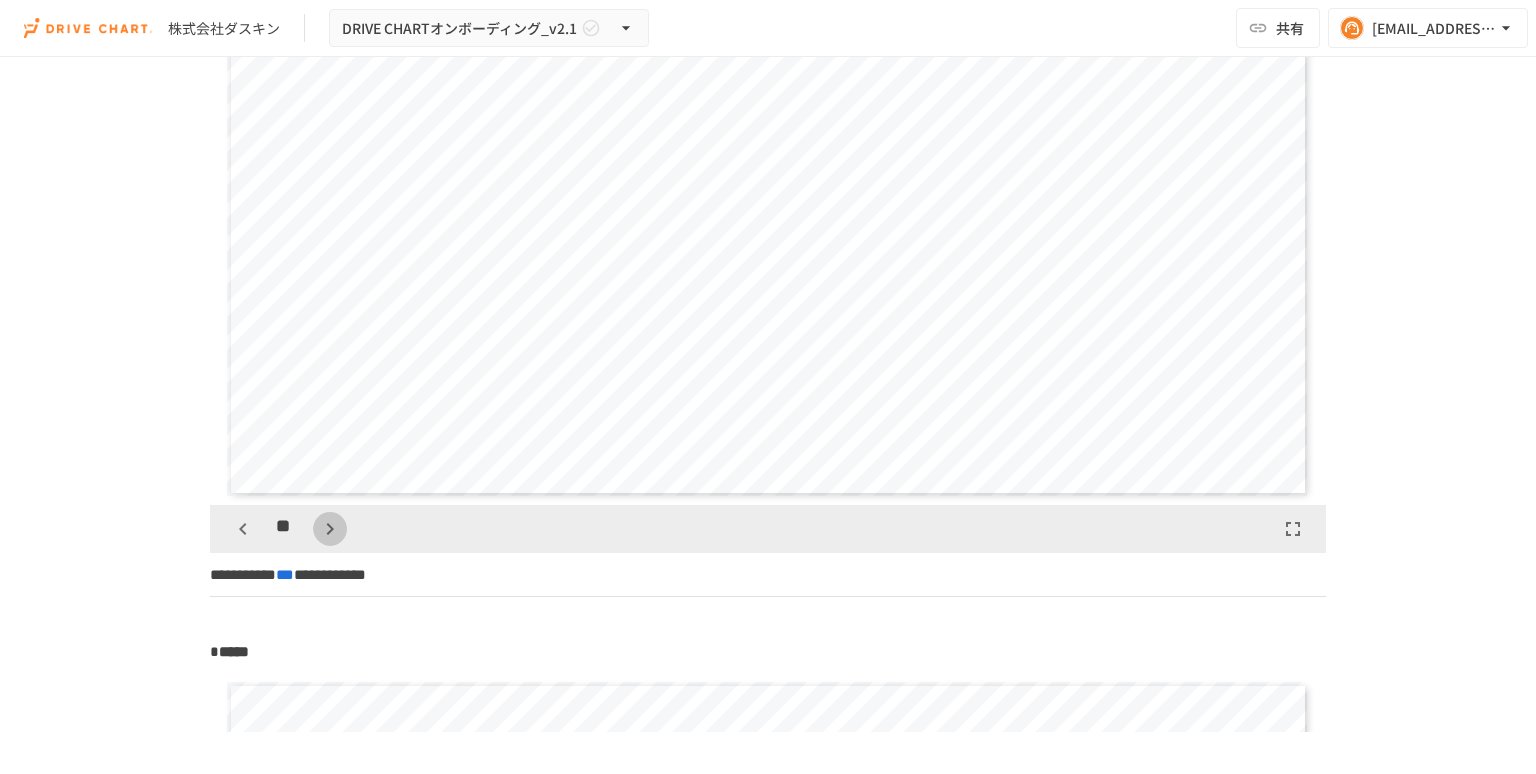 scroll, scrollTop: 9999, scrollLeft: 0, axis: vertical 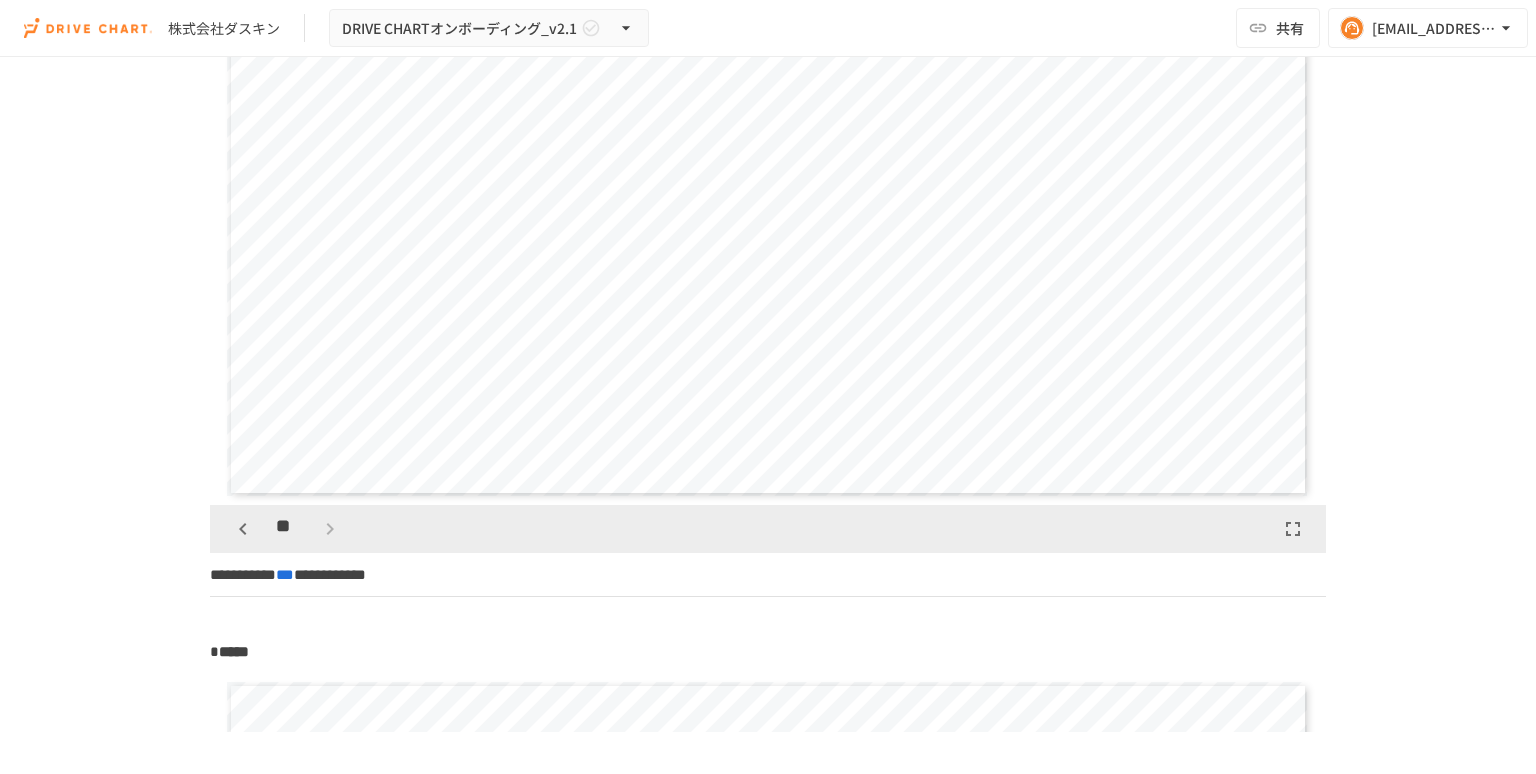 click on "**********" at bounding box center [768, 394] 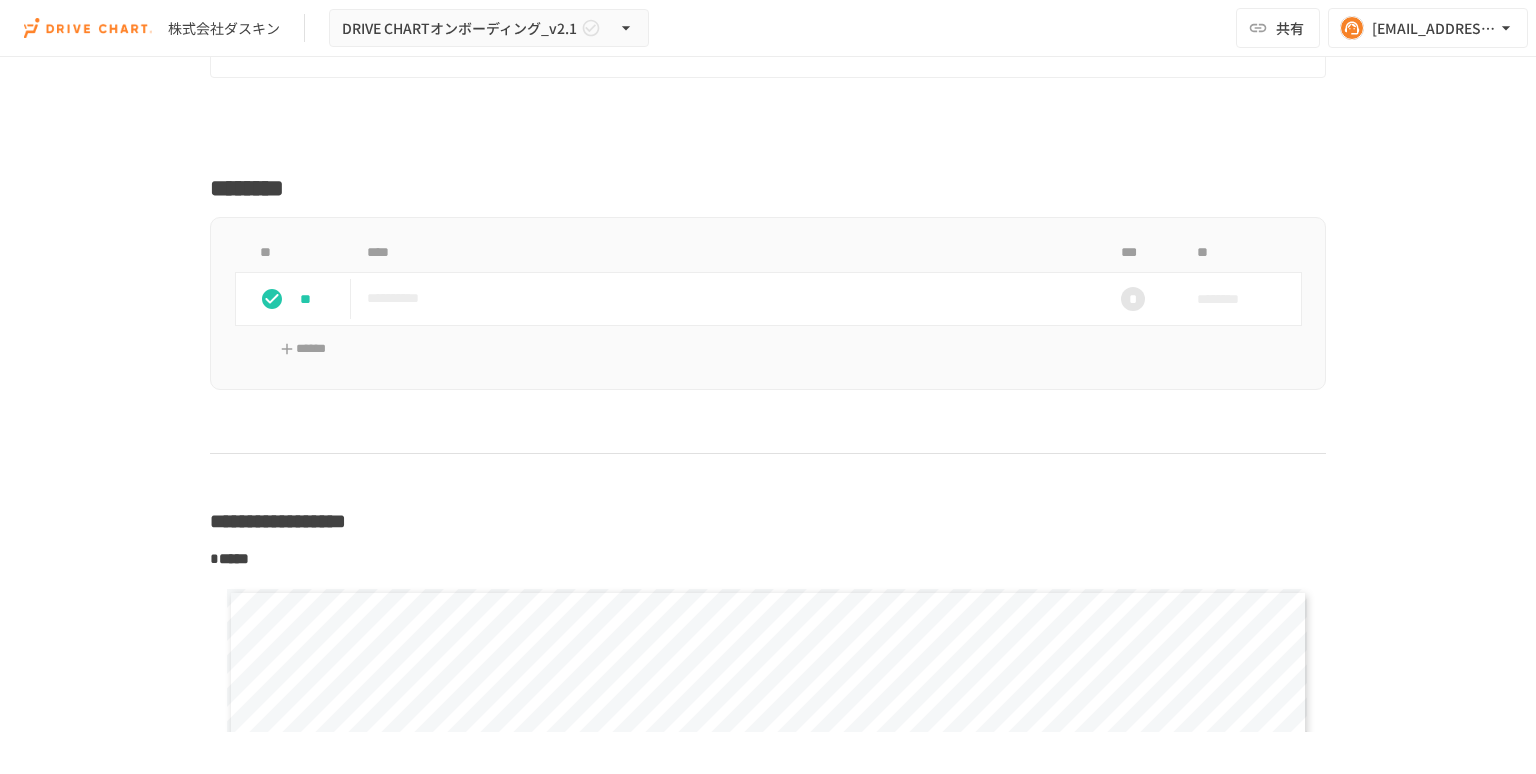 scroll, scrollTop: 10788, scrollLeft: 0, axis: vertical 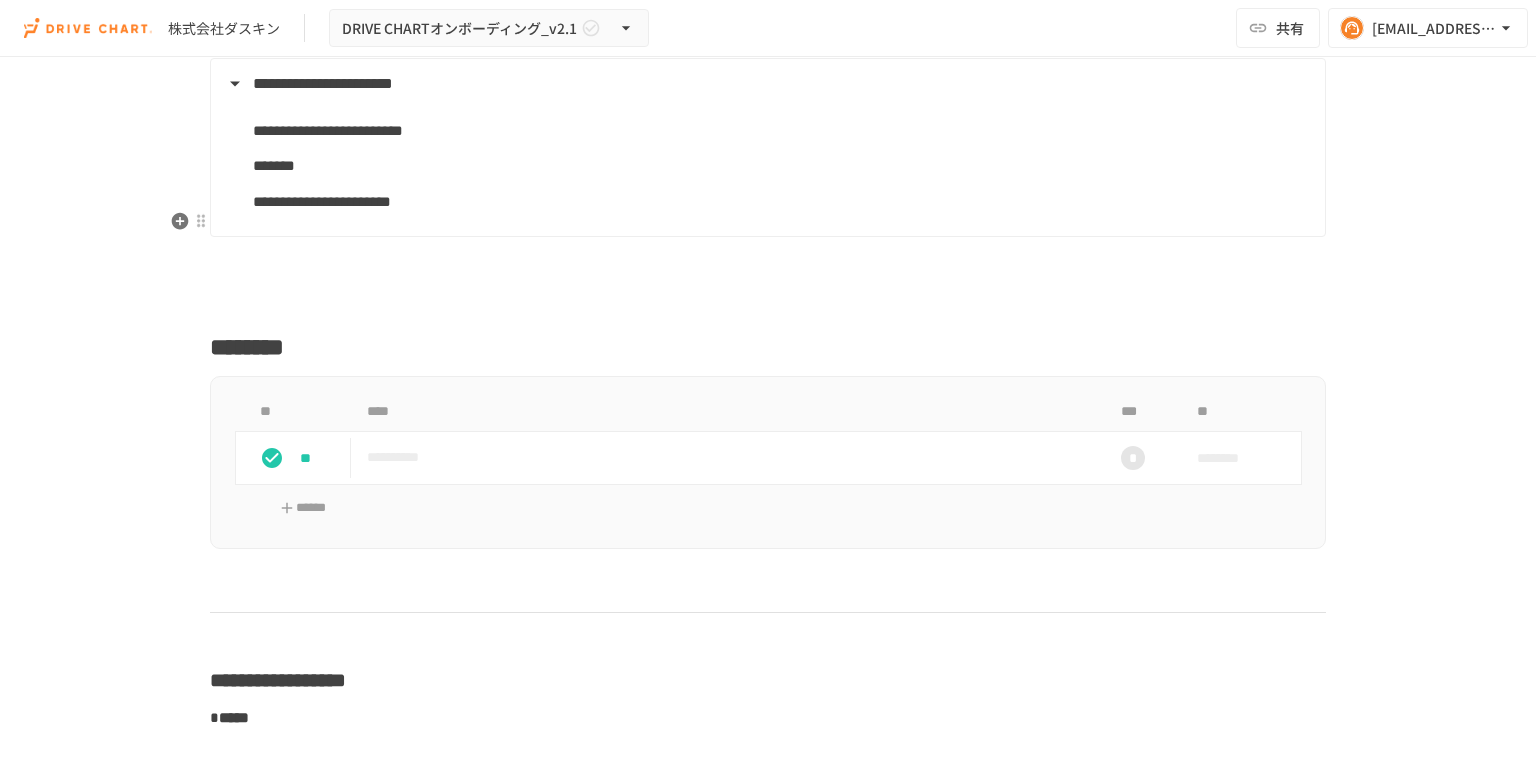 drag, startPoint x: 222, startPoint y: 231, endPoint x: 185, endPoint y: 266, distance: 50.931328 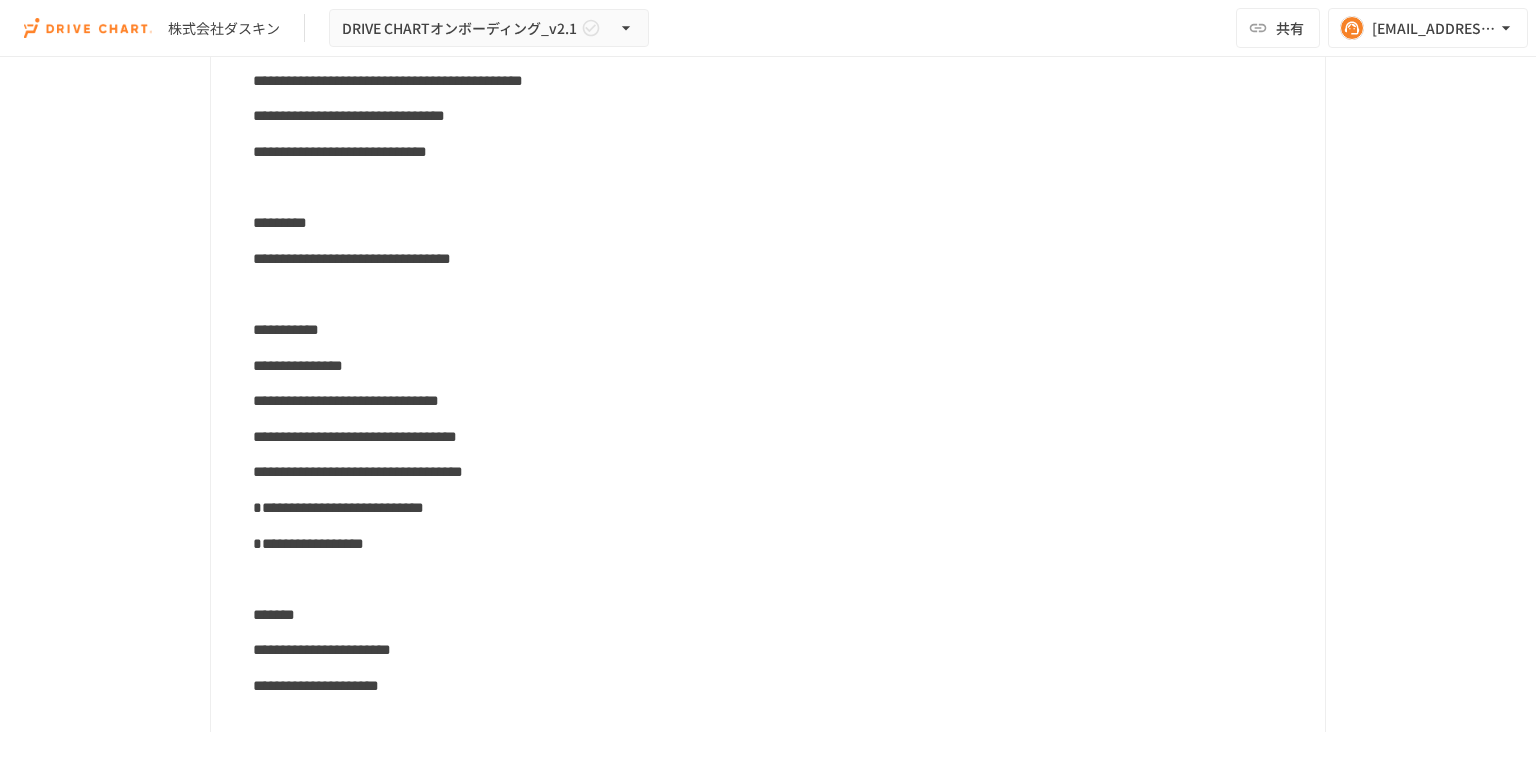 scroll, scrollTop: 9886, scrollLeft: 0, axis: vertical 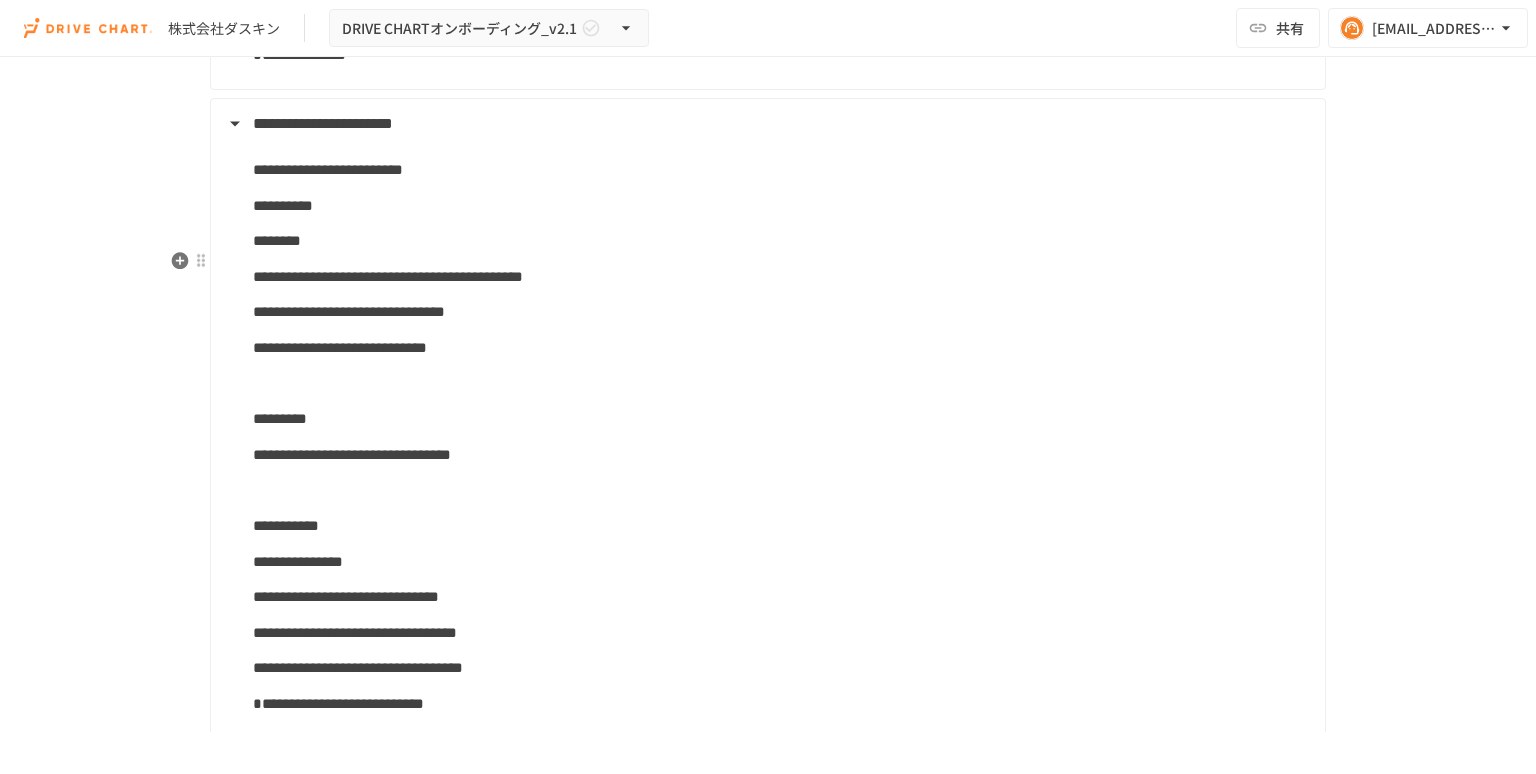 click on "**********" at bounding box center (766, 124) 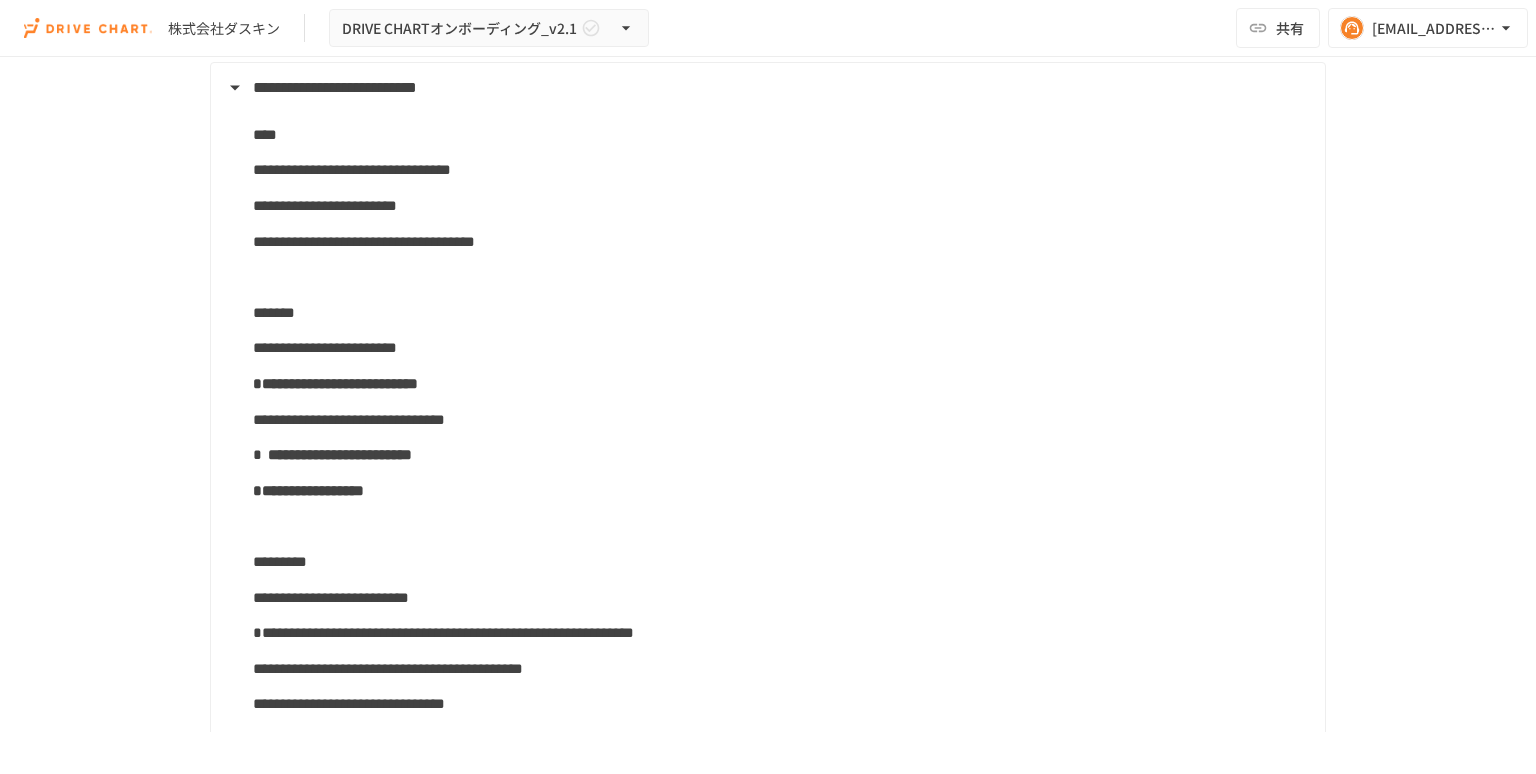 scroll, scrollTop: 8897, scrollLeft: 0, axis: vertical 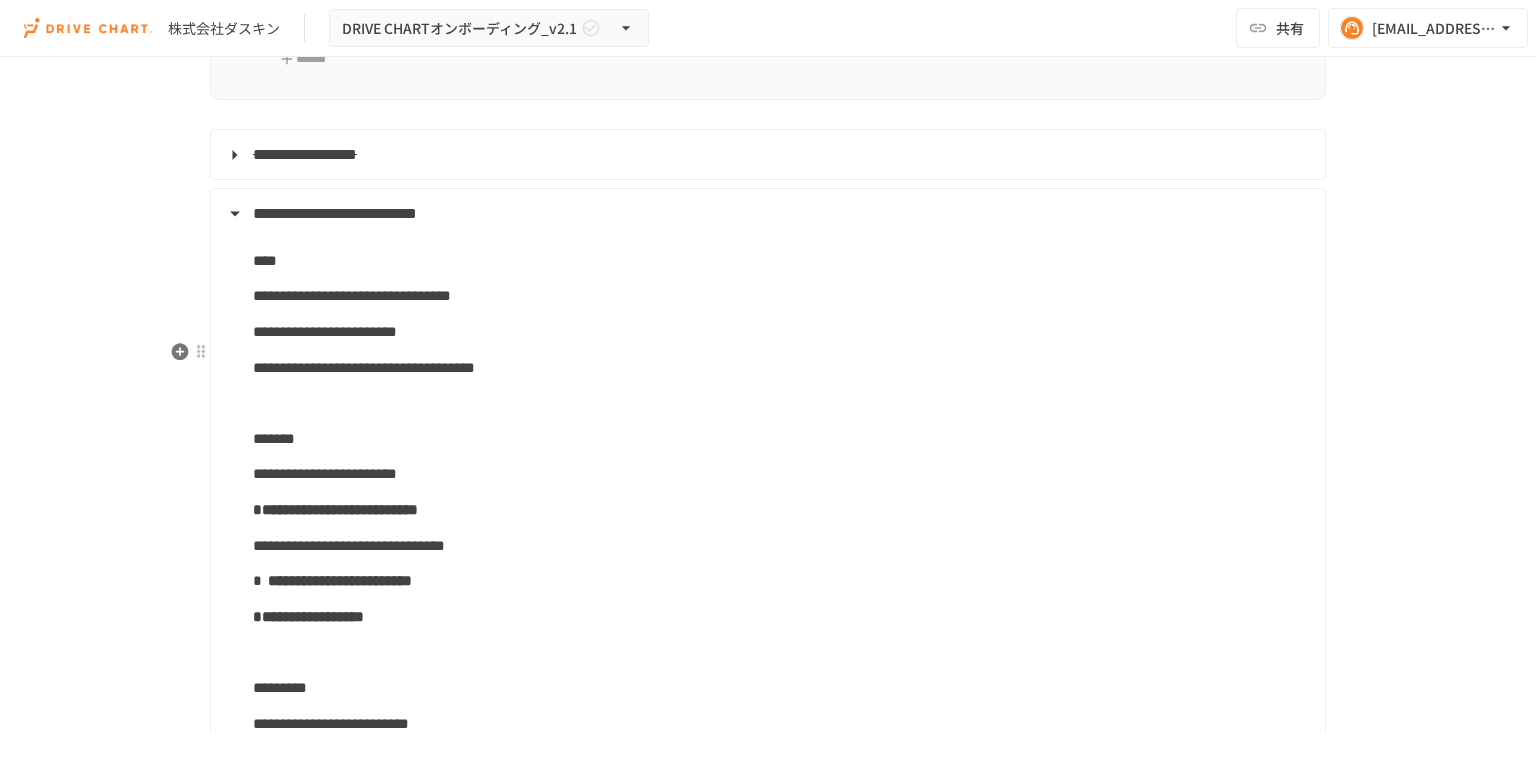 click on "**********" at bounding box center [766, 214] 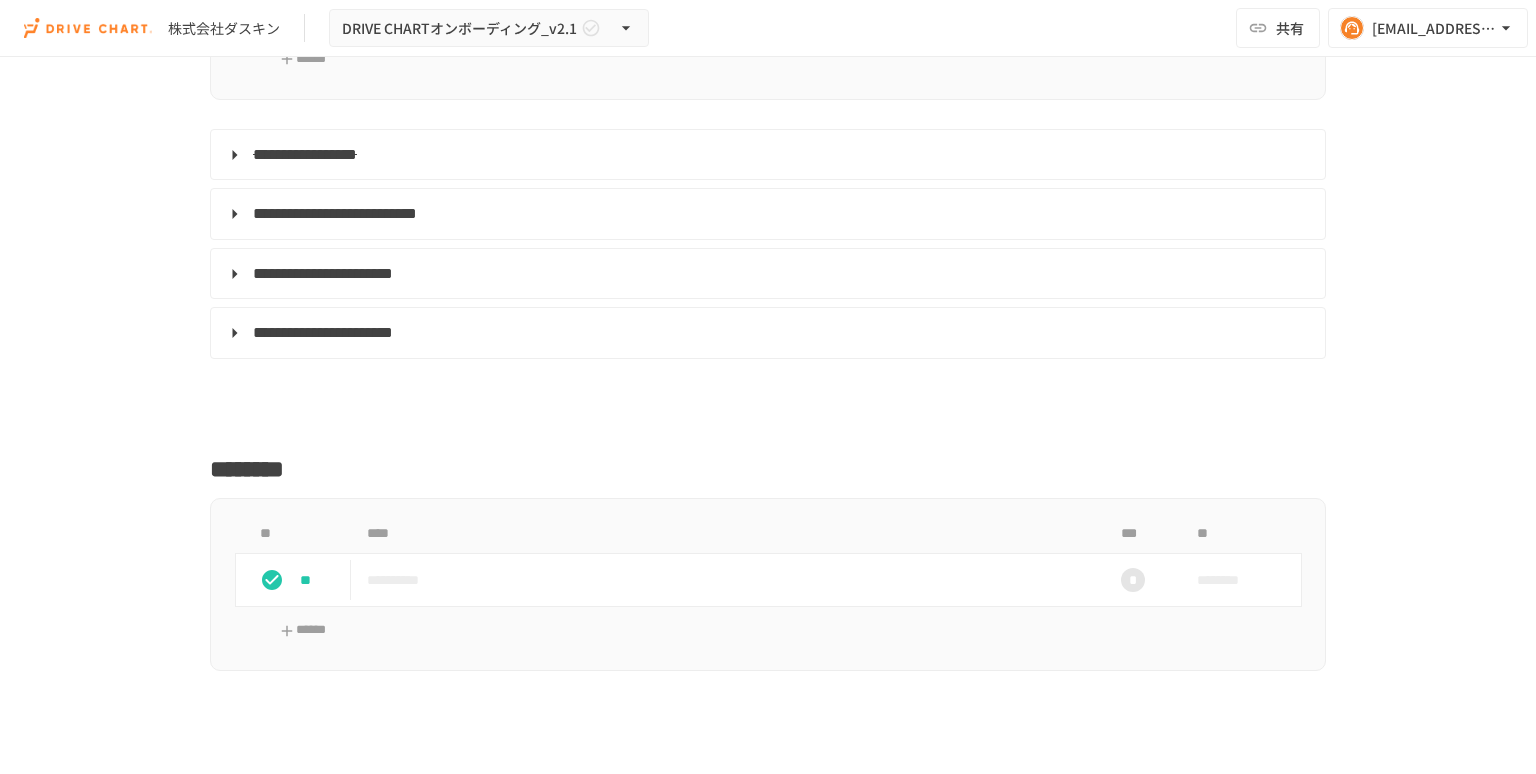 click on "**********" at bounding box center [768, 394] 